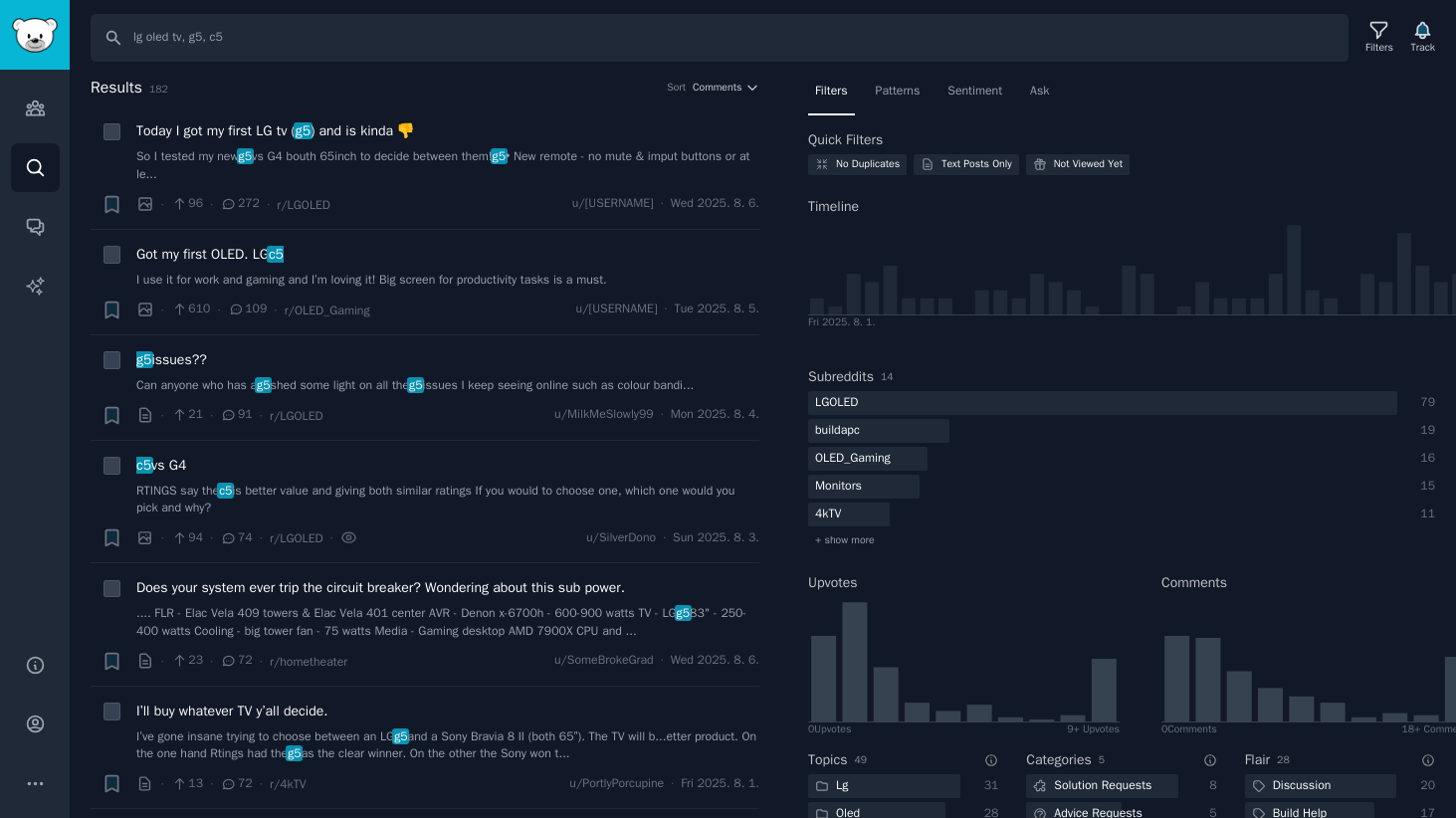 scroll, scrollTop: 0, scrollLeft: 0, axis: both 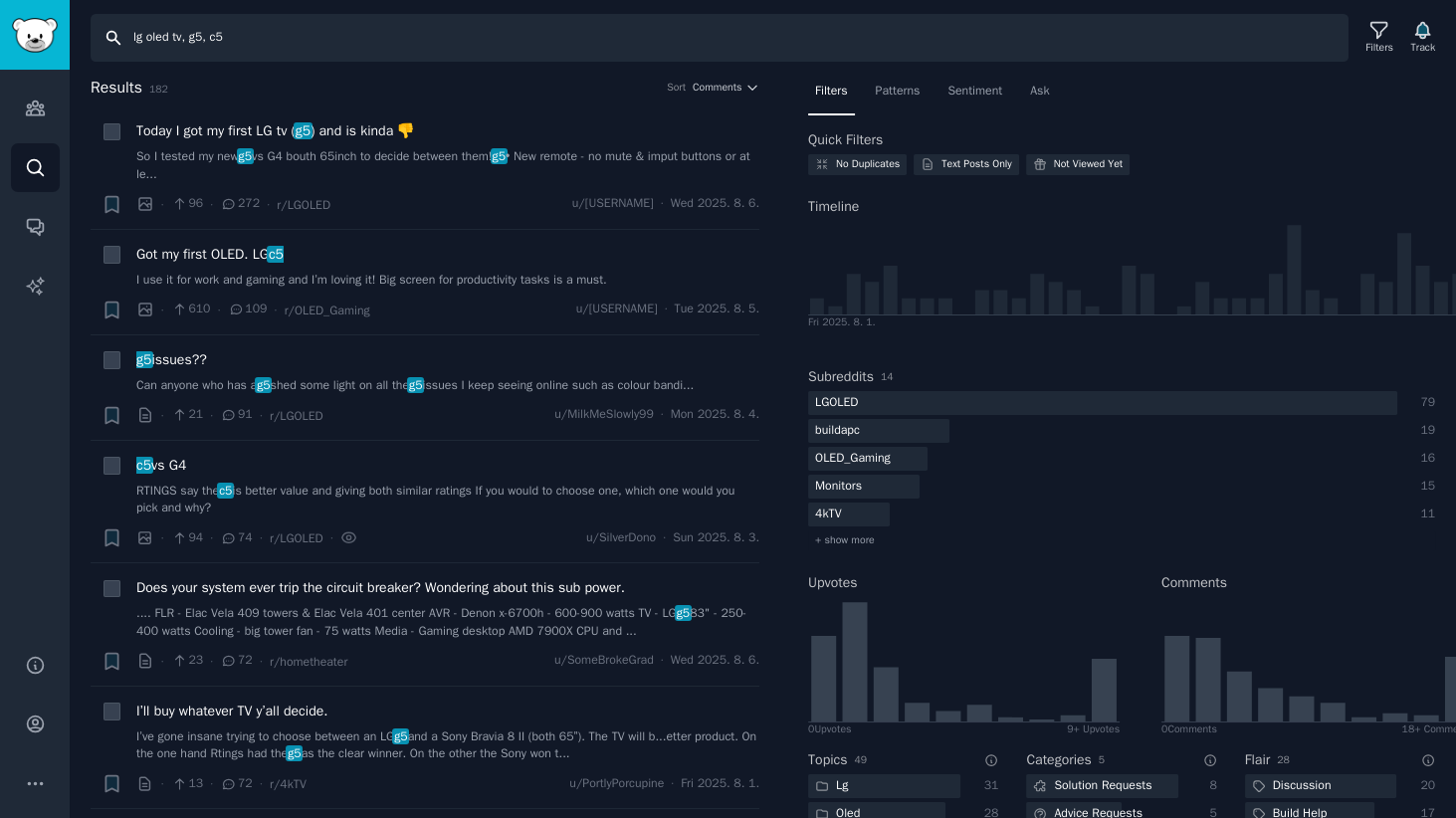 drag, startPoint x: 280, startPoint y: 40, endPoint x: 0, endPoint y: 45, distance: 280.0446 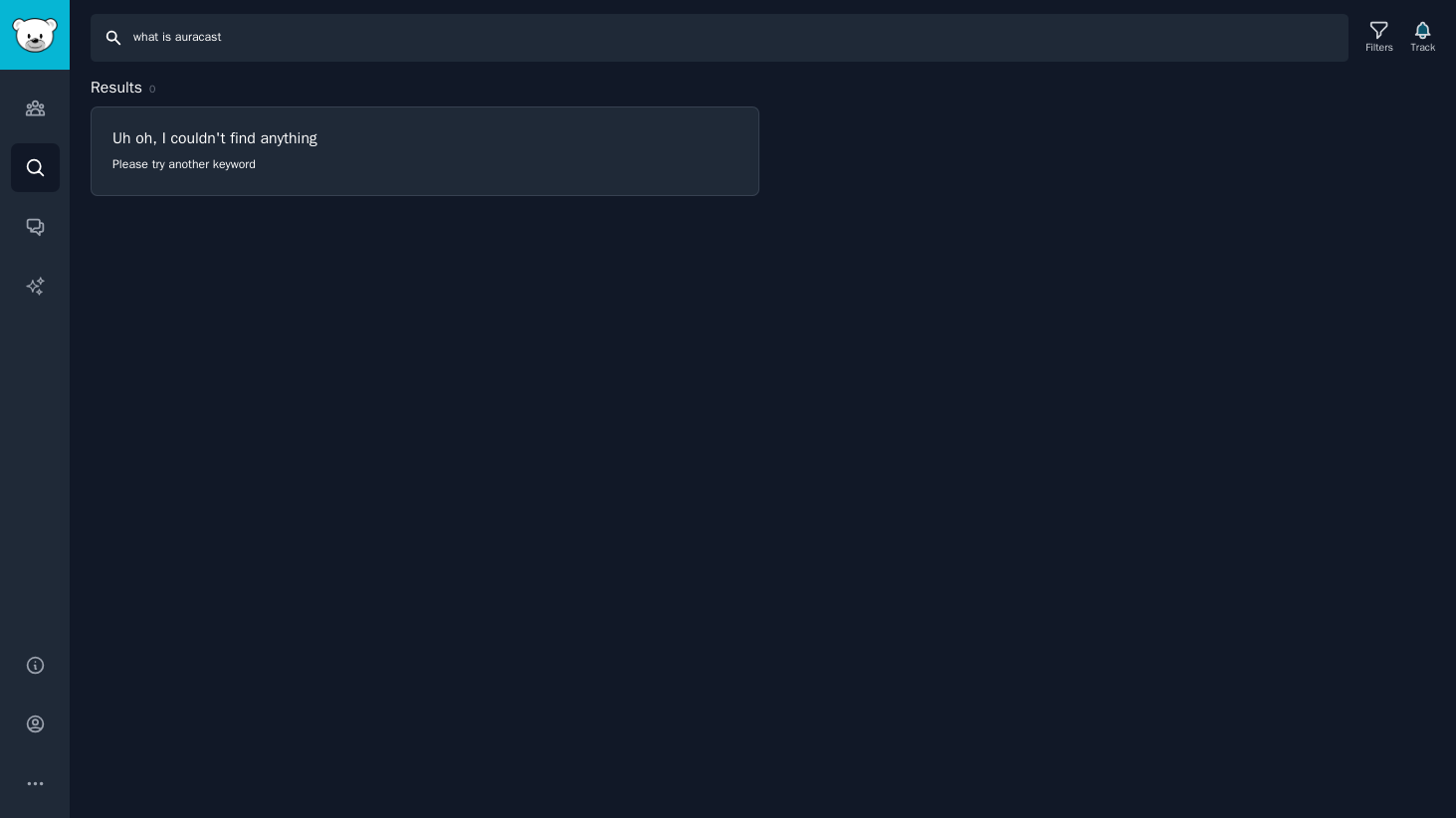 drag, startPoint x: 321, startPoint y: 44, endPoint x: 0, endPoint y: 16, distance: 322.21887 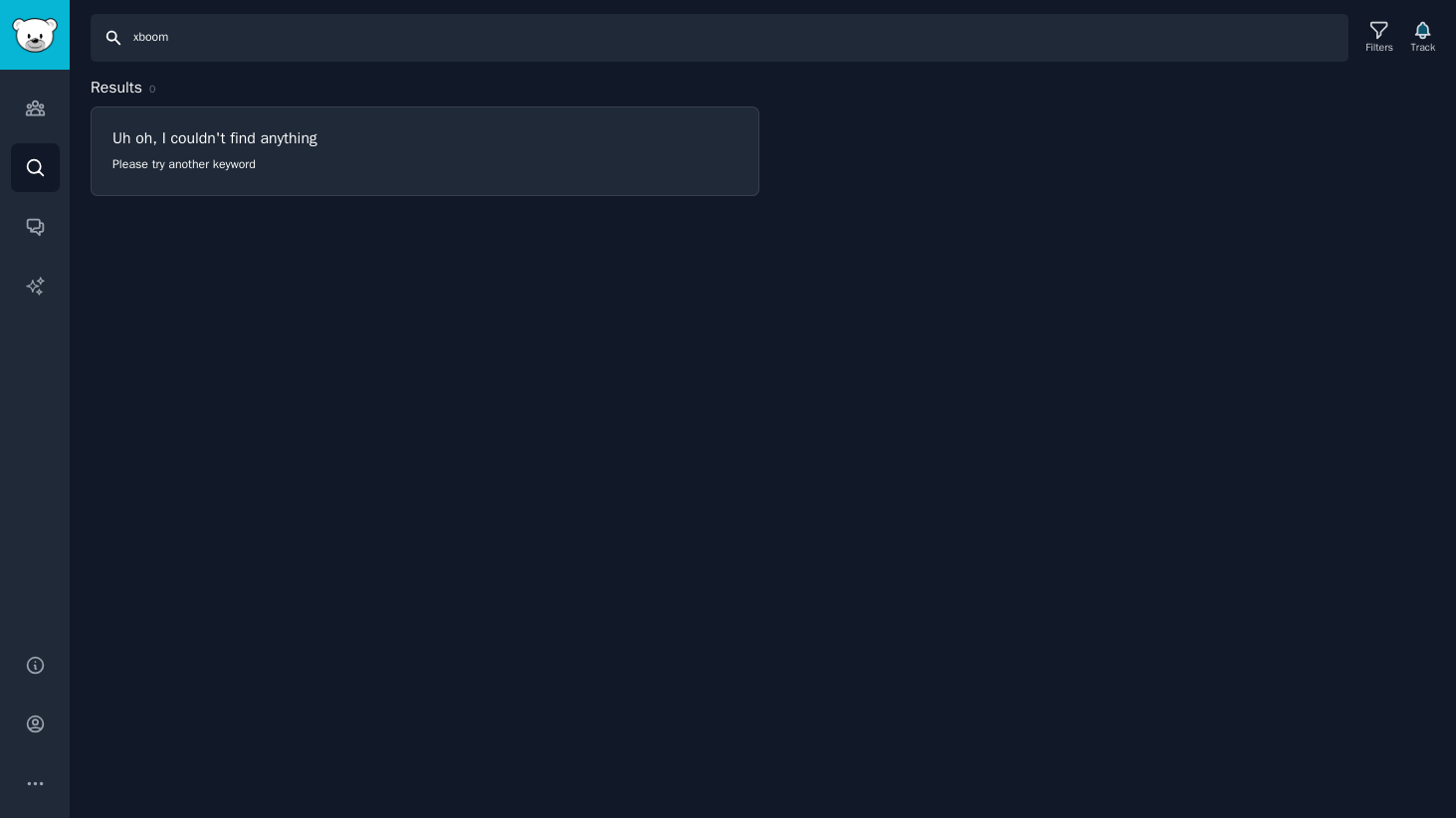 type on "xboom" 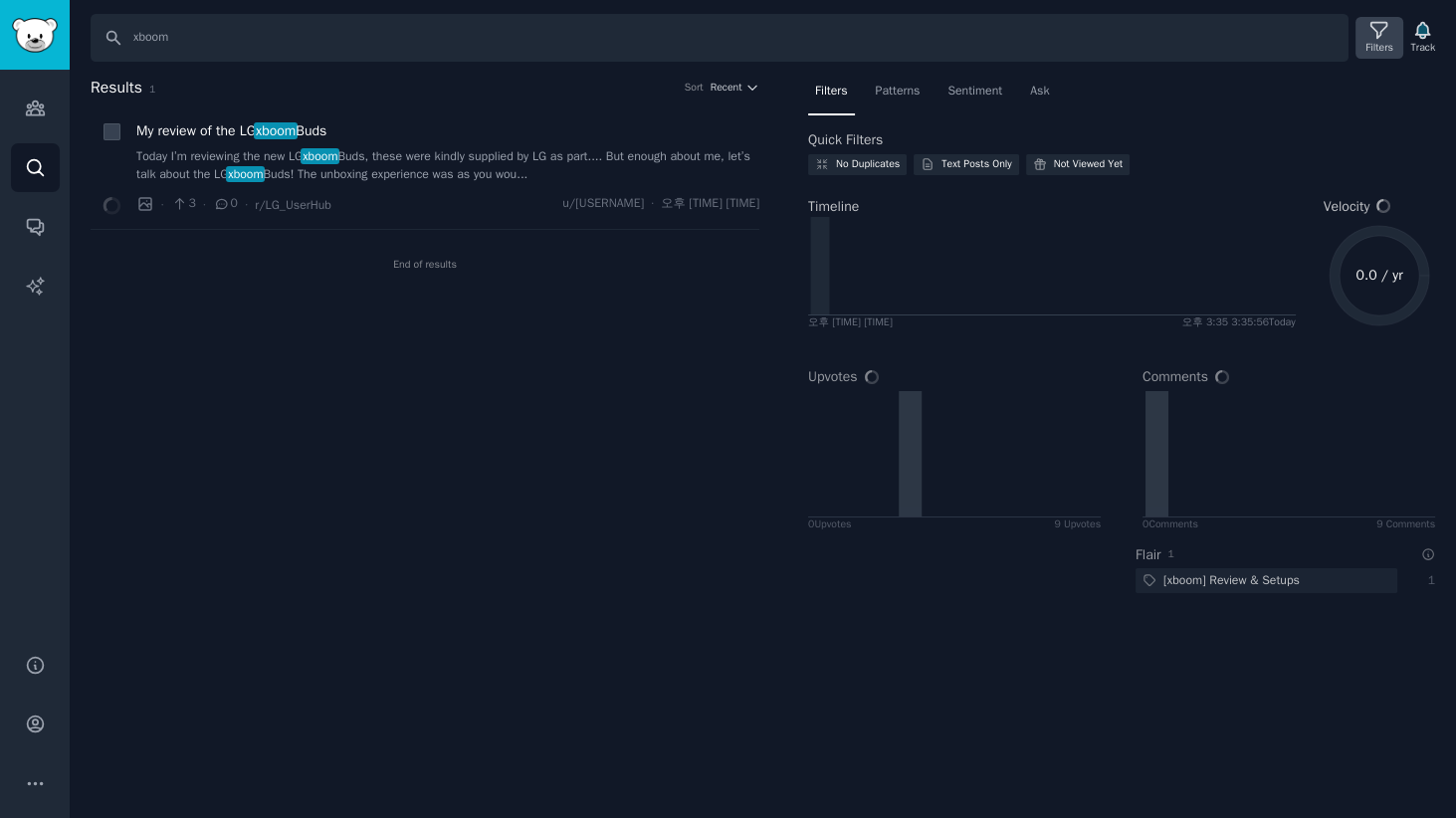 click on "Filters" at bounding box center (1379, 48) 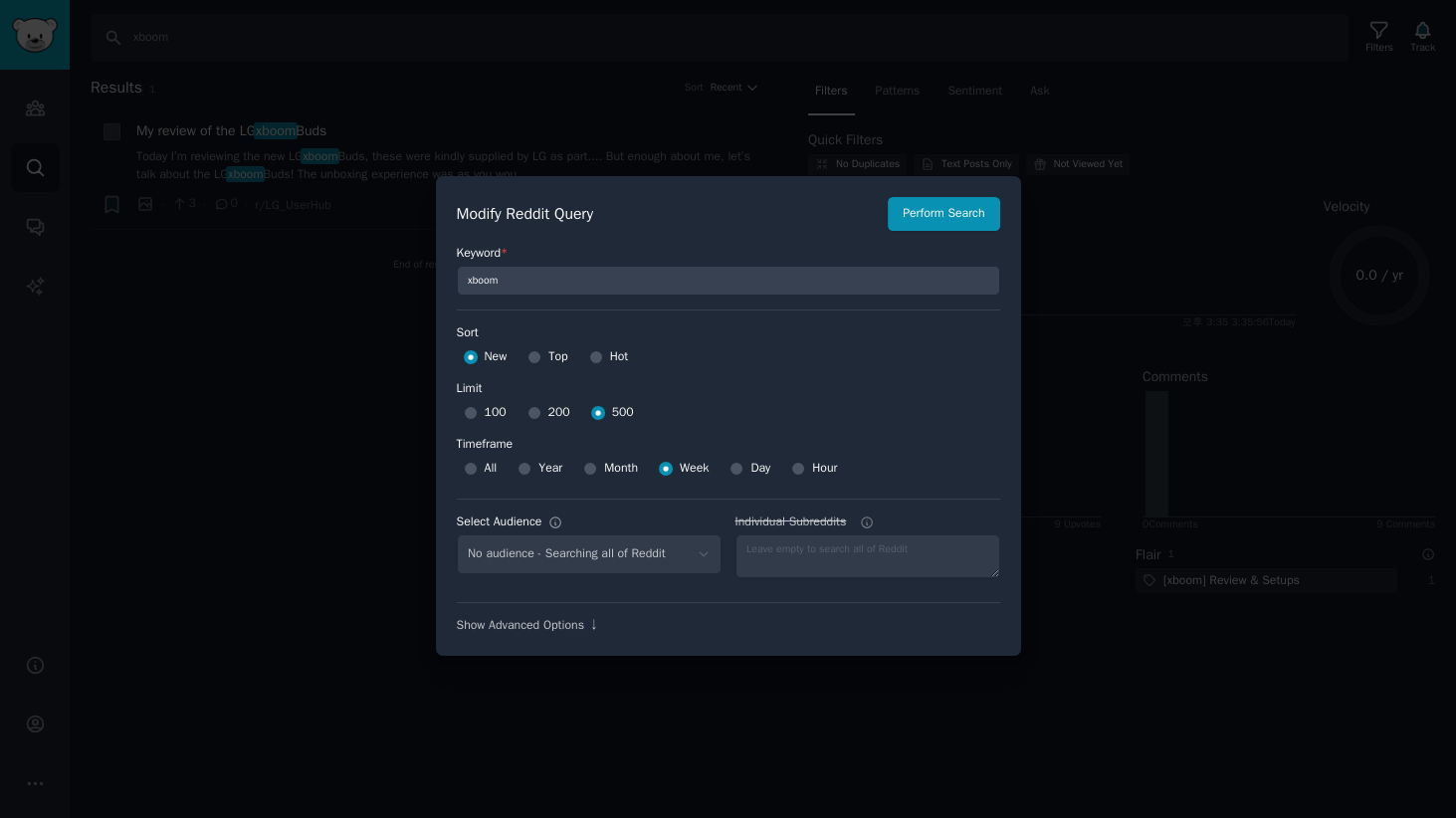 select on "c7830b3eec" 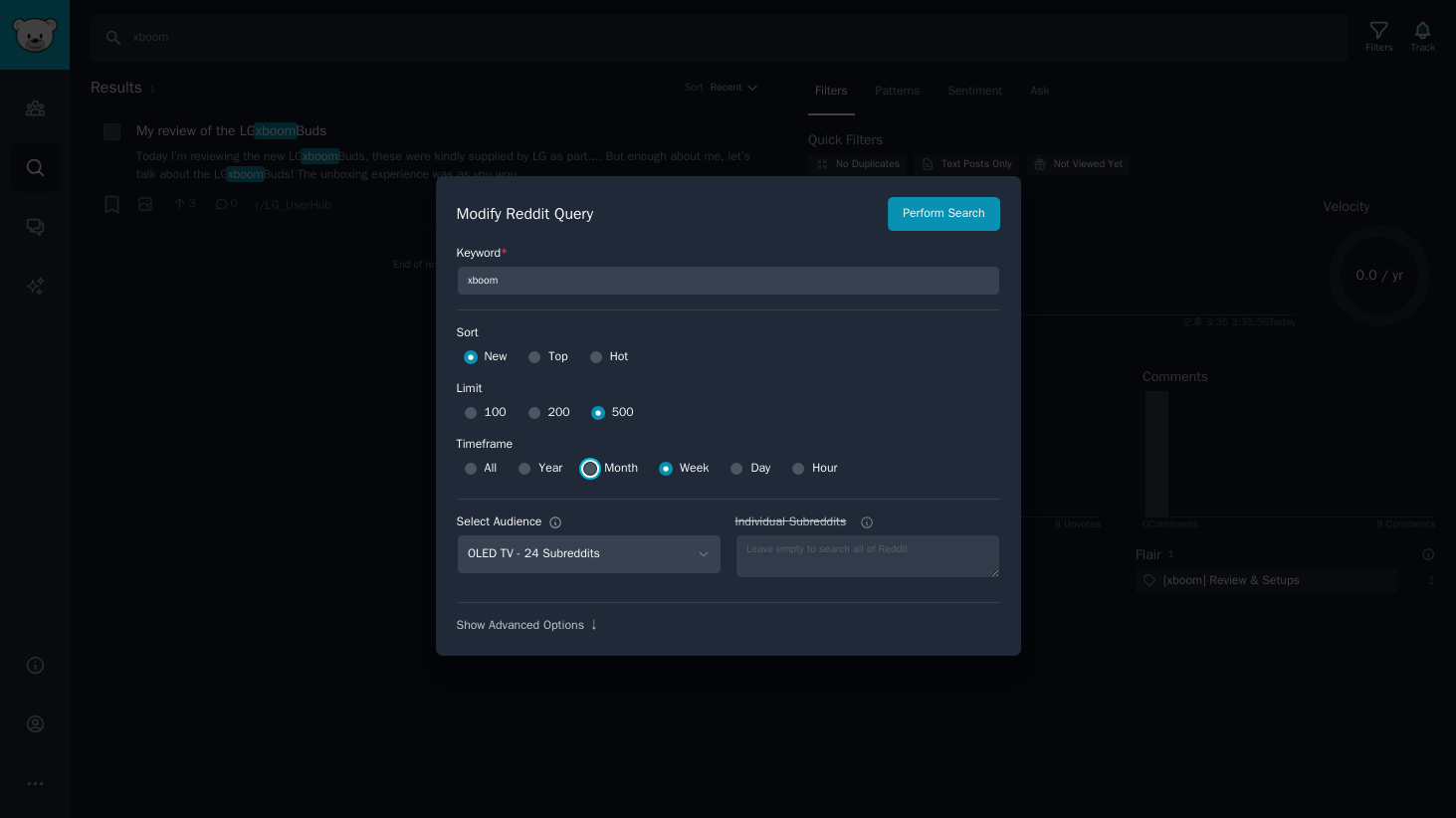 click on "Month" at bounding box center (590, 469) 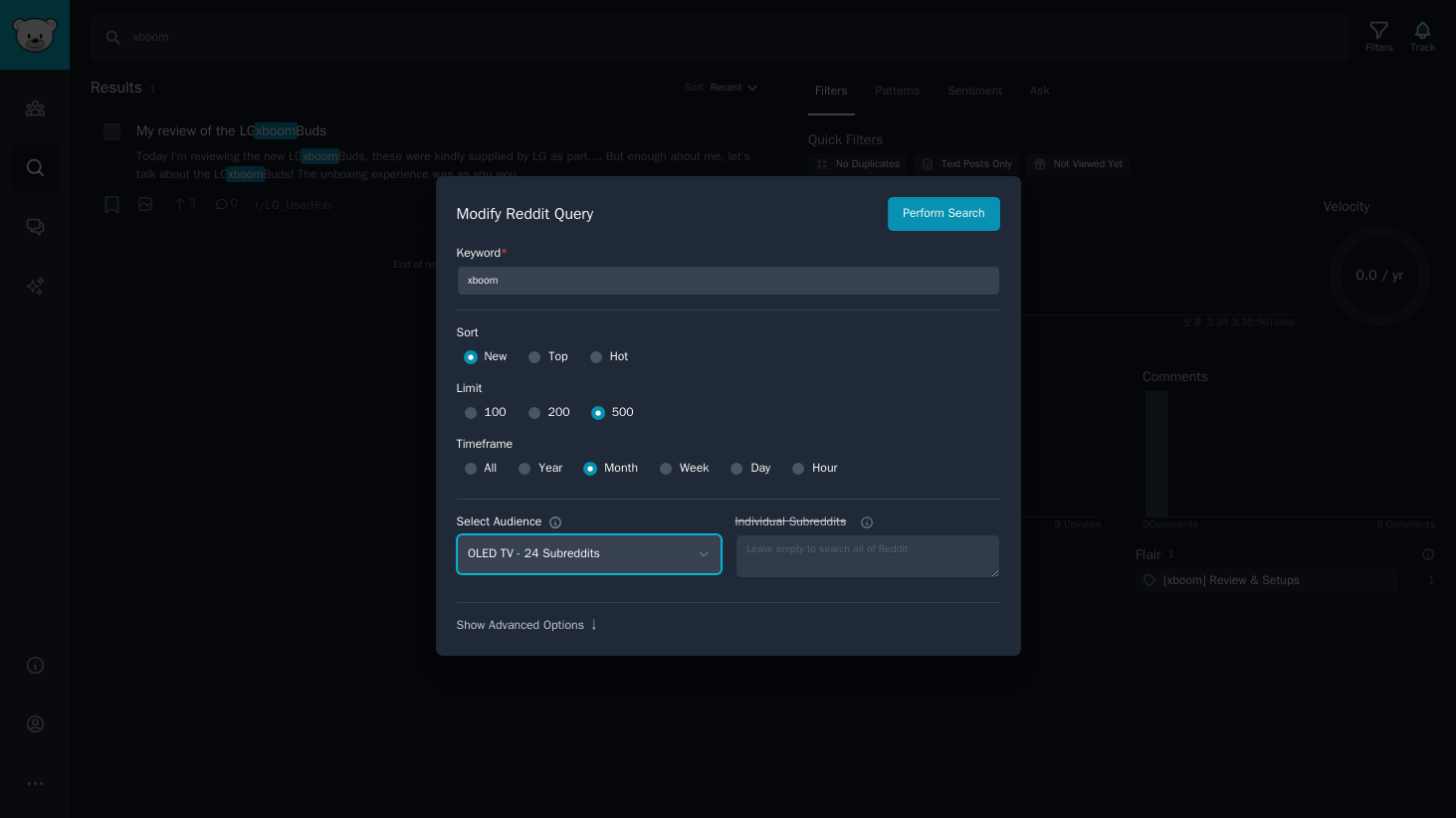 click on "No audience - Searching all of Reddit stanbyme - 35 Subreddits internetexplorer - 3 Subreddits gadget - 4 Subreddits Top10% - 13 Subreddits budgetaudiophile - 3 Subreddits wireless TV - 8 Subreddits Portable Speaker - 27 Subreddits OLED Gaming Monitor - 18 Subreddits SONOS - 29 Subreddits OLED TV - 24 Subreddits" at bounding box center (589, 554) 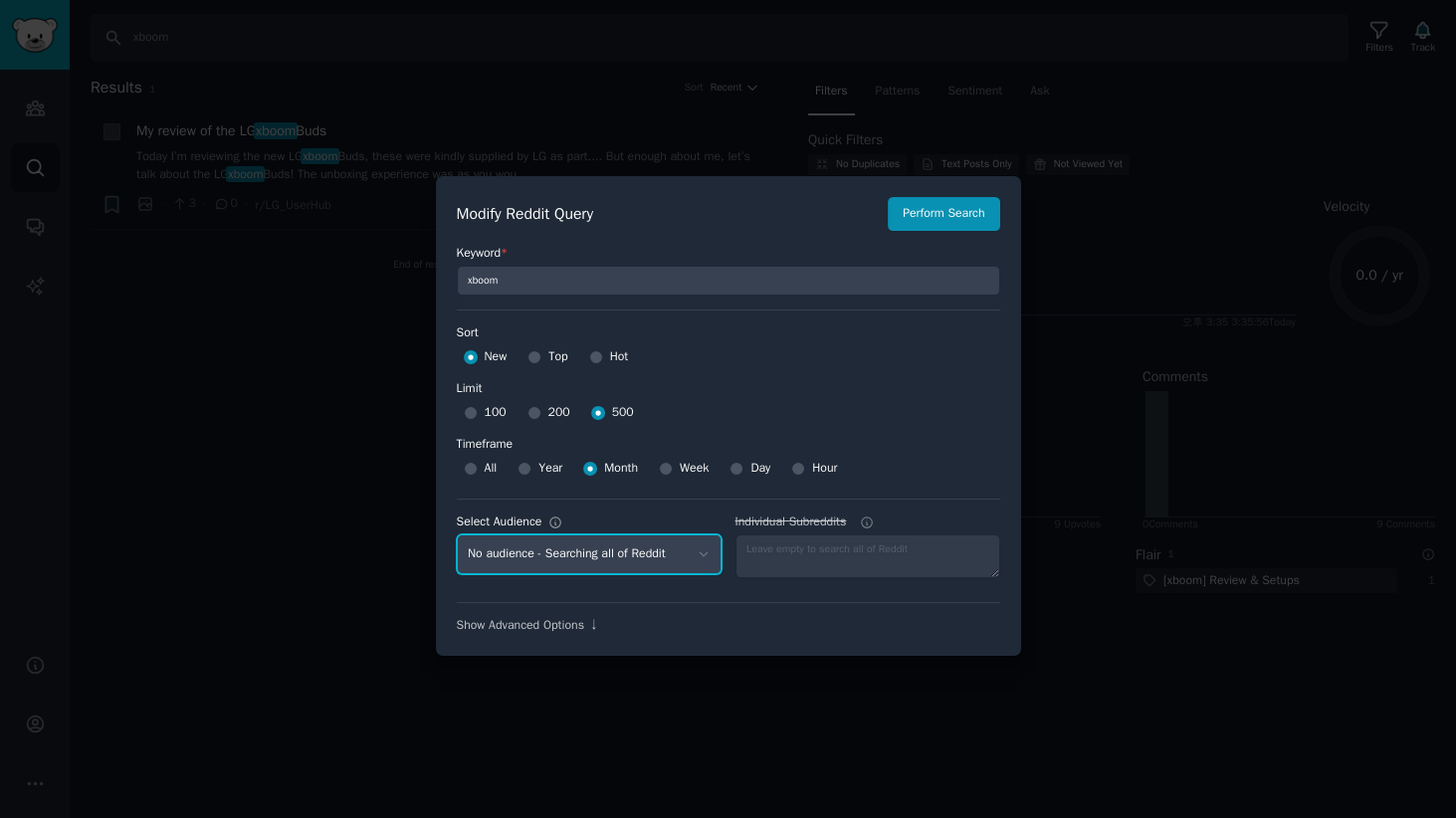 click on "No audience - Searching all of Reddit stanbyme - 35 Subreddits internetexplorer - 3 Subreddits gadget - 4 Subreddits Top10% - 13 Subreddits budgetaudiophile - 3 Subreddits wireless TV - 8 Subreddits Portable Speaker - 27 Subreddits OLED Gaming Monitor - 18 Subreddits SONOS - 29 Subreddits OLED TV - 24 Subreddits" at bounding box center [589, 554] 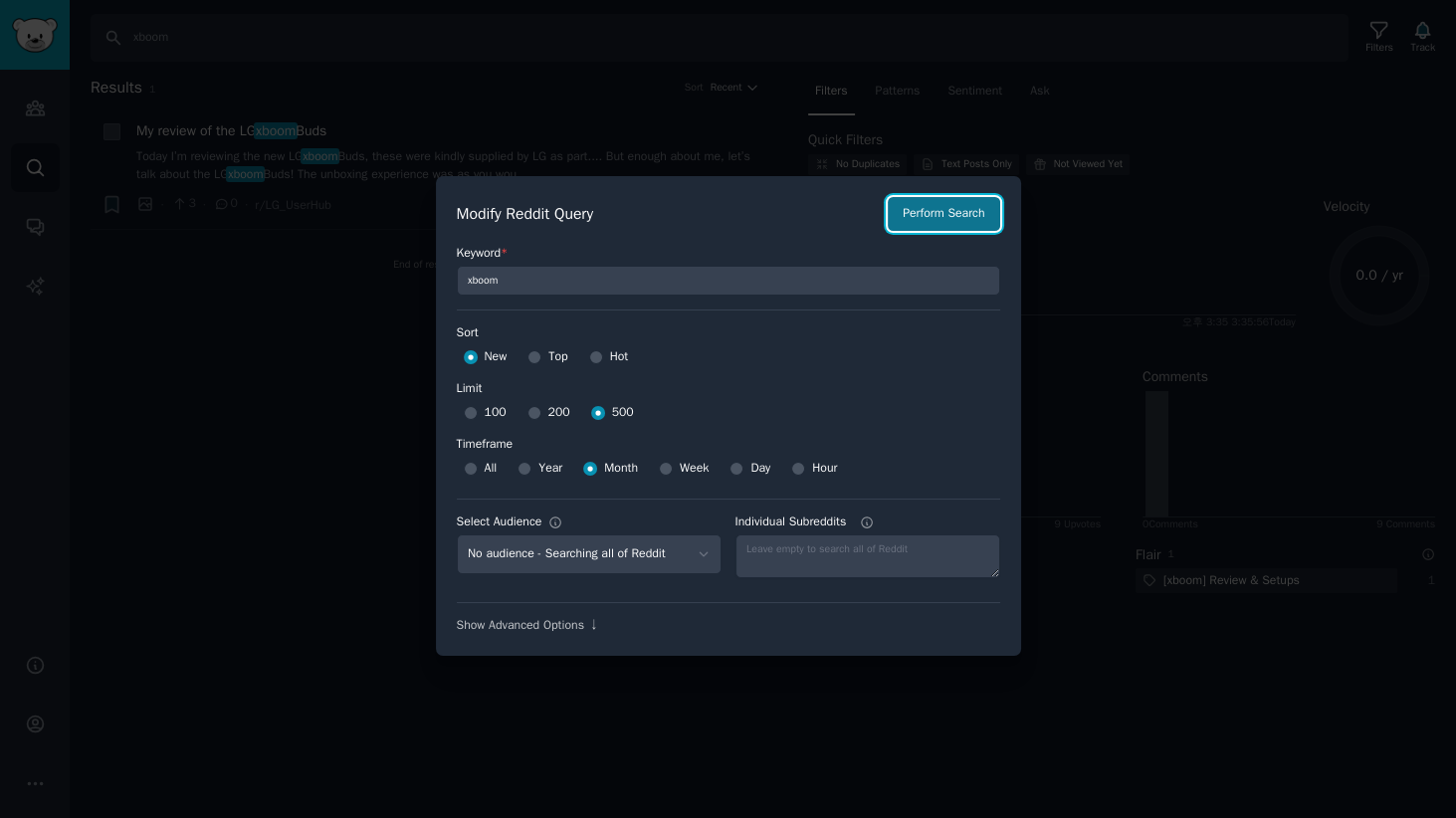 click on "Perform Search" at bounding box center (943, 214) 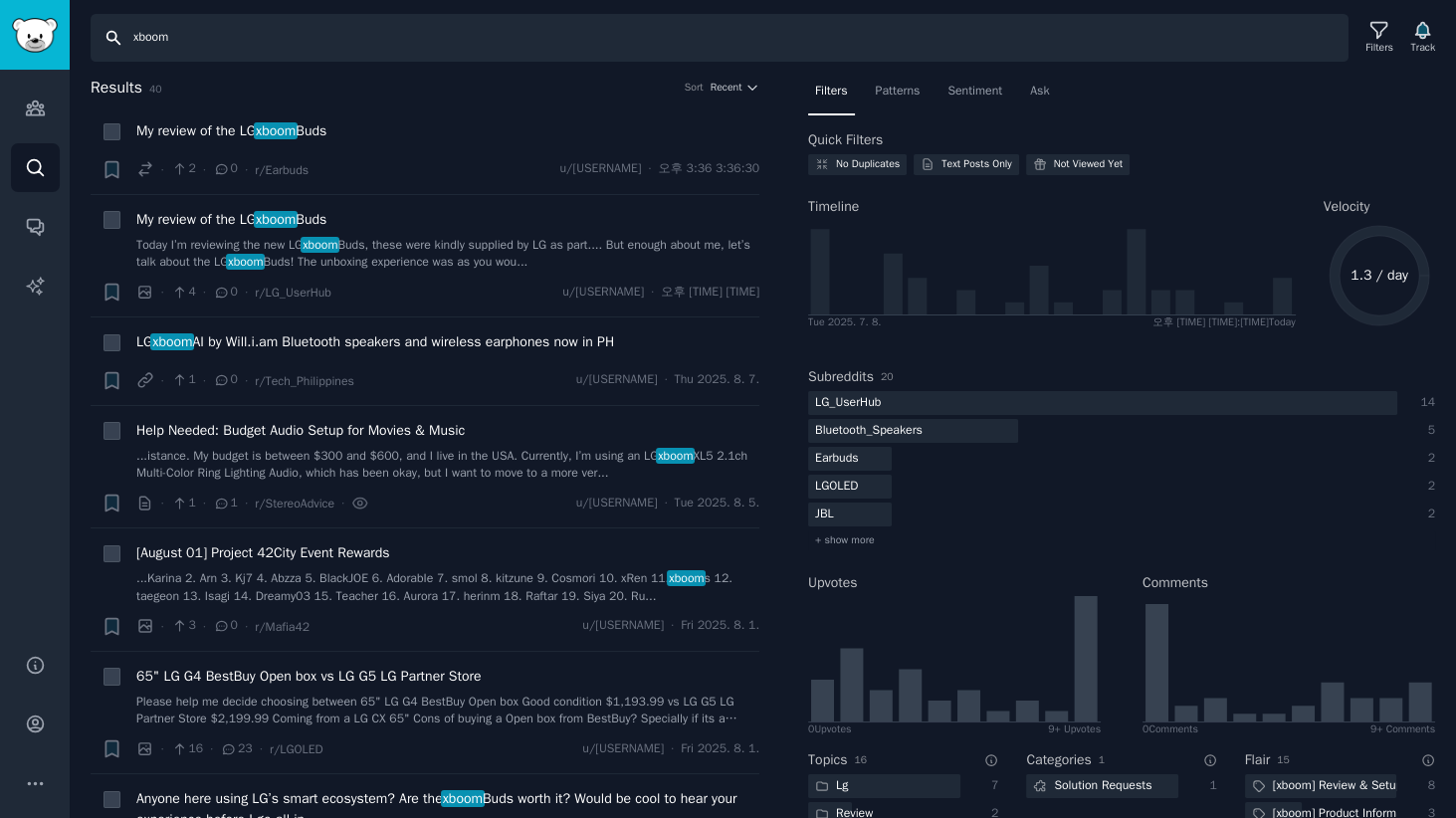 drag, startPoint x: 221, startPoint y: 40, endPoint x: 0, endPoint y: 29, distance: 221.27359 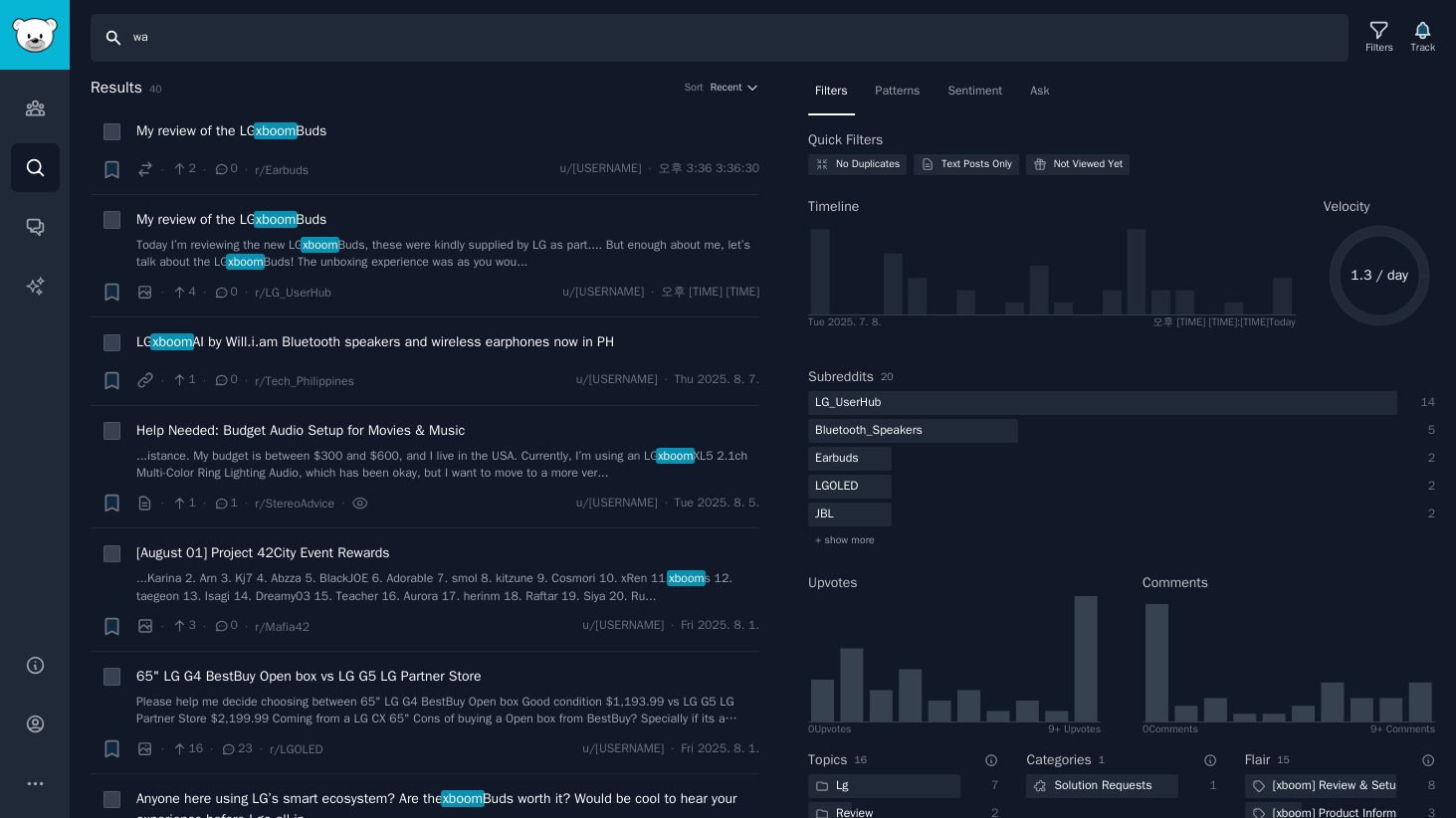 type on "w" 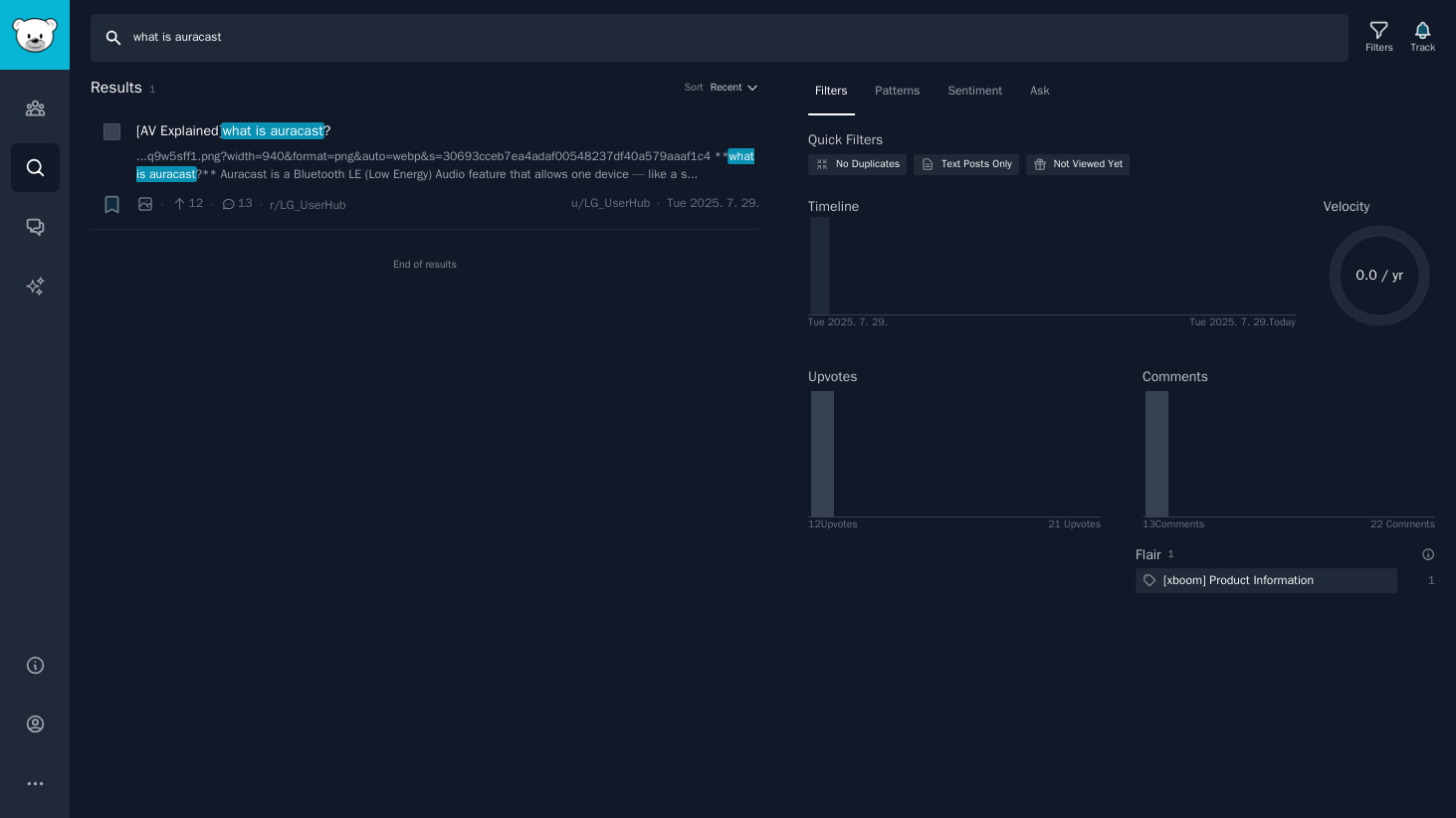 drag, startPoint x: 248, startPoint y: 45, endPoint x: 0, endPoint y: 14, distance: 249.93 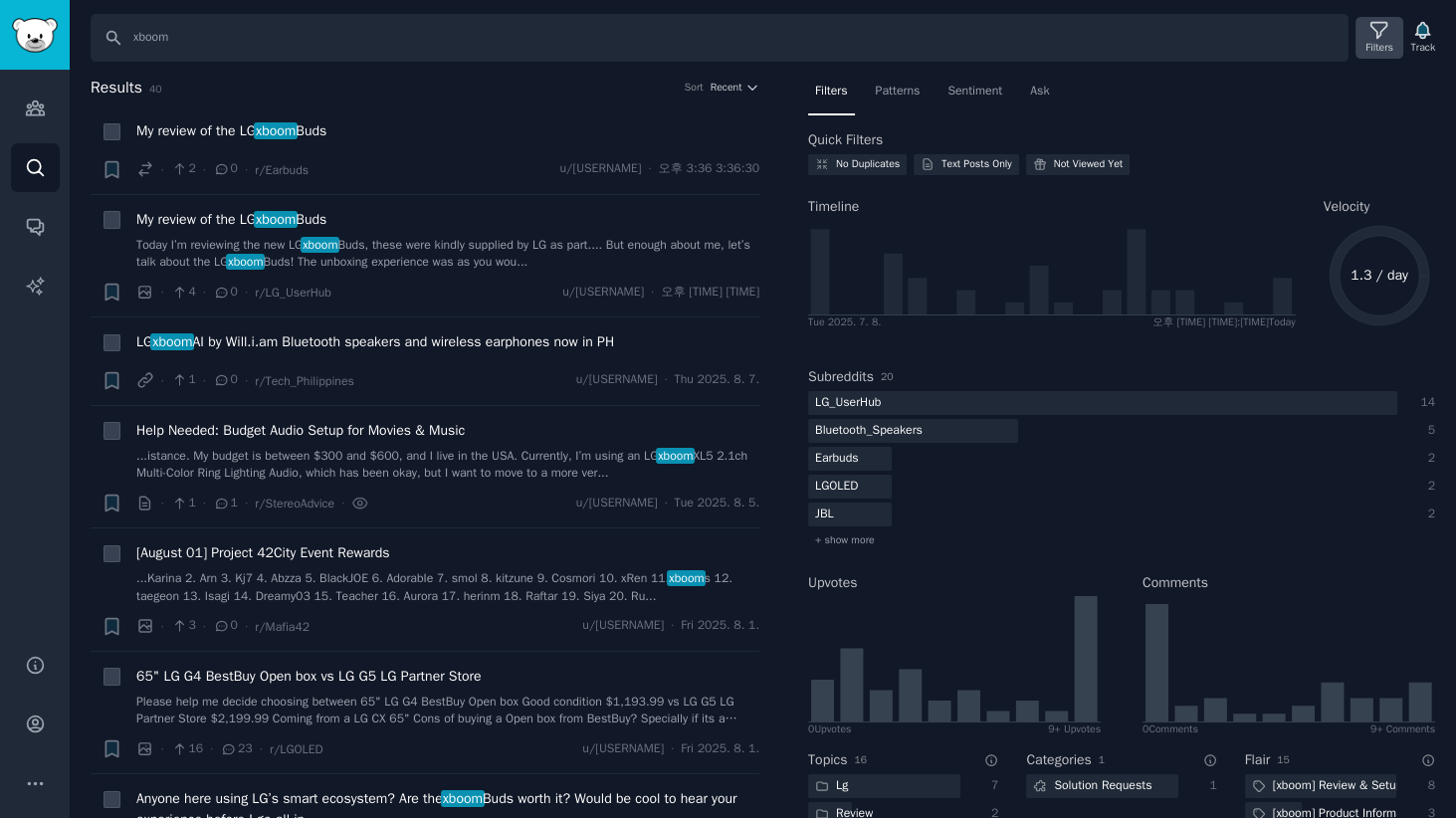 click 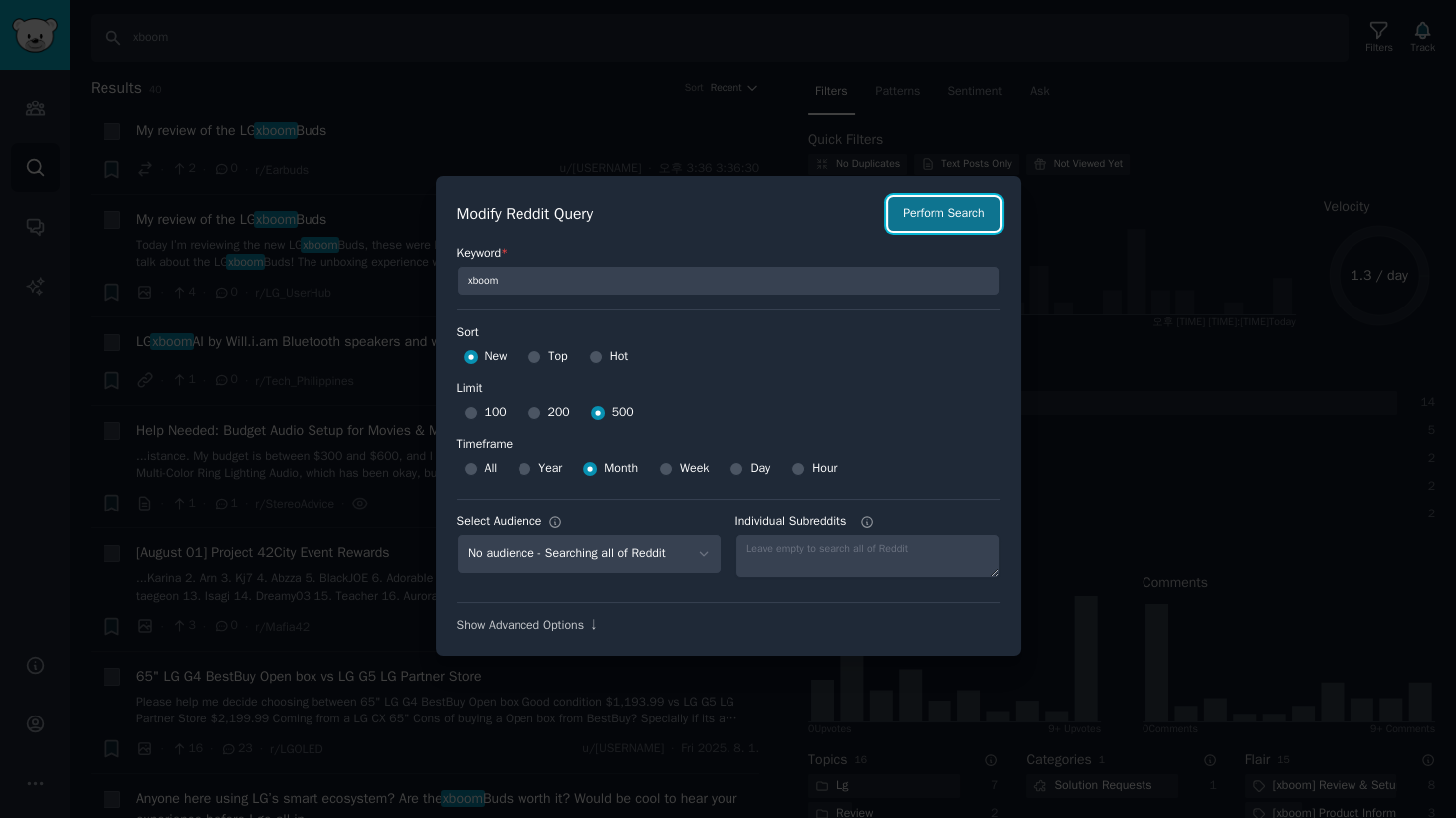 click on "Perform Search" at bounding box center [943, 214] 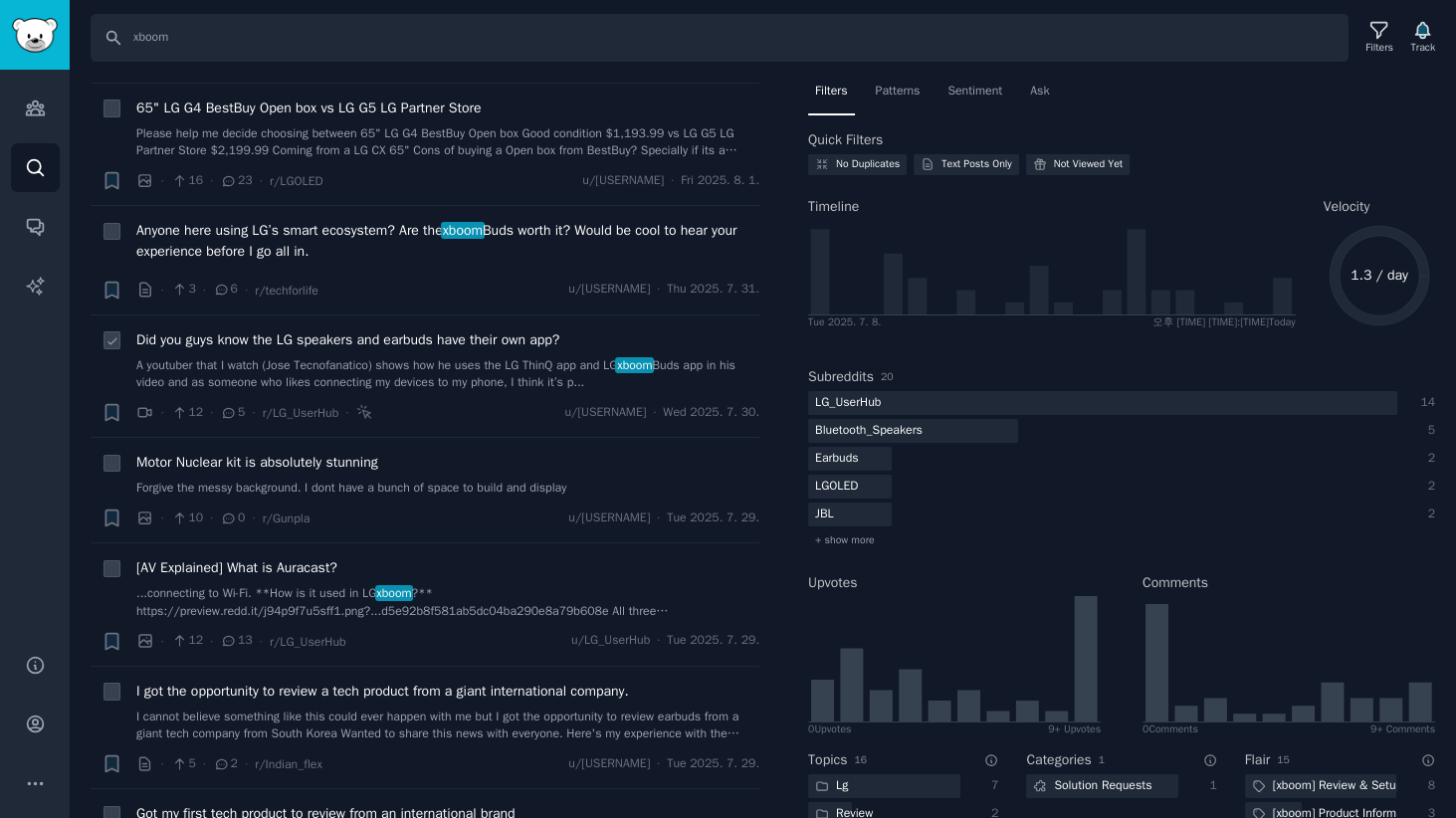 scroll, scrollTop: 947, scrollLeft: 0, axis: vertical 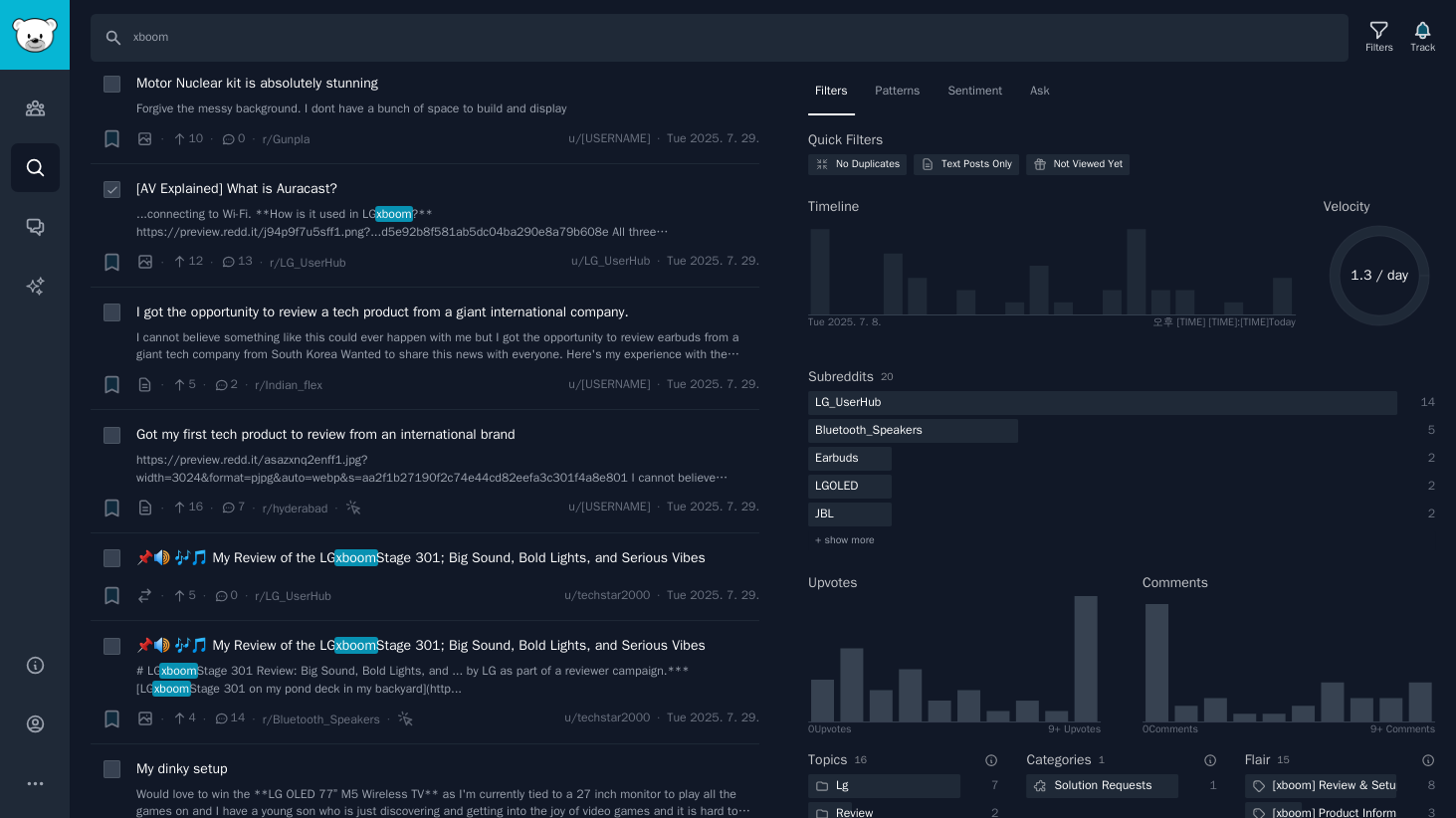 click on "[AV Explained] What is Auracast?" at bounding box center (237, 188) 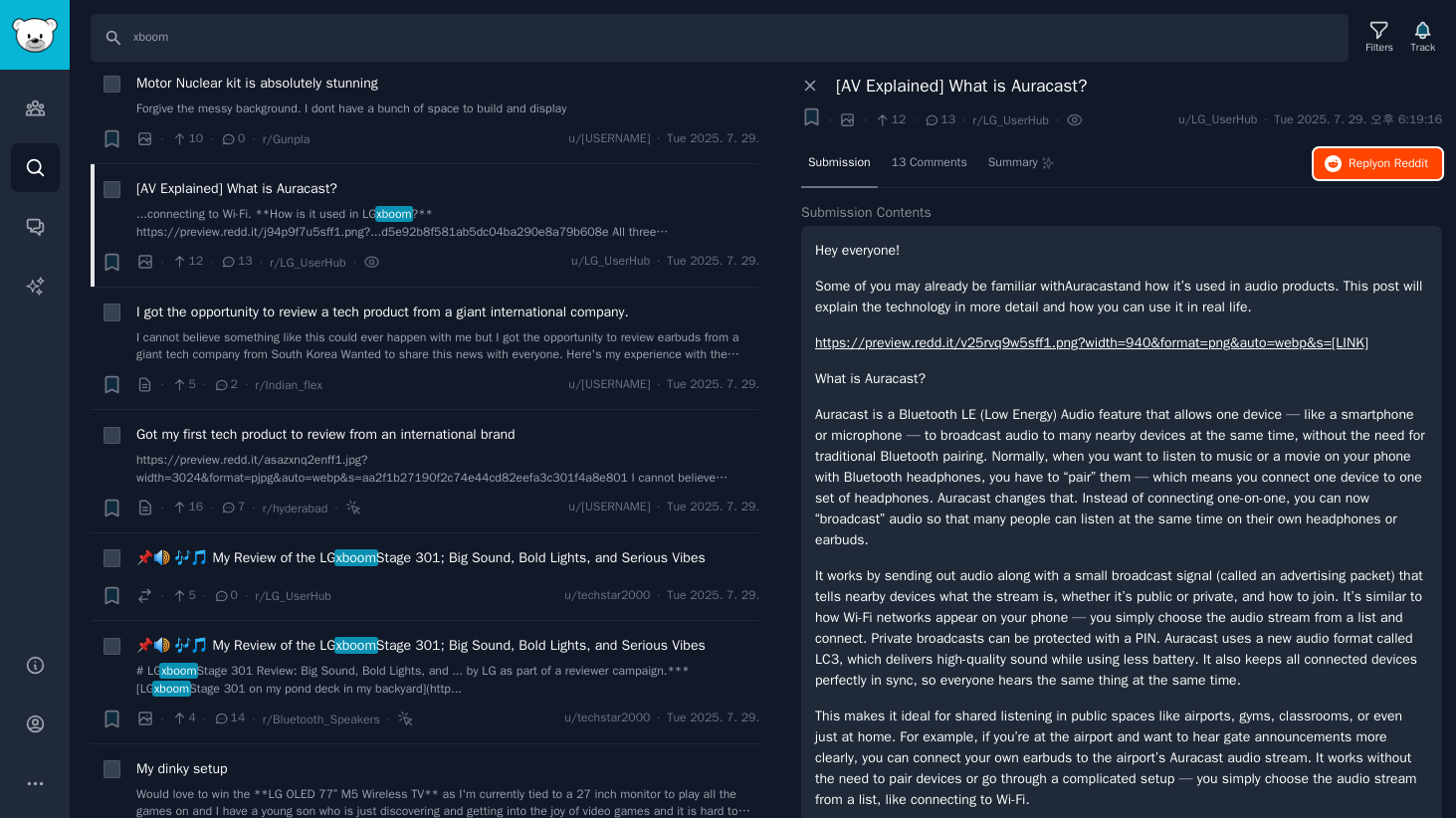 click on "on Reddit" at bounding box center (1402, 163) 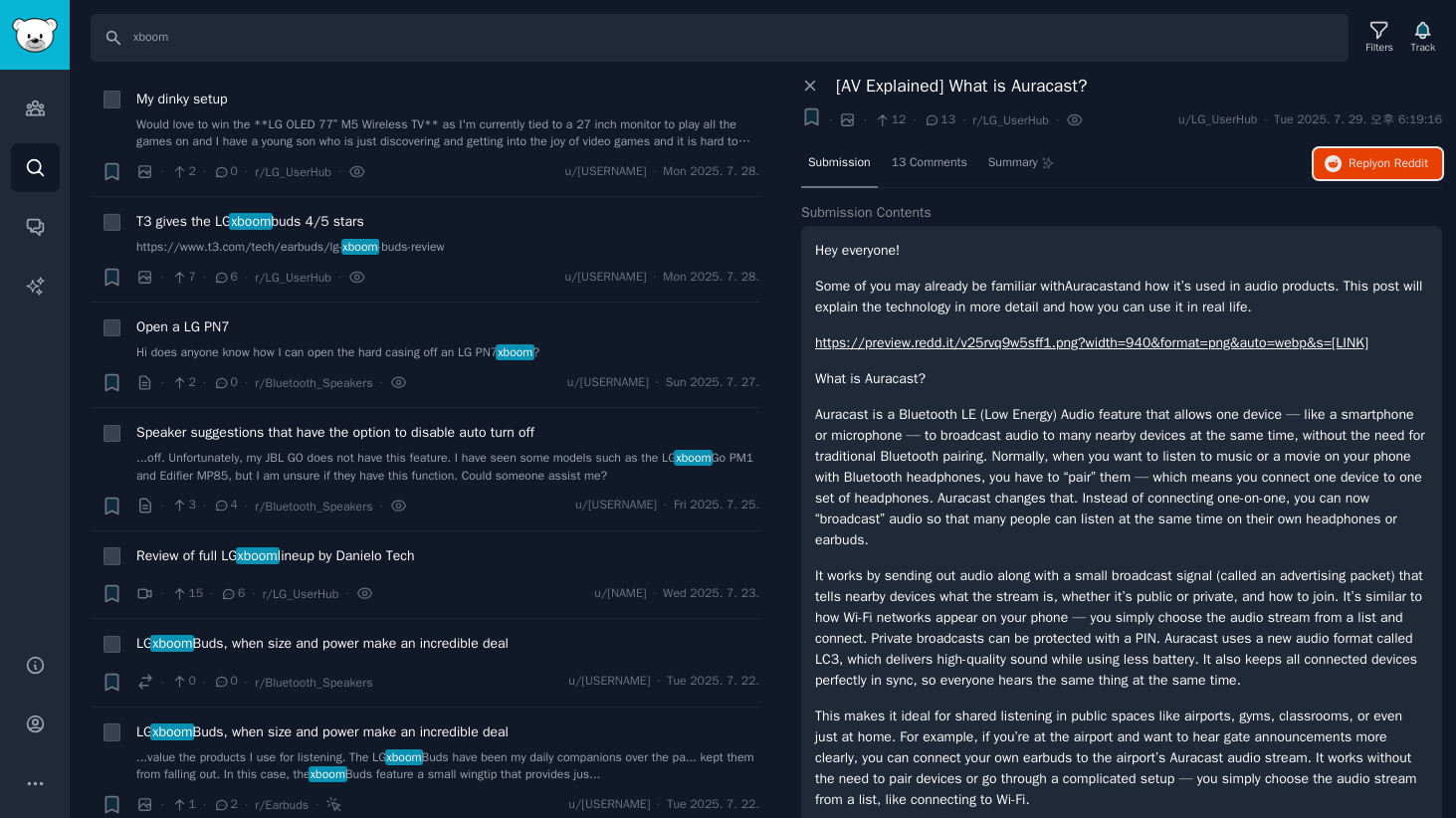 scroll, scrollTop: 1706, scrollLeft: 0, axis: vertical 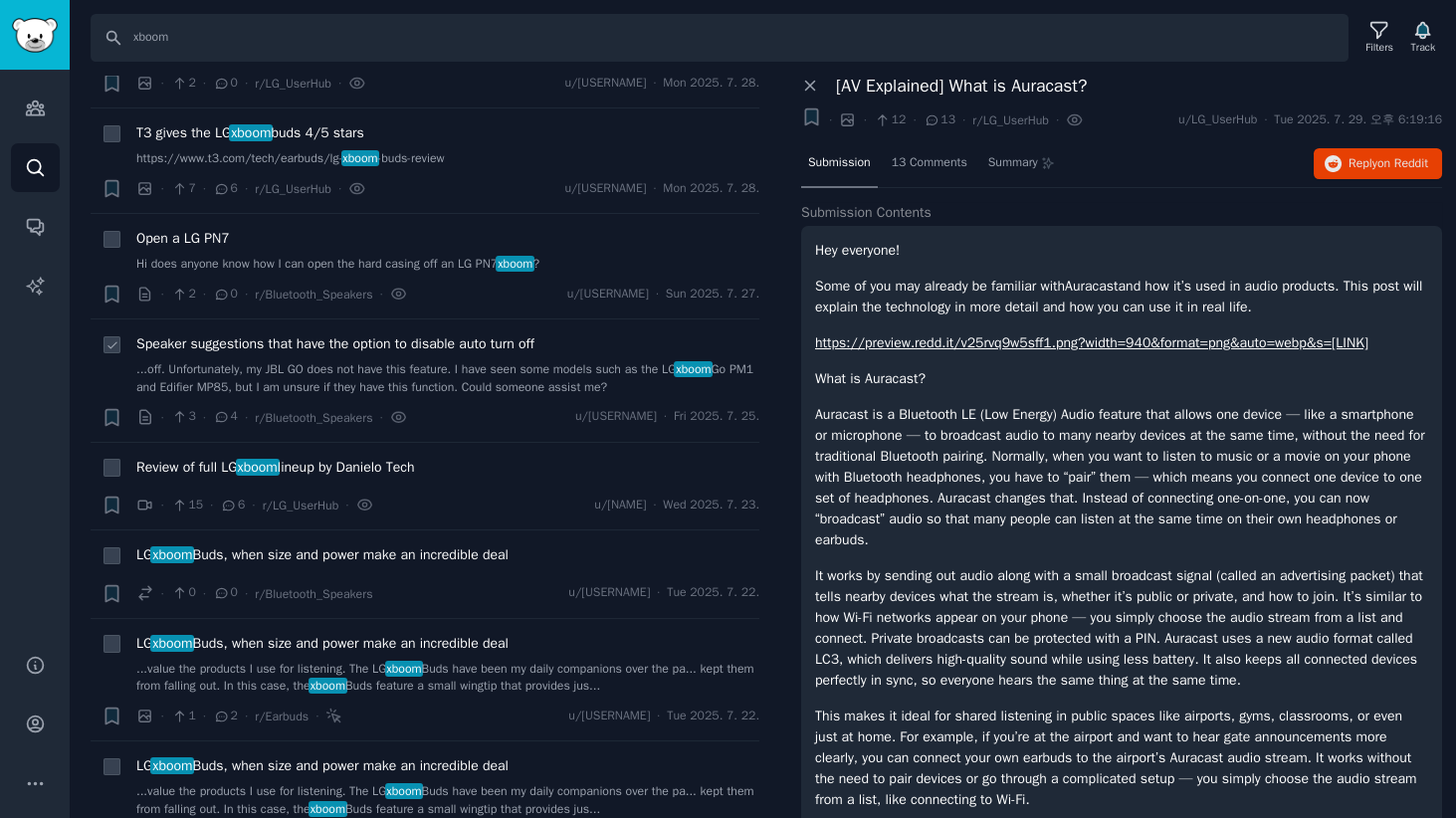 click on "Speaker suggestions that have the option to disable auto turn off" at bounding box center [335, 343] 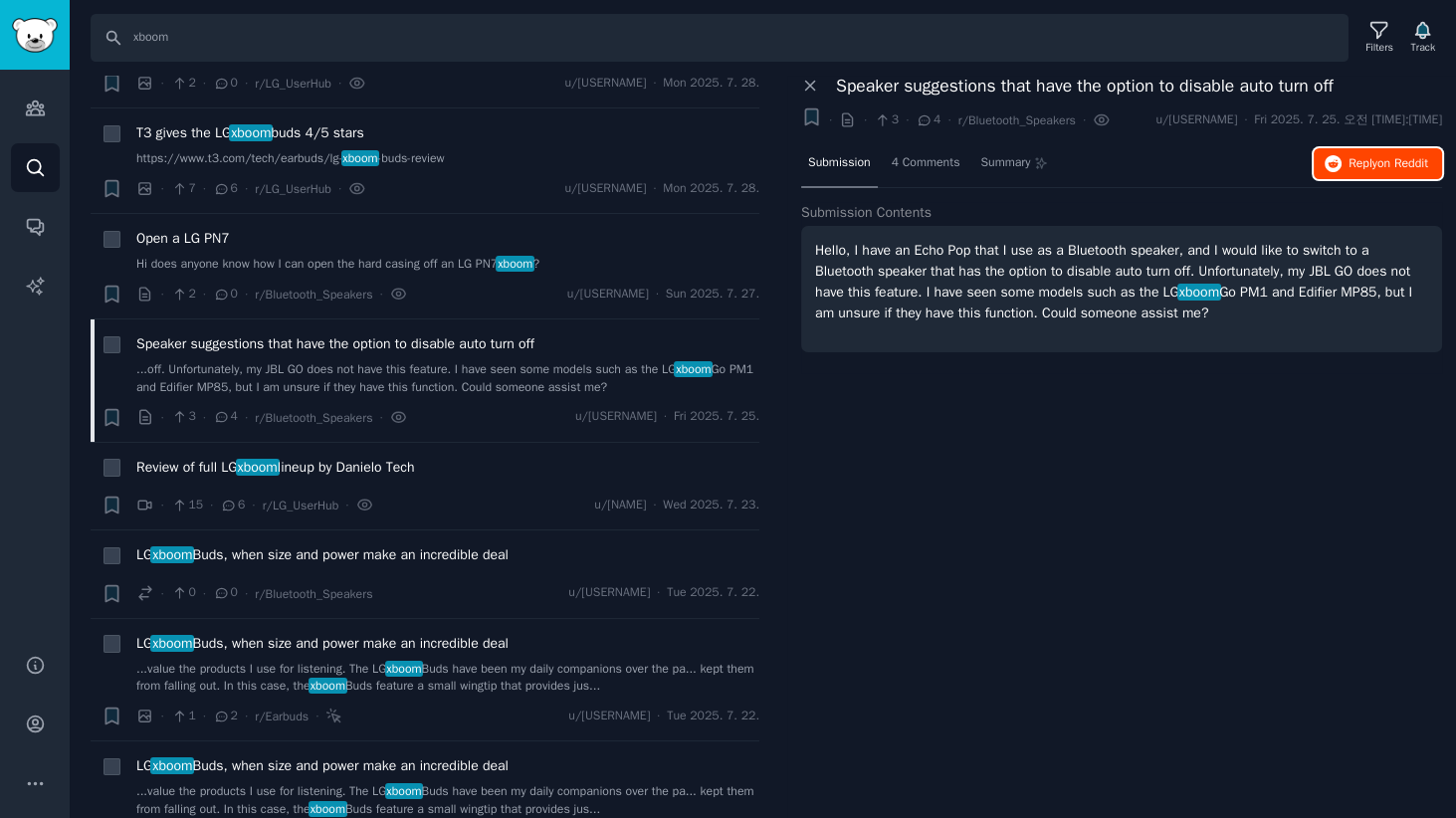 click on "on Reddit" at bounding box center (1402, 163) 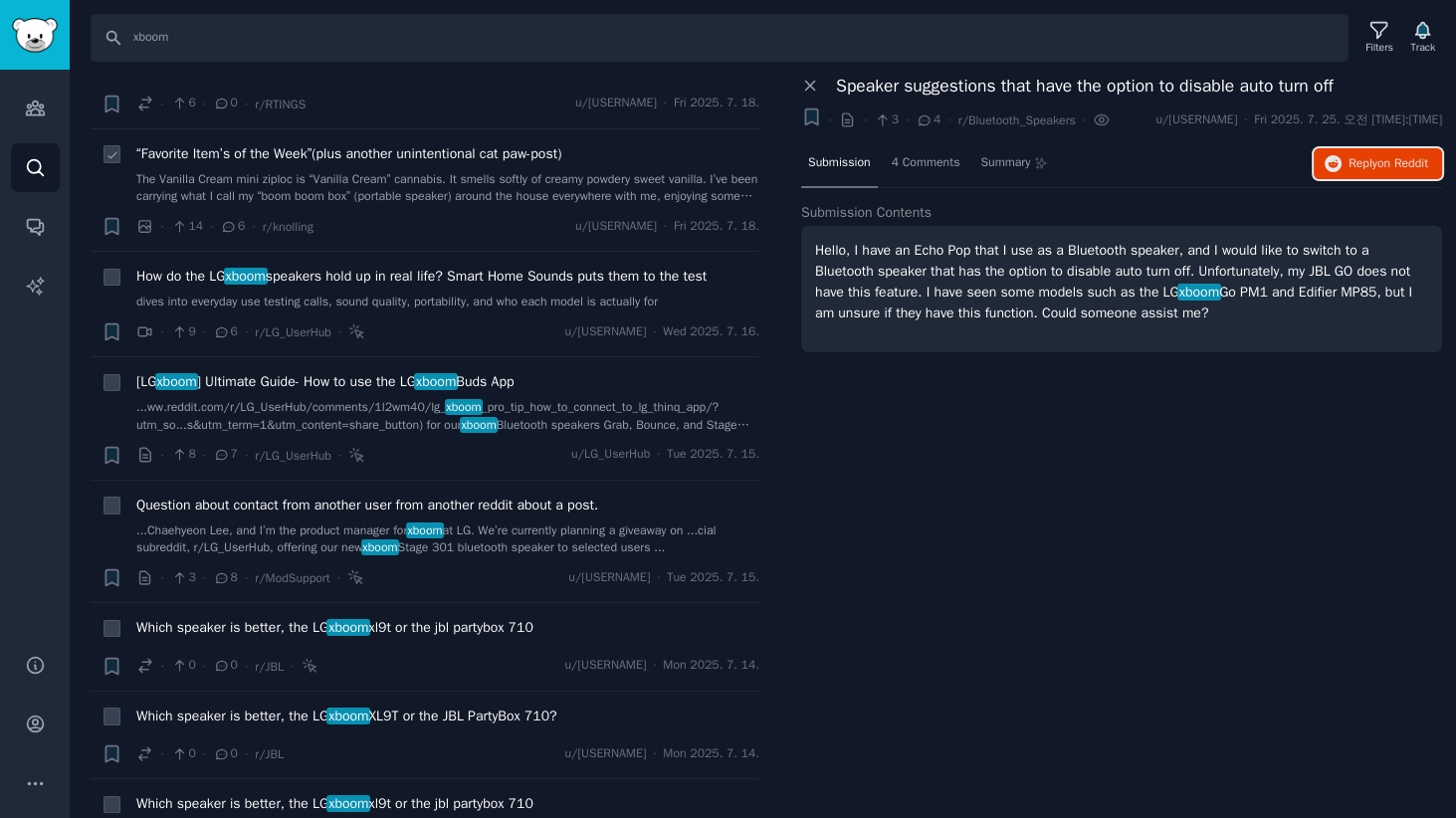 scroll, scrollTop: 2653, scrollLeft: 0, axis: vertical 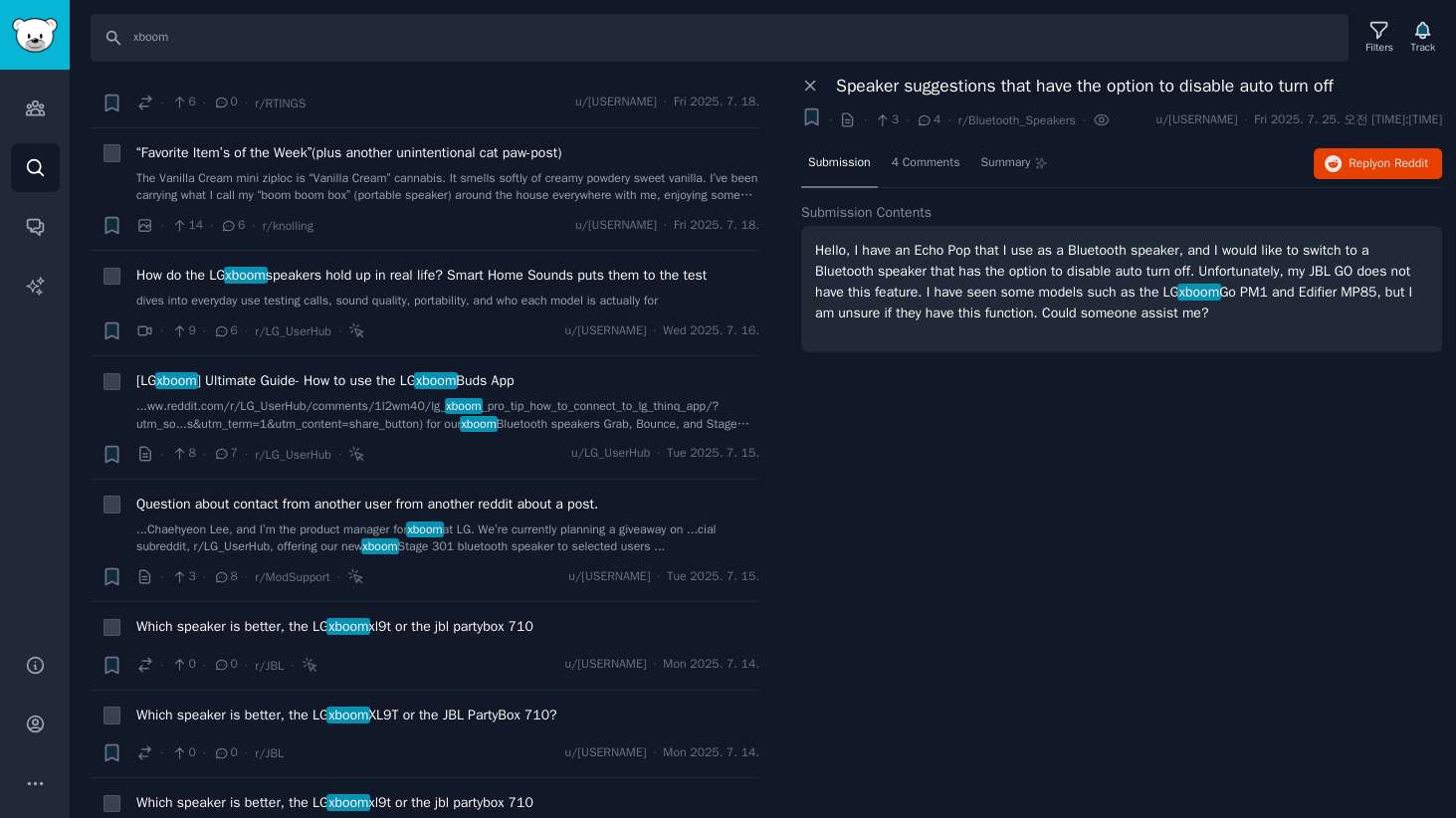 click on "r/[SUBREDDIT] · u/[USERNAME] · Fri [DATE] [TIME] Submission [NUMBER] Comments Summary Reply on Reddit Submission Contents Hello, I have an Echo Pop that I use as a Bluetooth speaker, and I would like to switch to a Bluetooth speaker that has the option to disable auto turn off. Unfortunately, my JBL GO does not have this feature. I have seen some models such as the LG xboom Go PM1 and Edifier MP85, but I am unsure if they have this function. Could someone assist me?" at bounding box center [1122, 447] 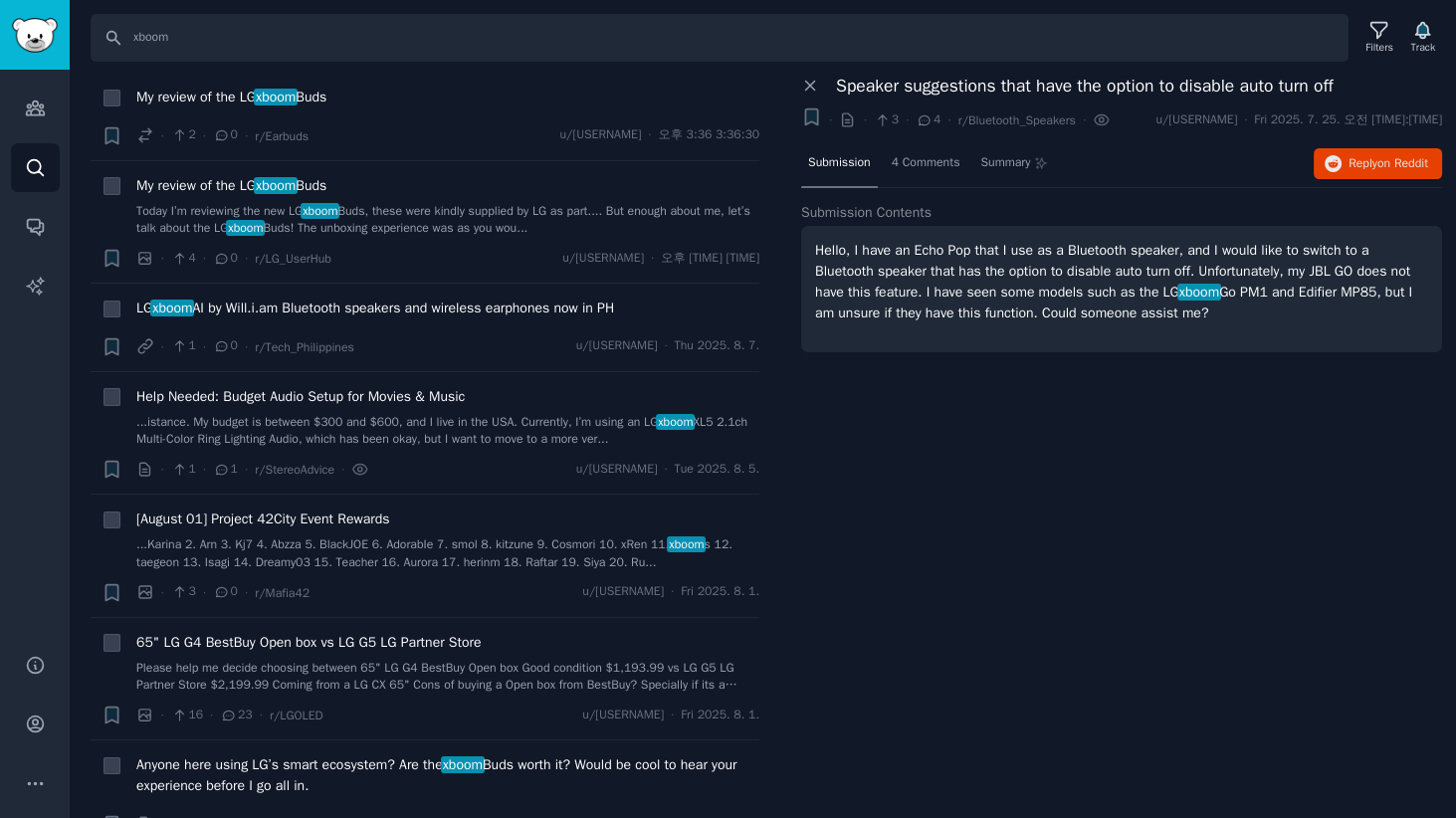 scroll, scrollTop: 0, scrollLeft: 0, axis: both 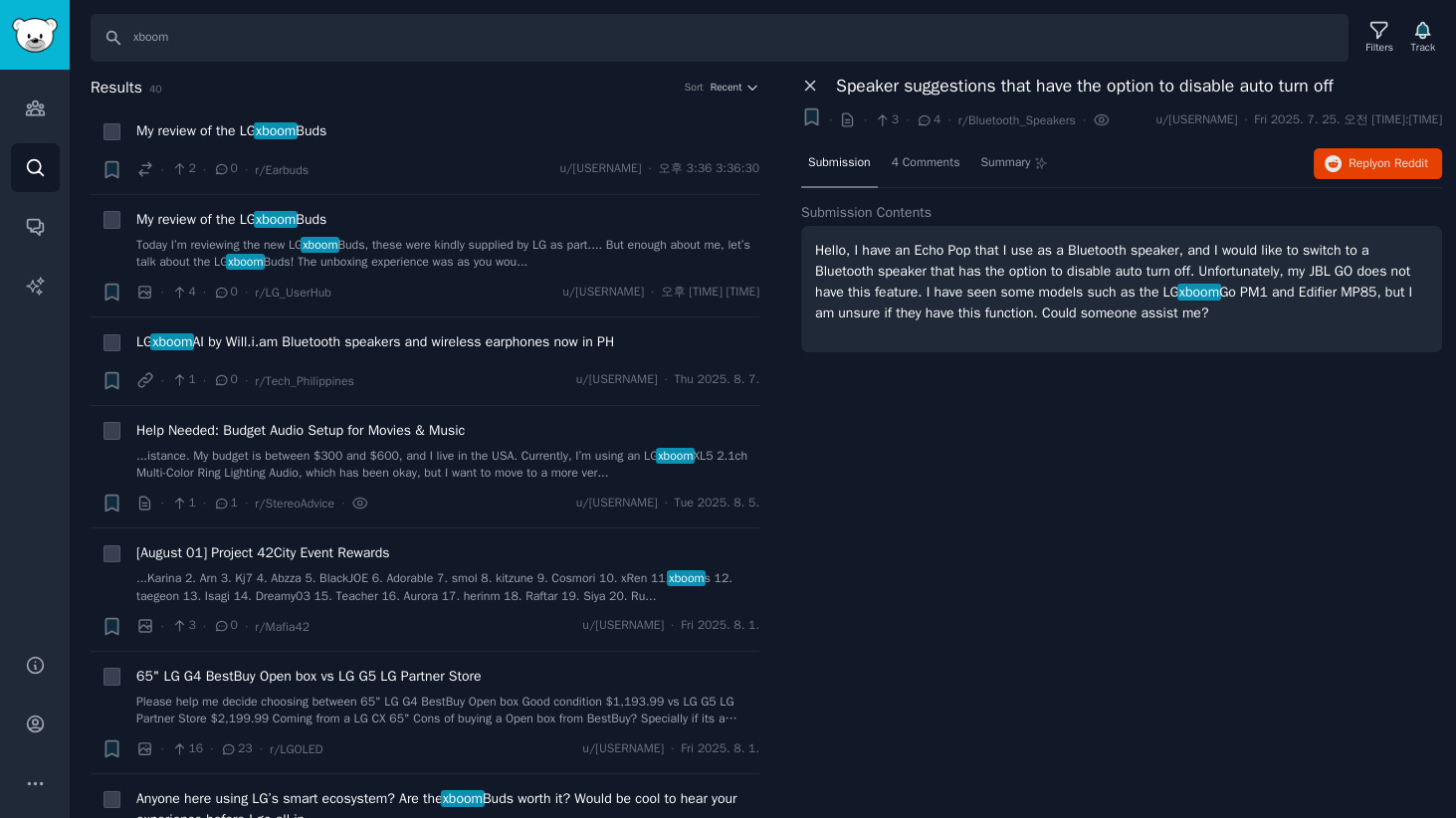click 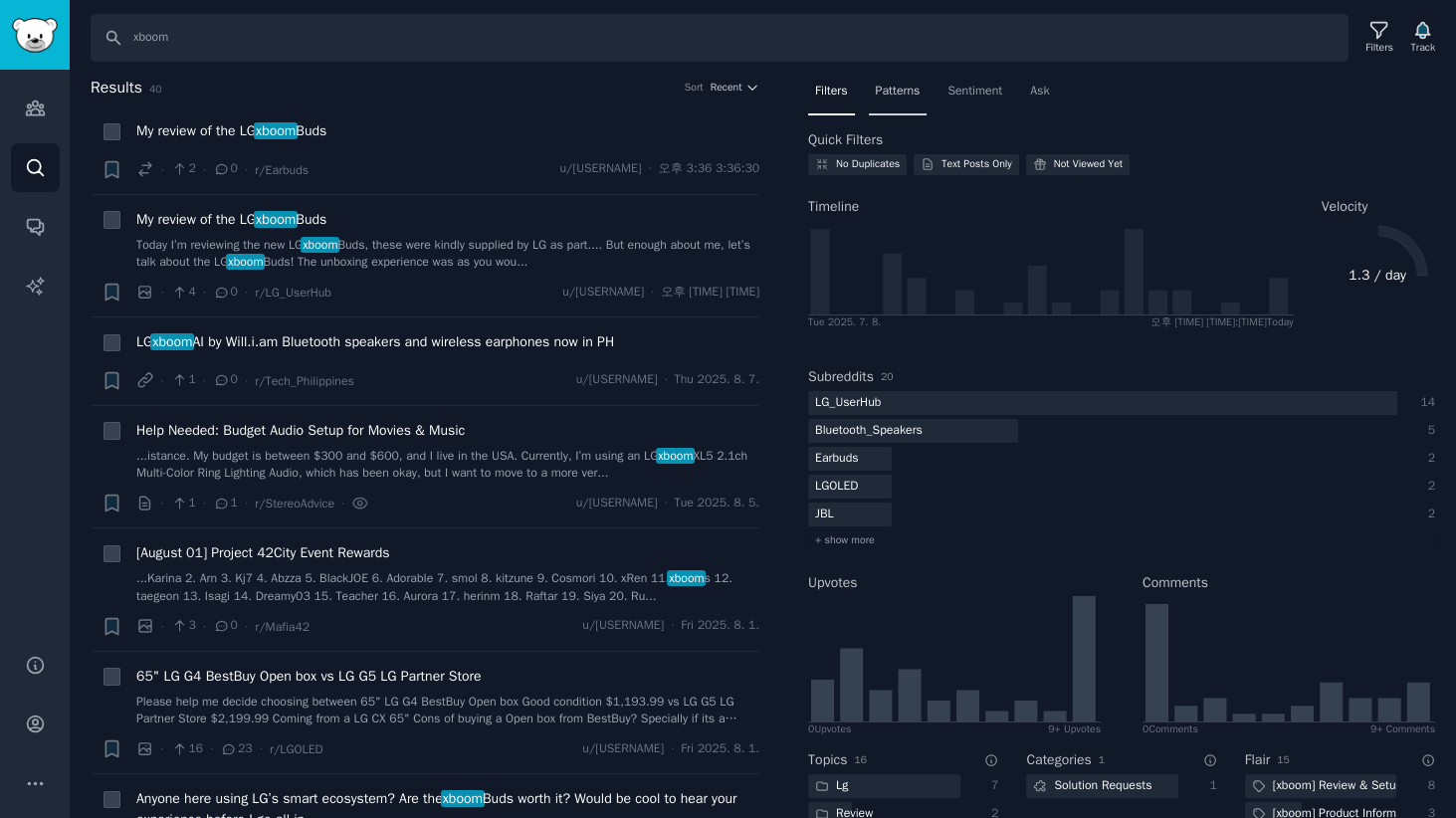 click on "Patterns" at bounding box center [898, 92] 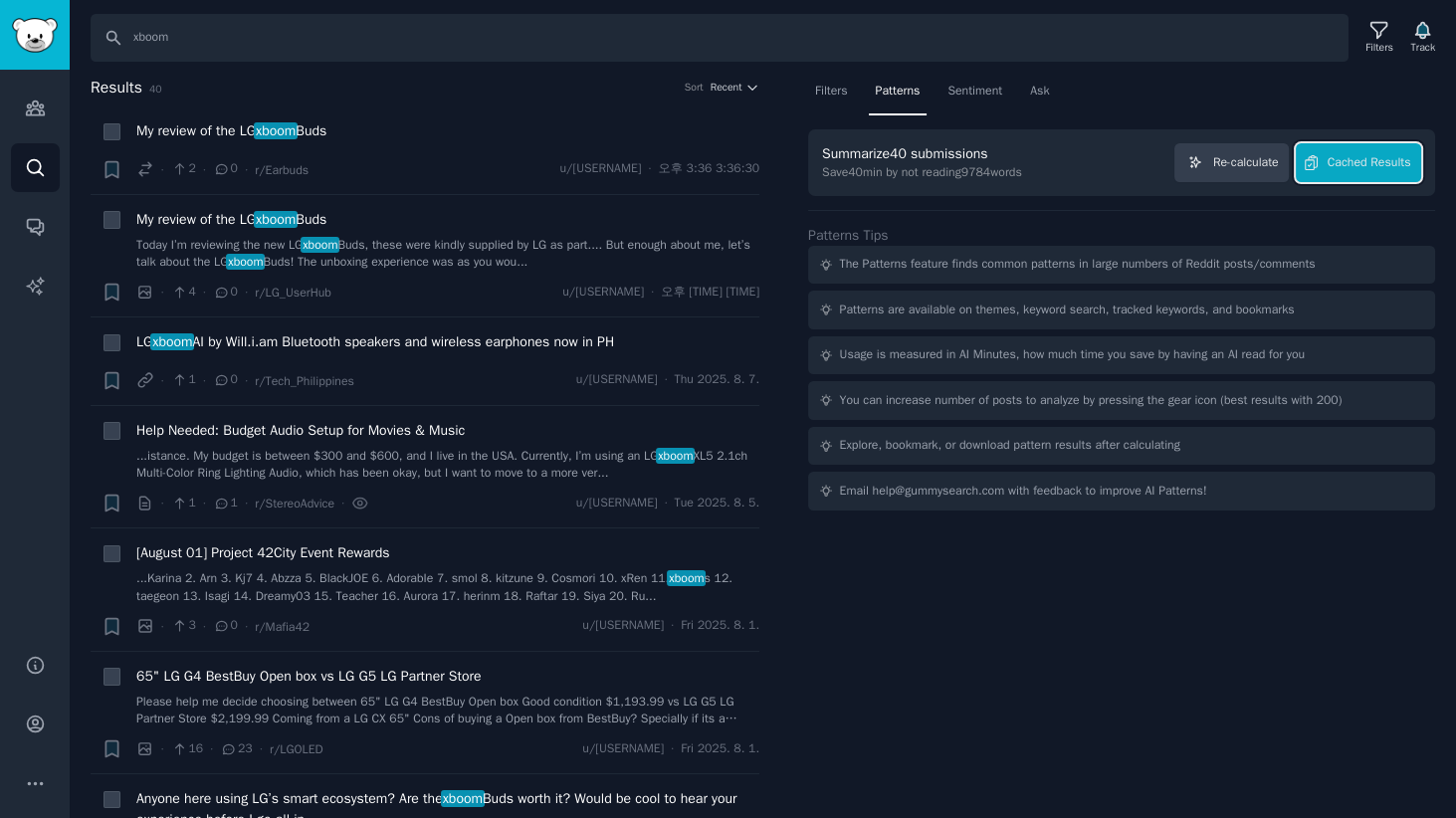 click on "Cached Results" at bounding box center (1369, 163) 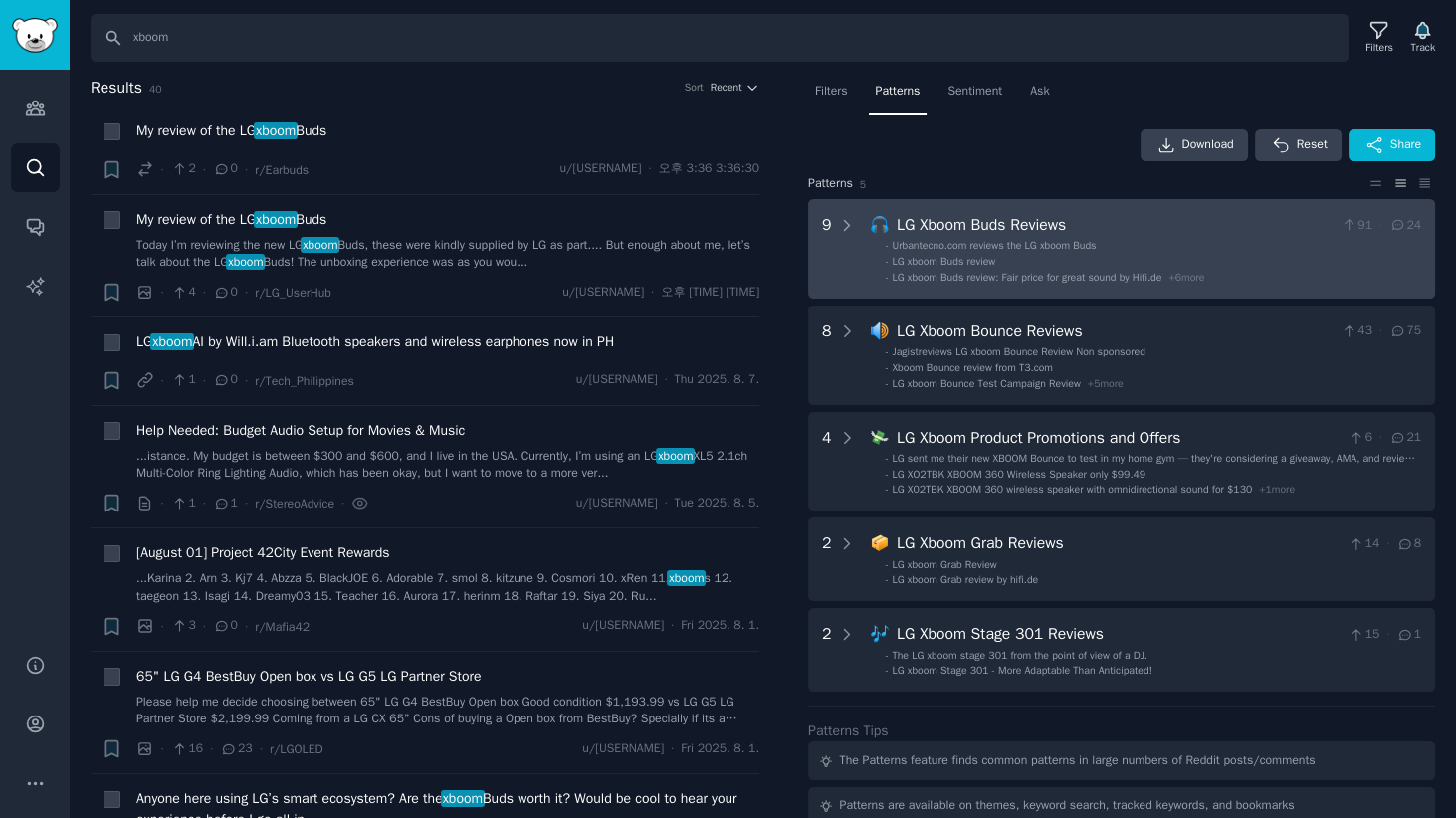 click on "- LG xboom Buds review" at bounding box center (1153, 262) 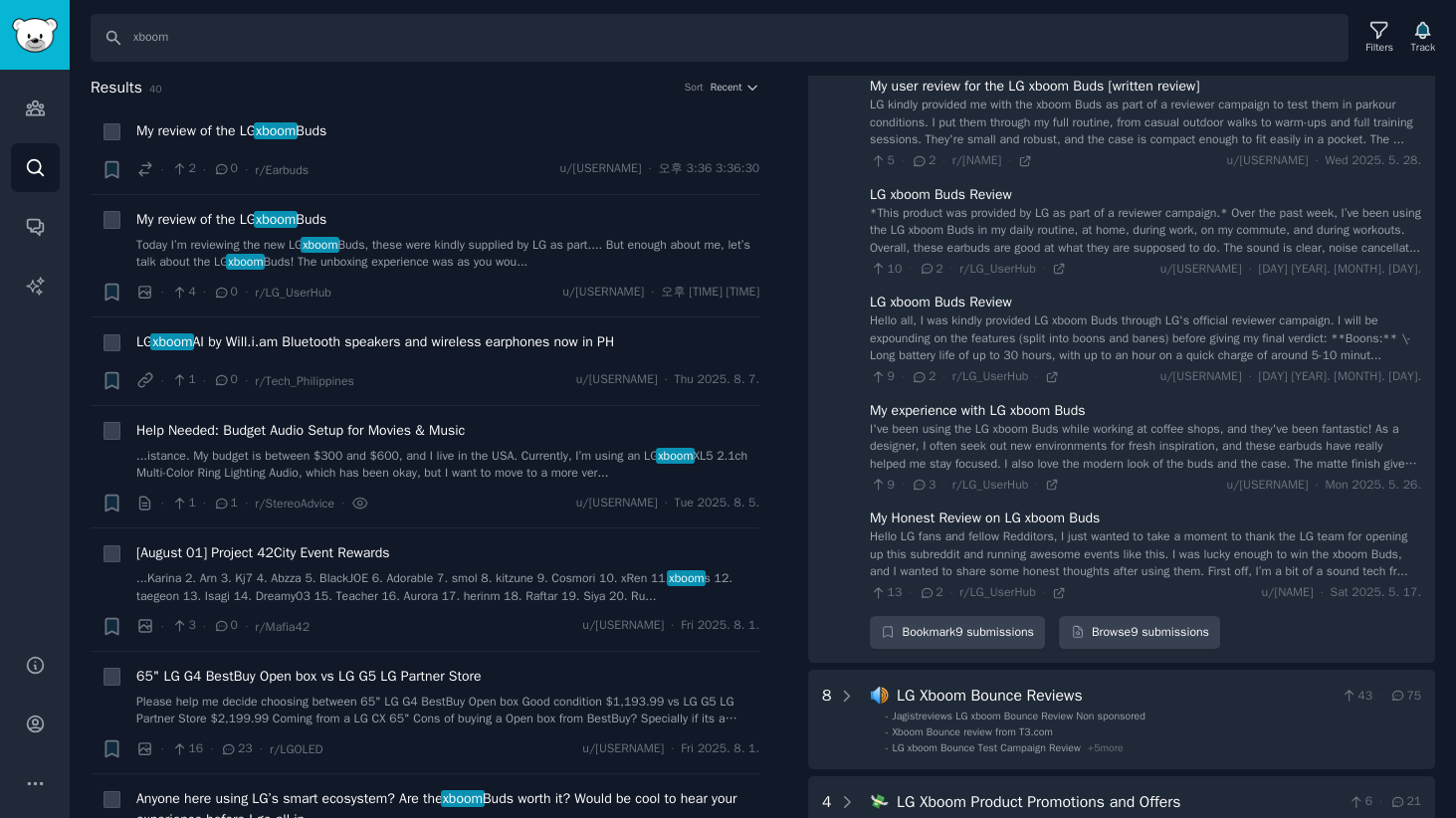 scroll, scrollTop: 692, scrollLeft: 0, axis: vertical 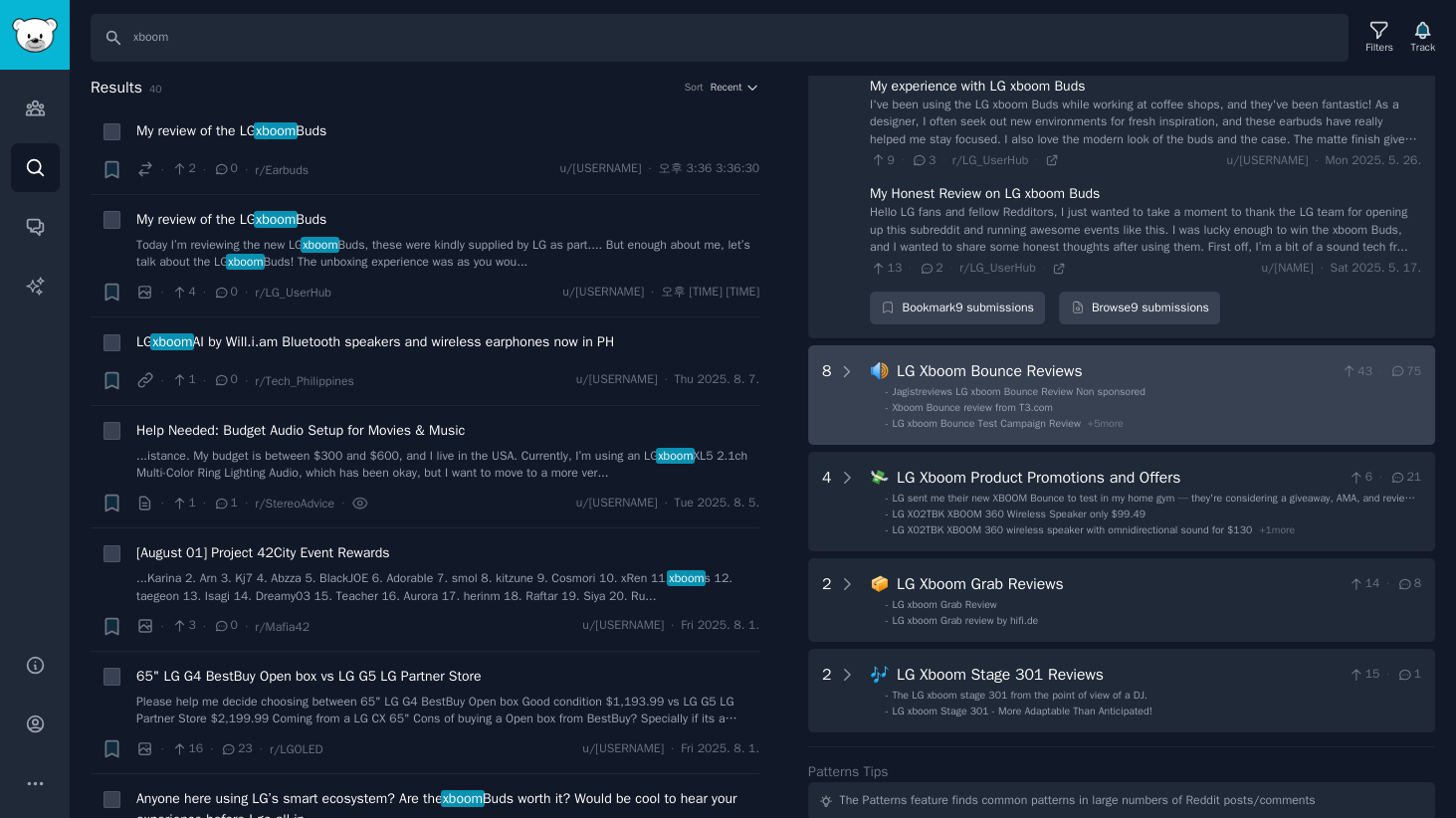 click on "LG Xboom Bounce Reviews" at bounding box center (1115, 371) 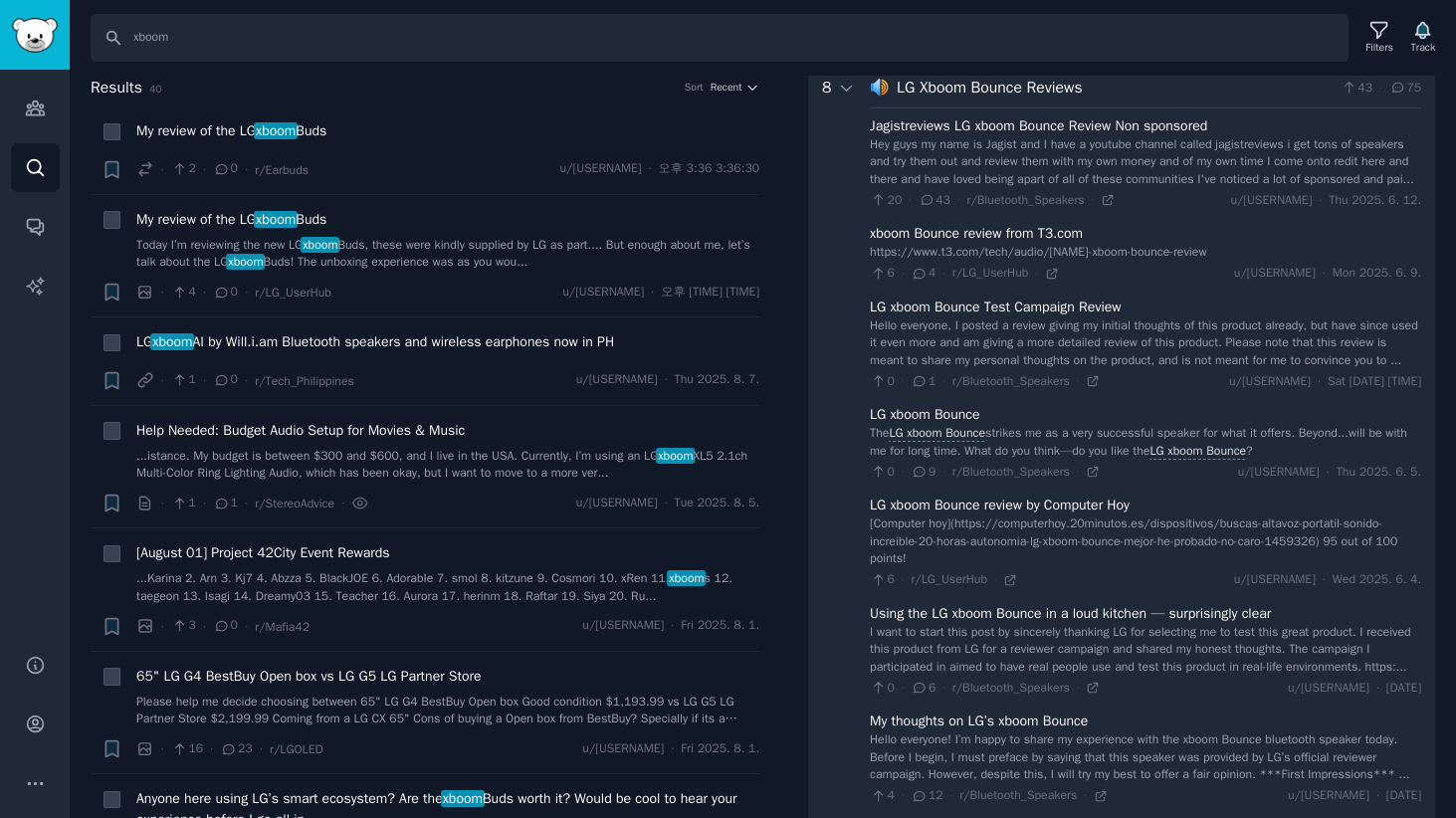 scroll, scrollTop: 1512, scrollLeft: 0, axis: vertical 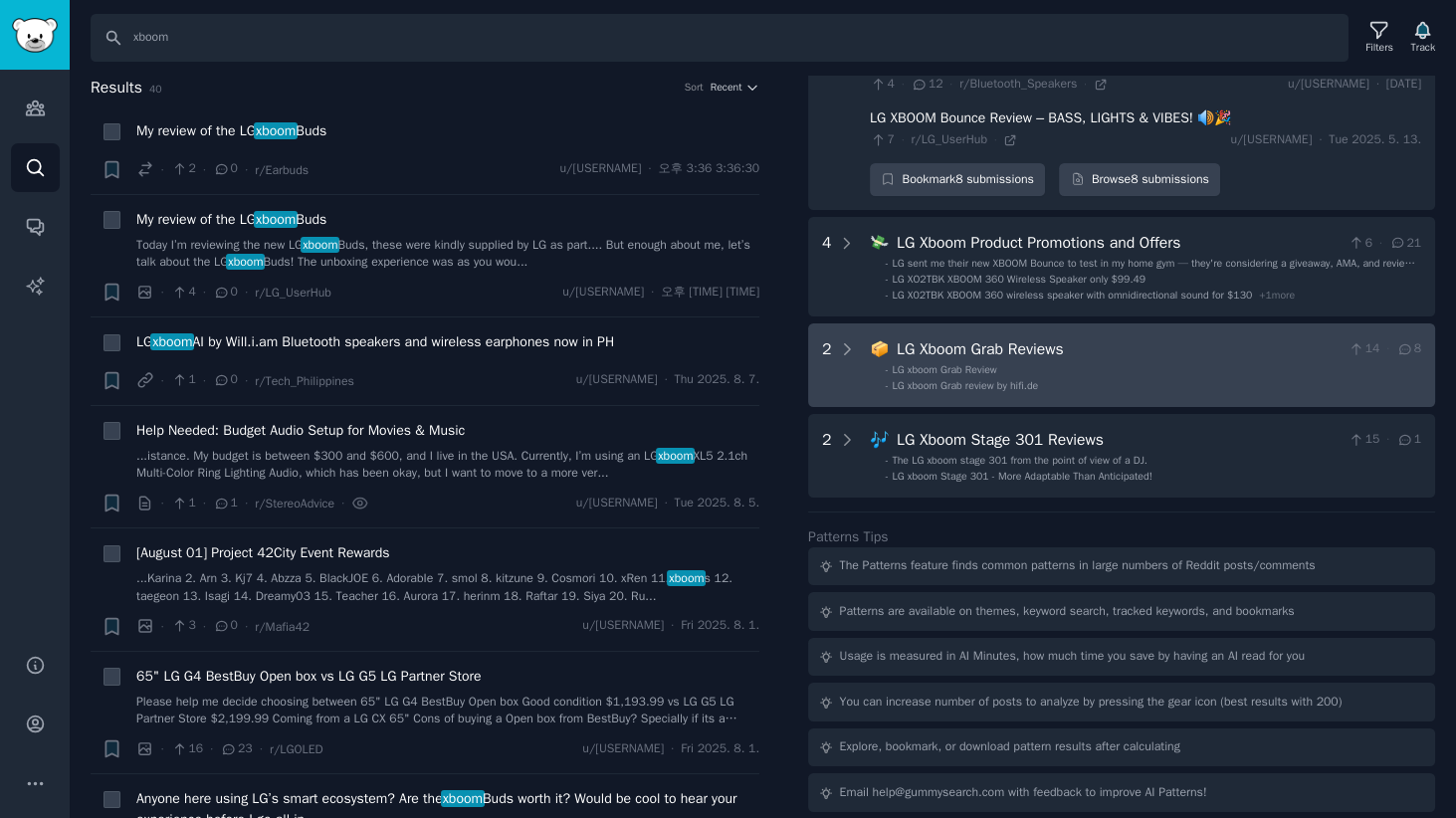 click on "LG Xboom Grab Reviews" at bounding box center [1119, 349] 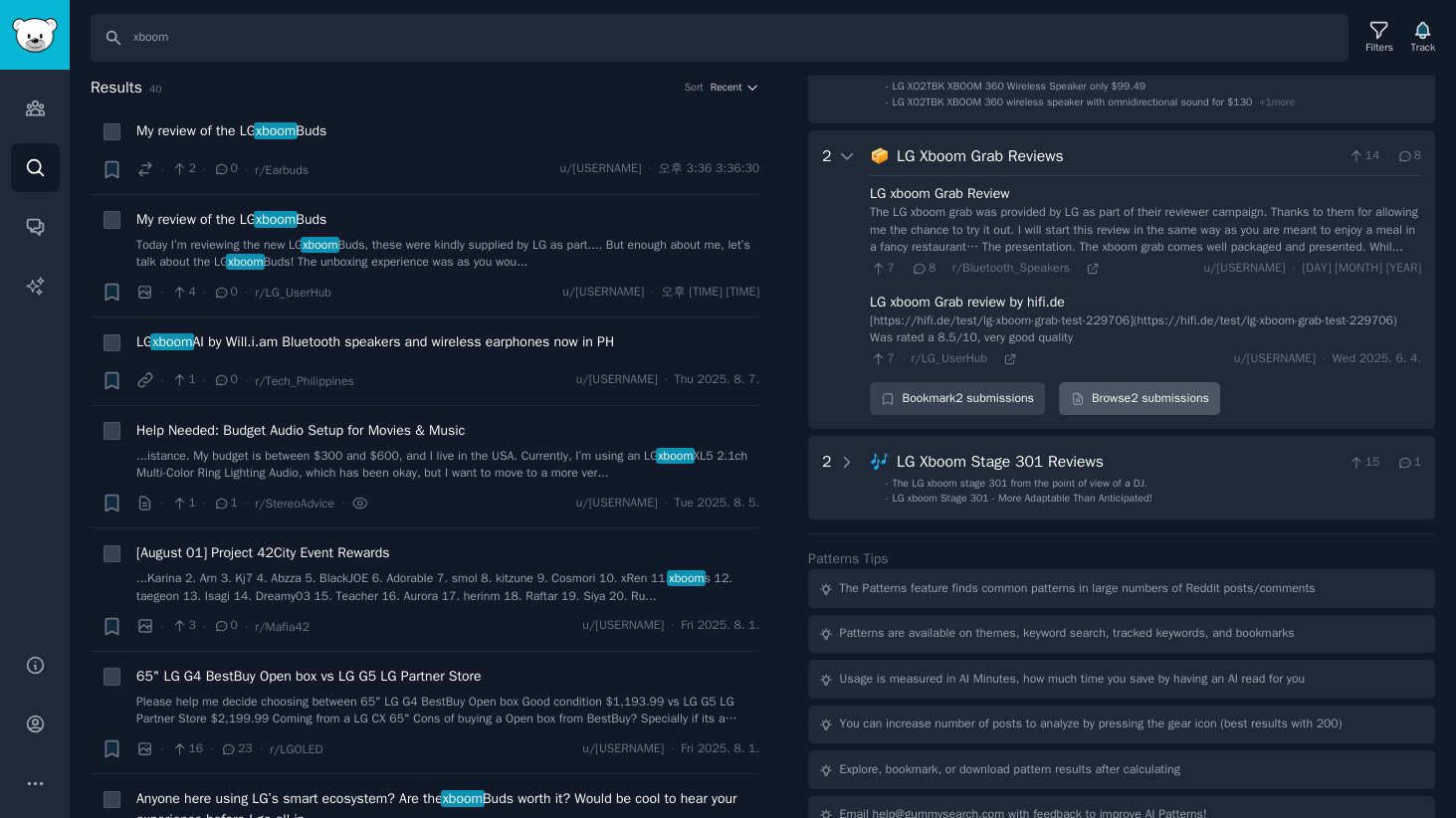 scroll, scrollTop: 2104, scrollLeft: 0, axis: vertical 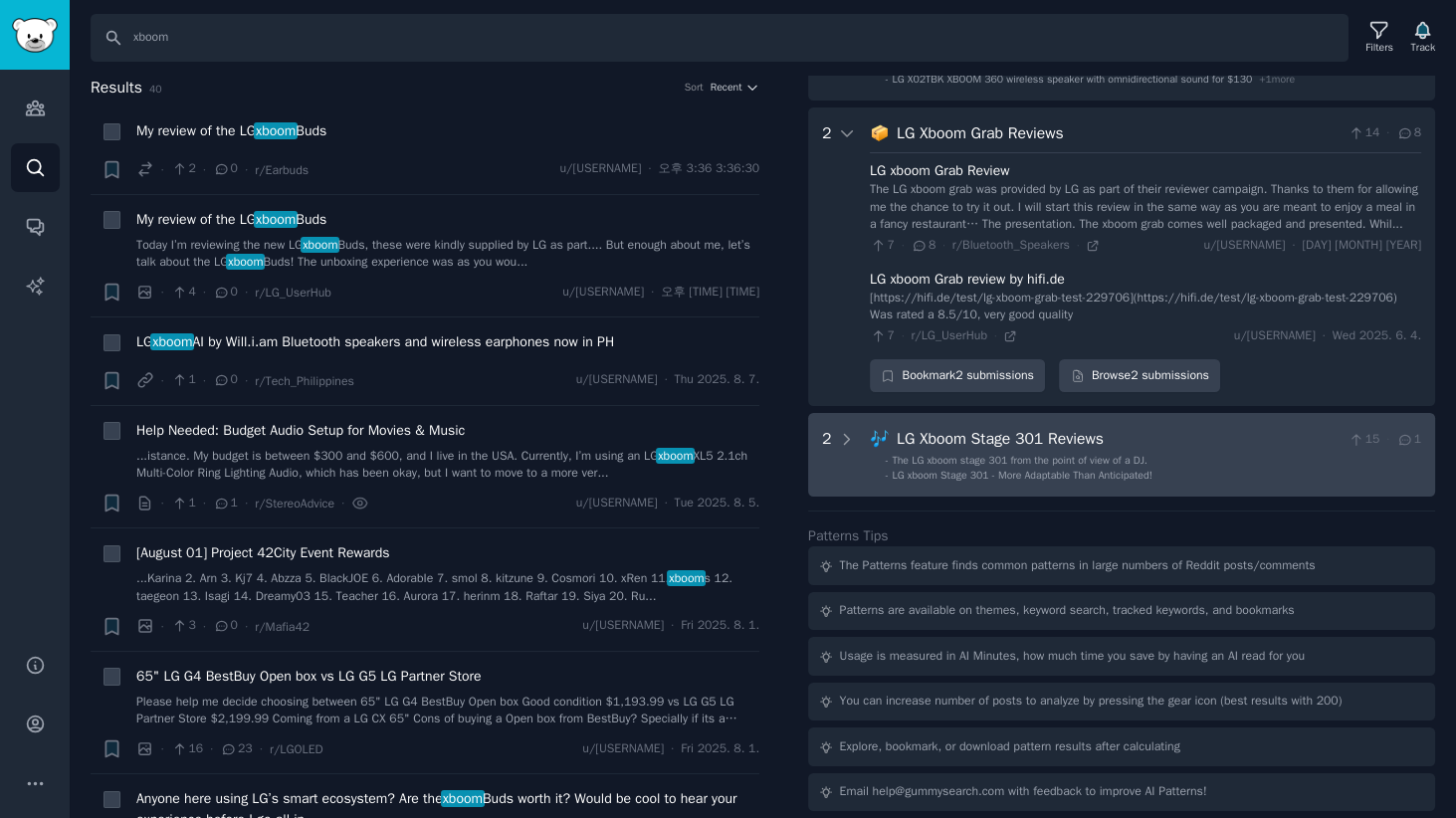 click on "LG Xboom Stage 301 Reviews" at bounding box center [1119, 439] 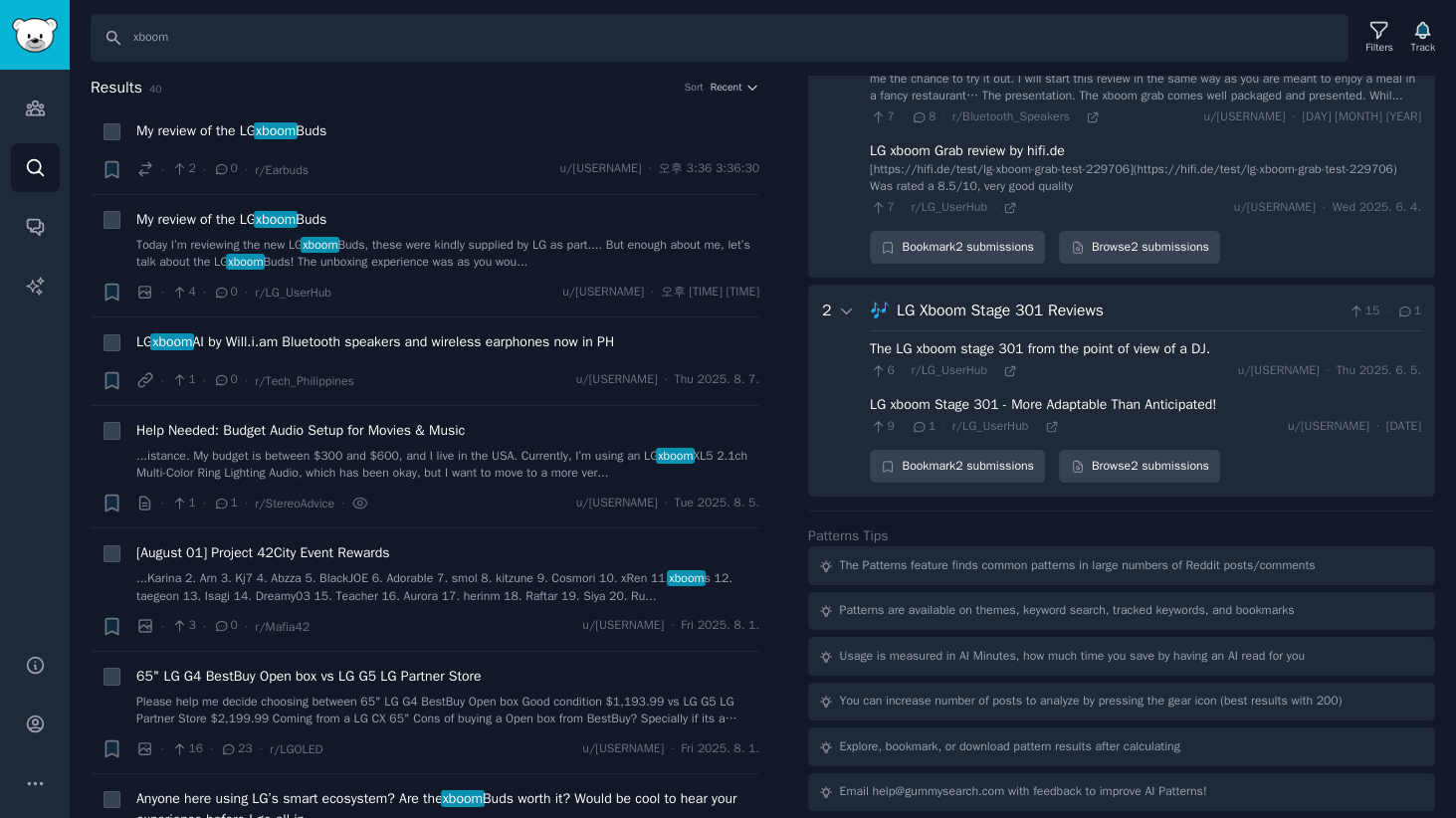 scroll, scrollTop: 2230, scrollLeft: 0, axis: vertical 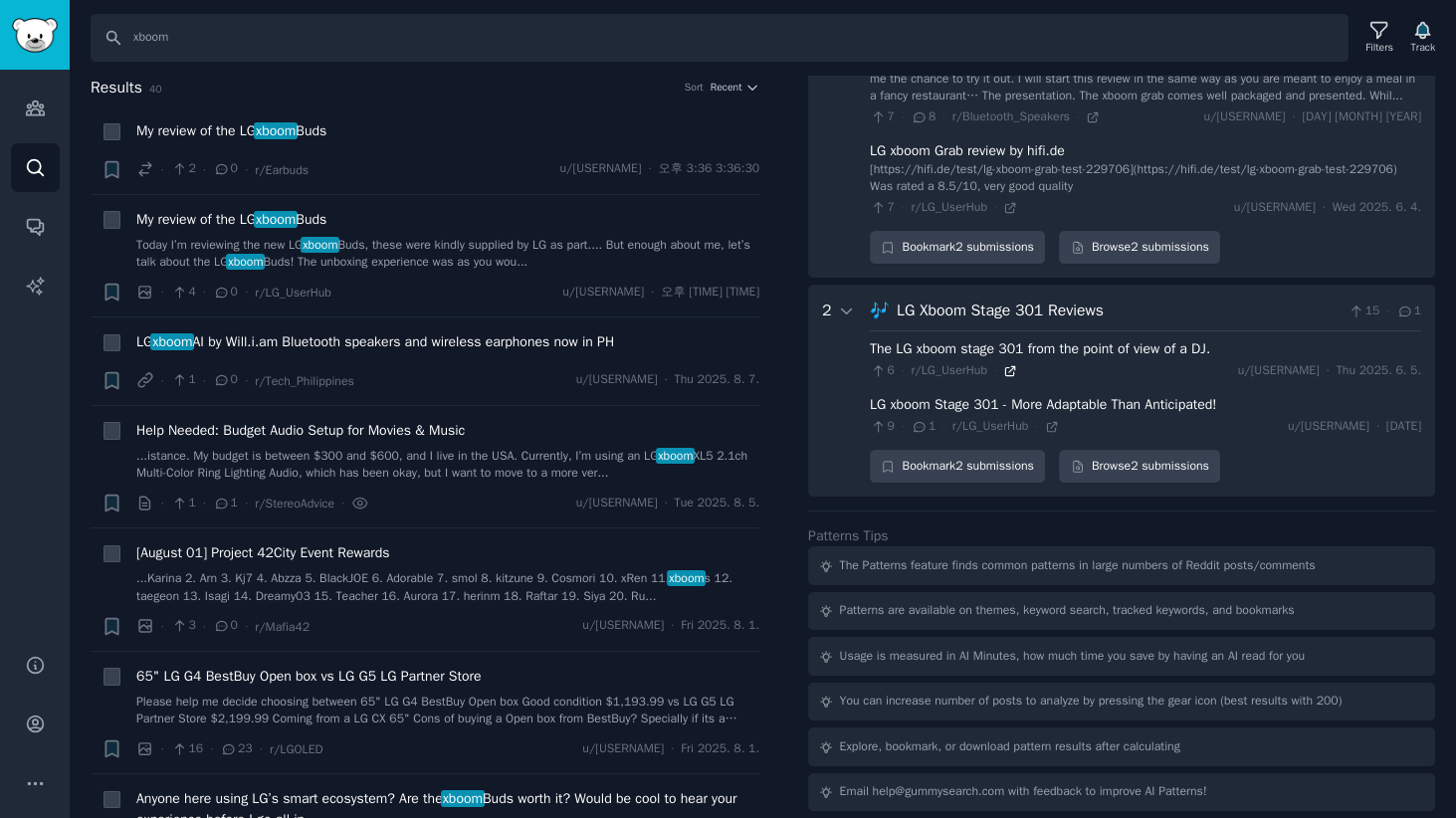 click 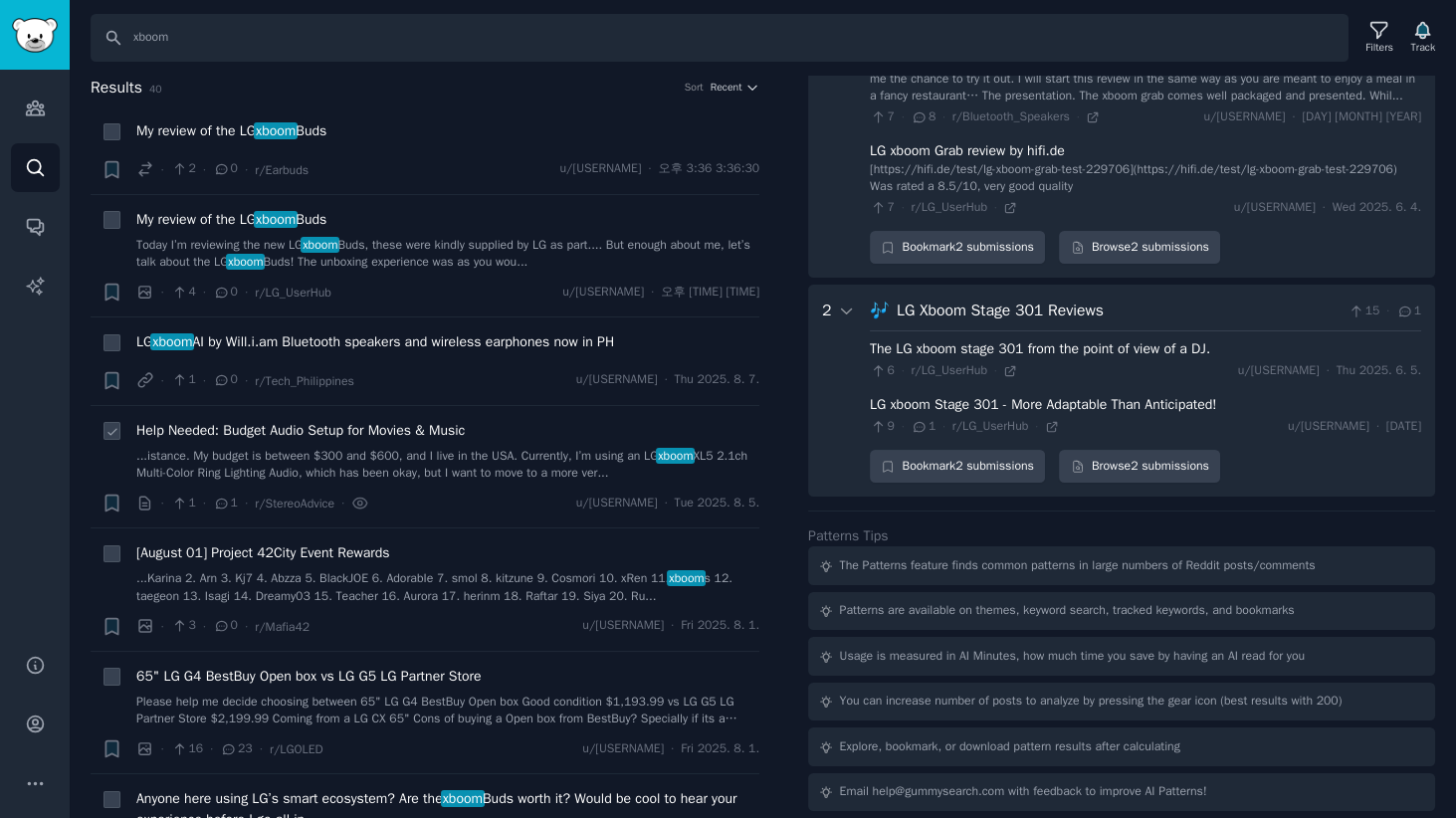 click on "Help Needed: Budget Audio Setup for Movies & Music" at bounding box center [301, 430] 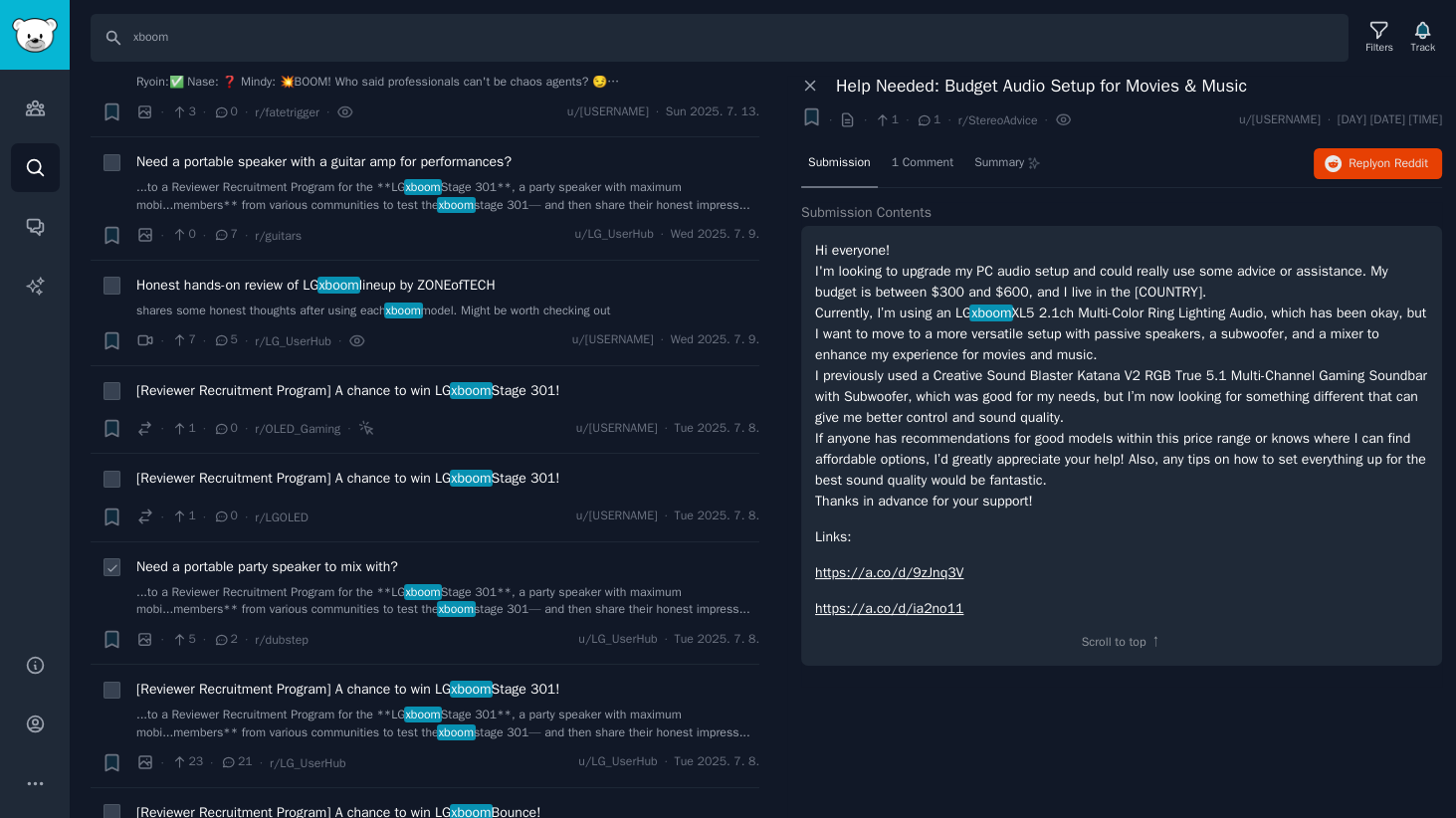 scroll, scrollTop: 3806, scrollLeft: 0, axis: vertical 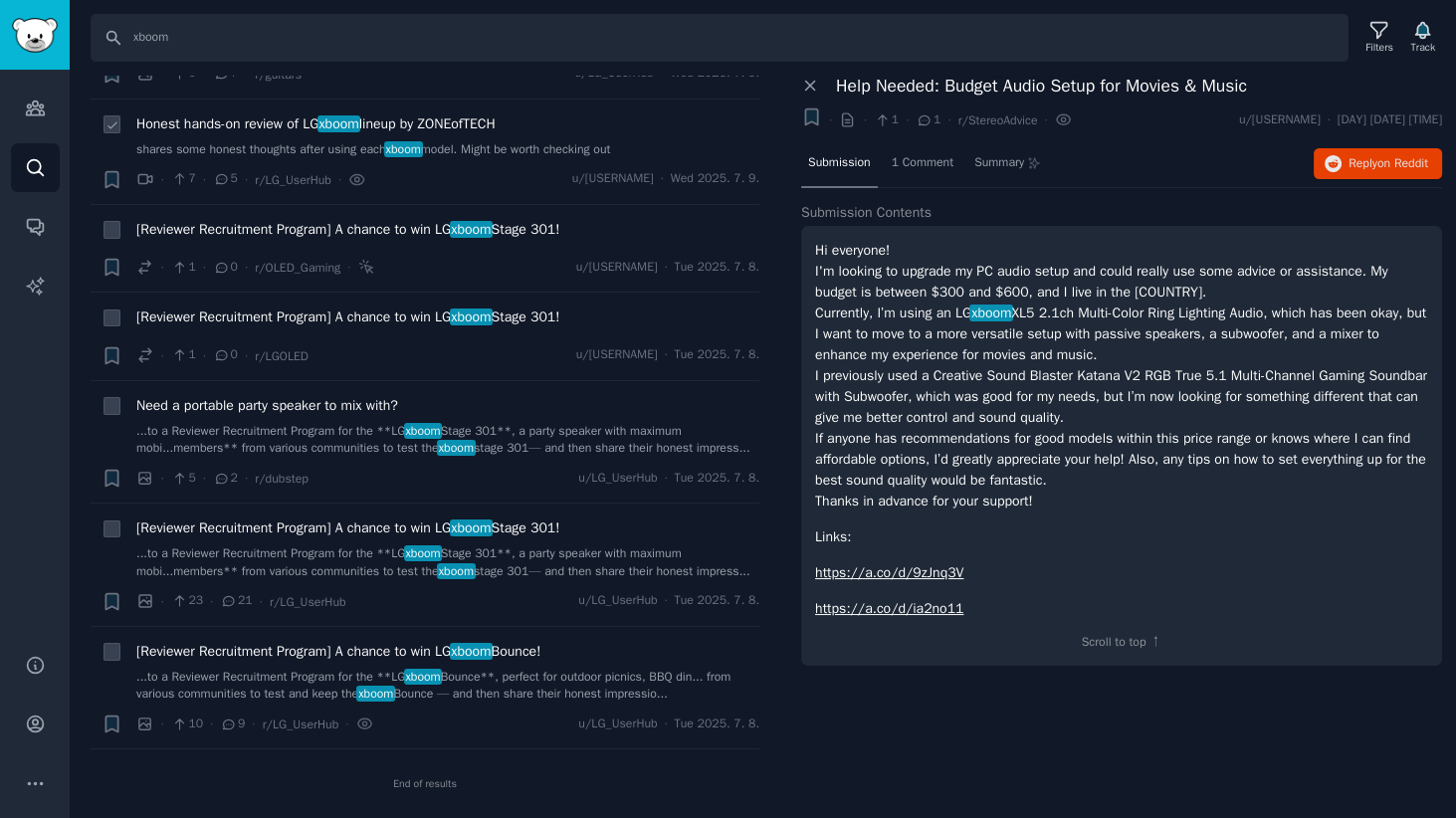 click on "Honest hands-on review of LG  xboom  lineup by ZONEofTECH" at bounding box center (315, 123) 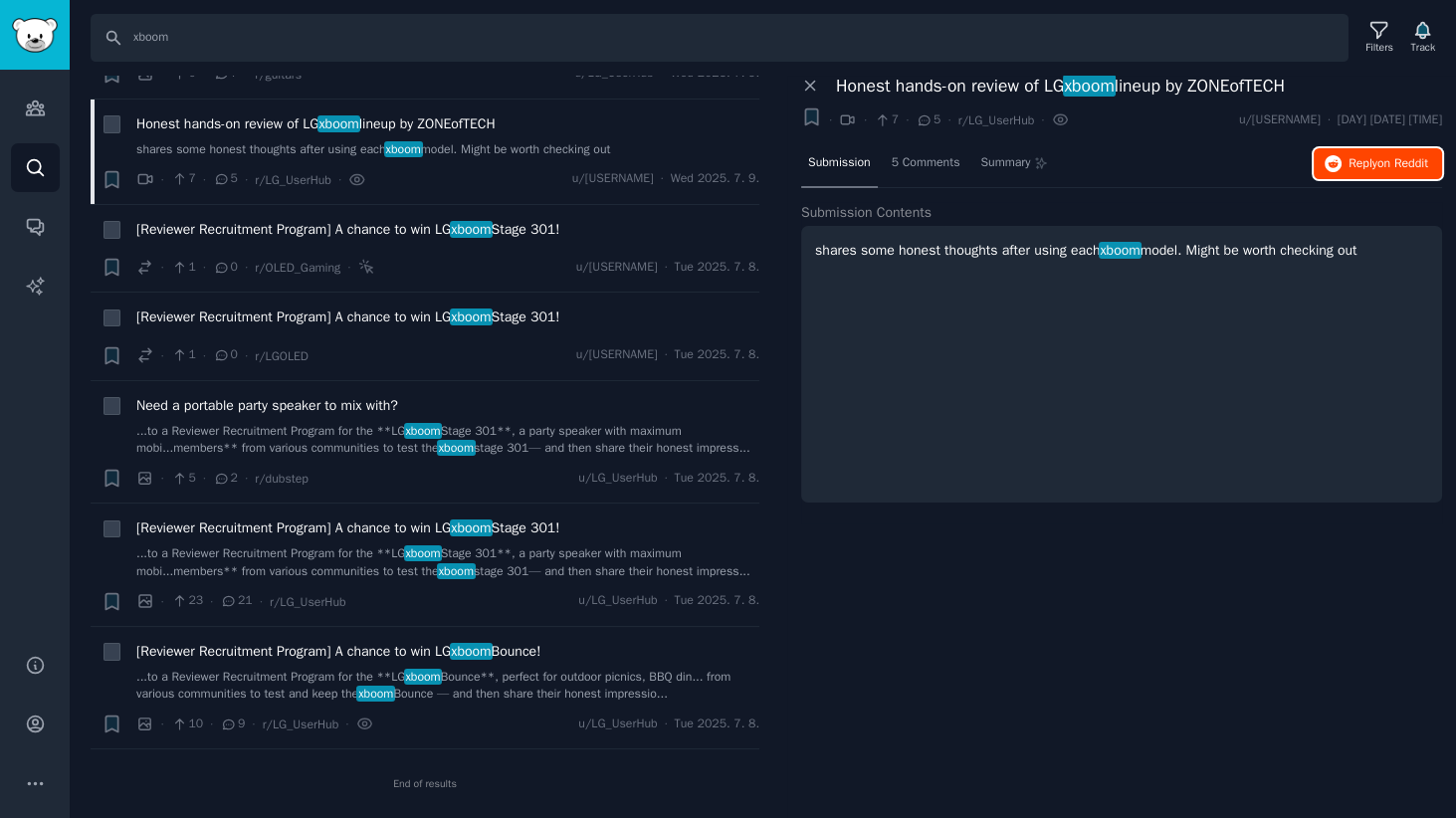 click on "on Reddit" at bounding box center (1402, 163) 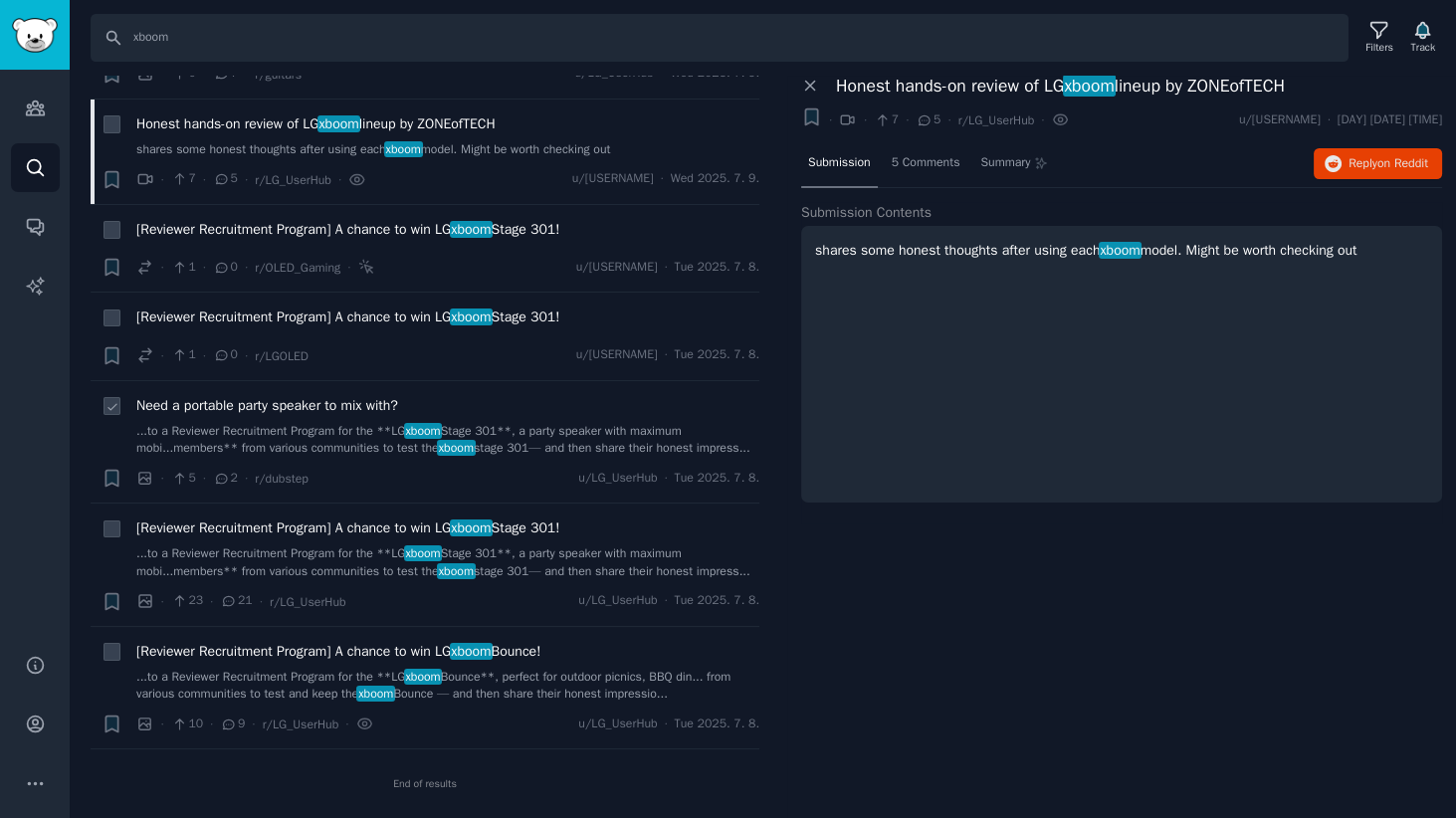 click on "Need a portable party speaker to mix with?" at bounding box center [267, 405] 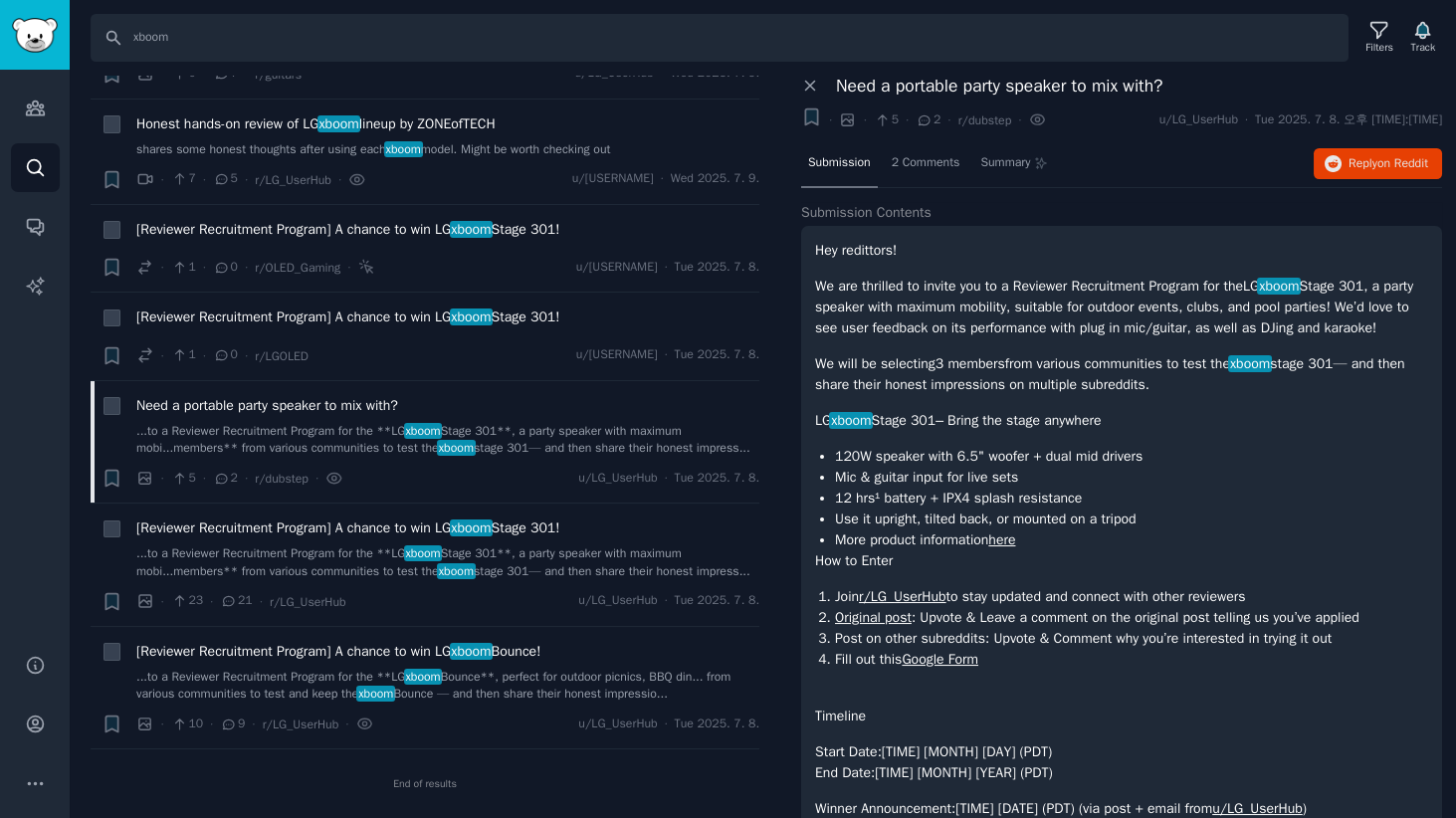 scroll, scrollTop: 791, scrollLeft: 0, axis: vertical 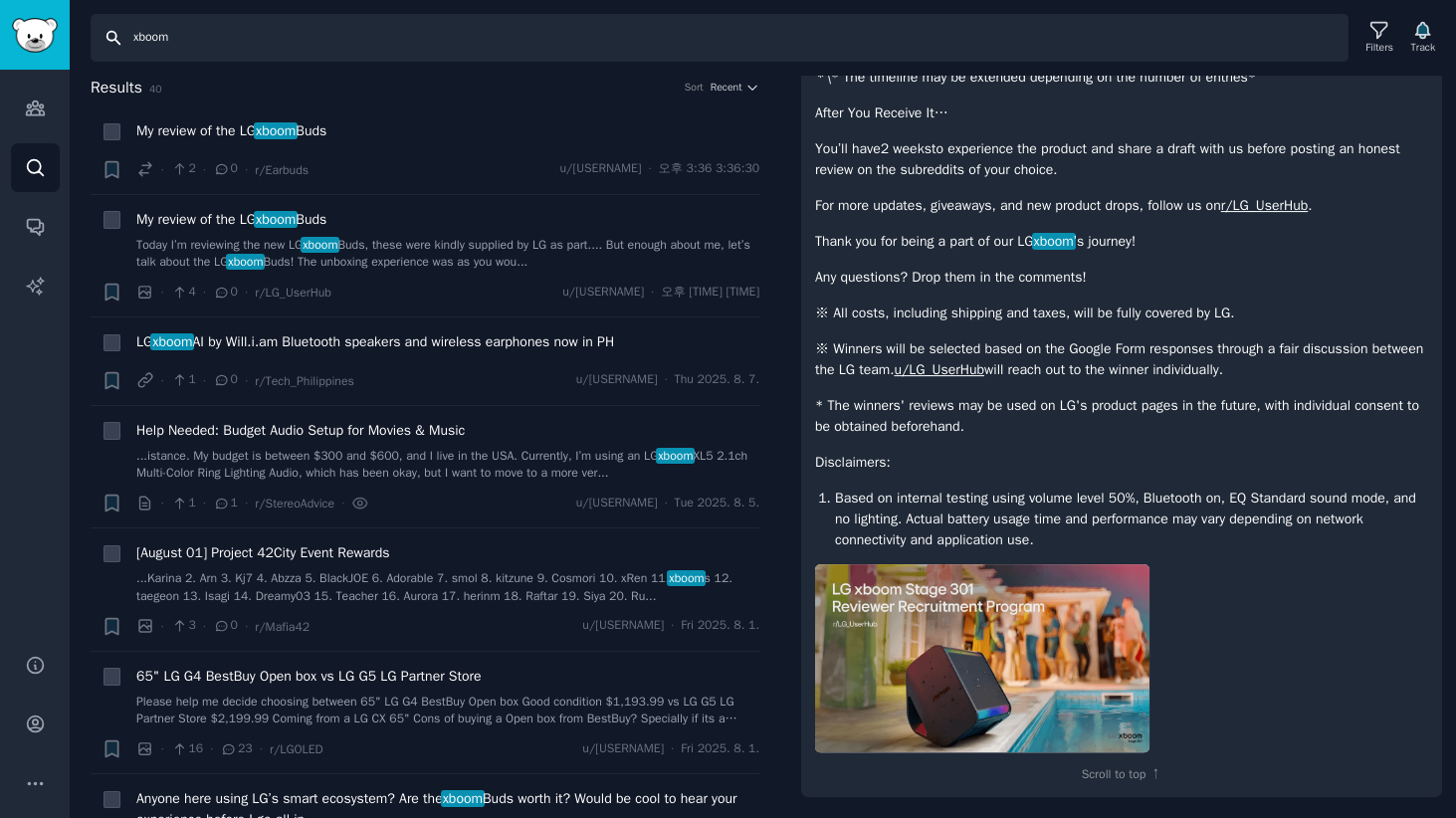 click on "xboom" at bounding box center (720, 38) 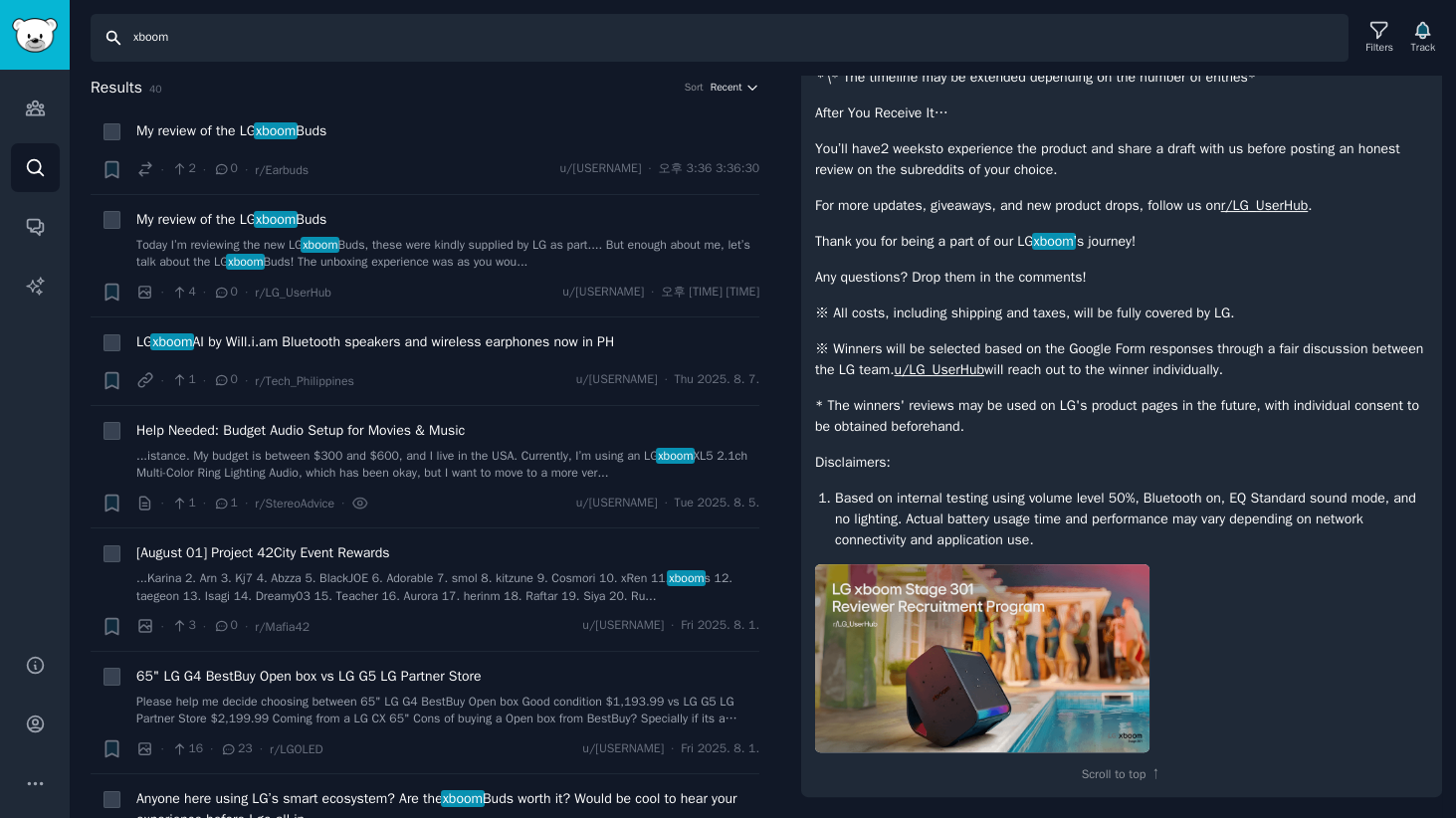 click on "Recent" at bounding box center (727, 88) 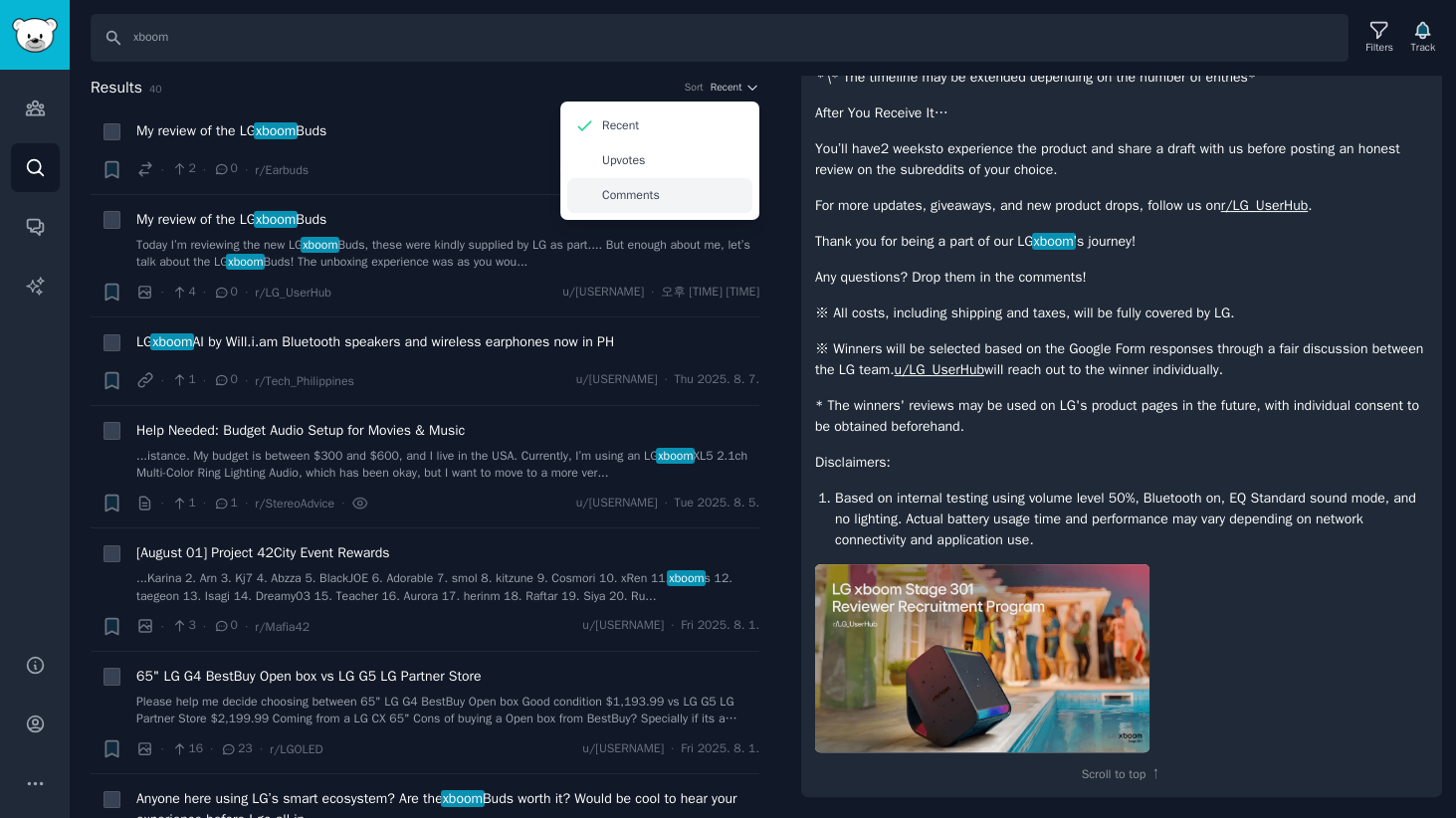 click on "Comments" at bounding box center (631, 196) 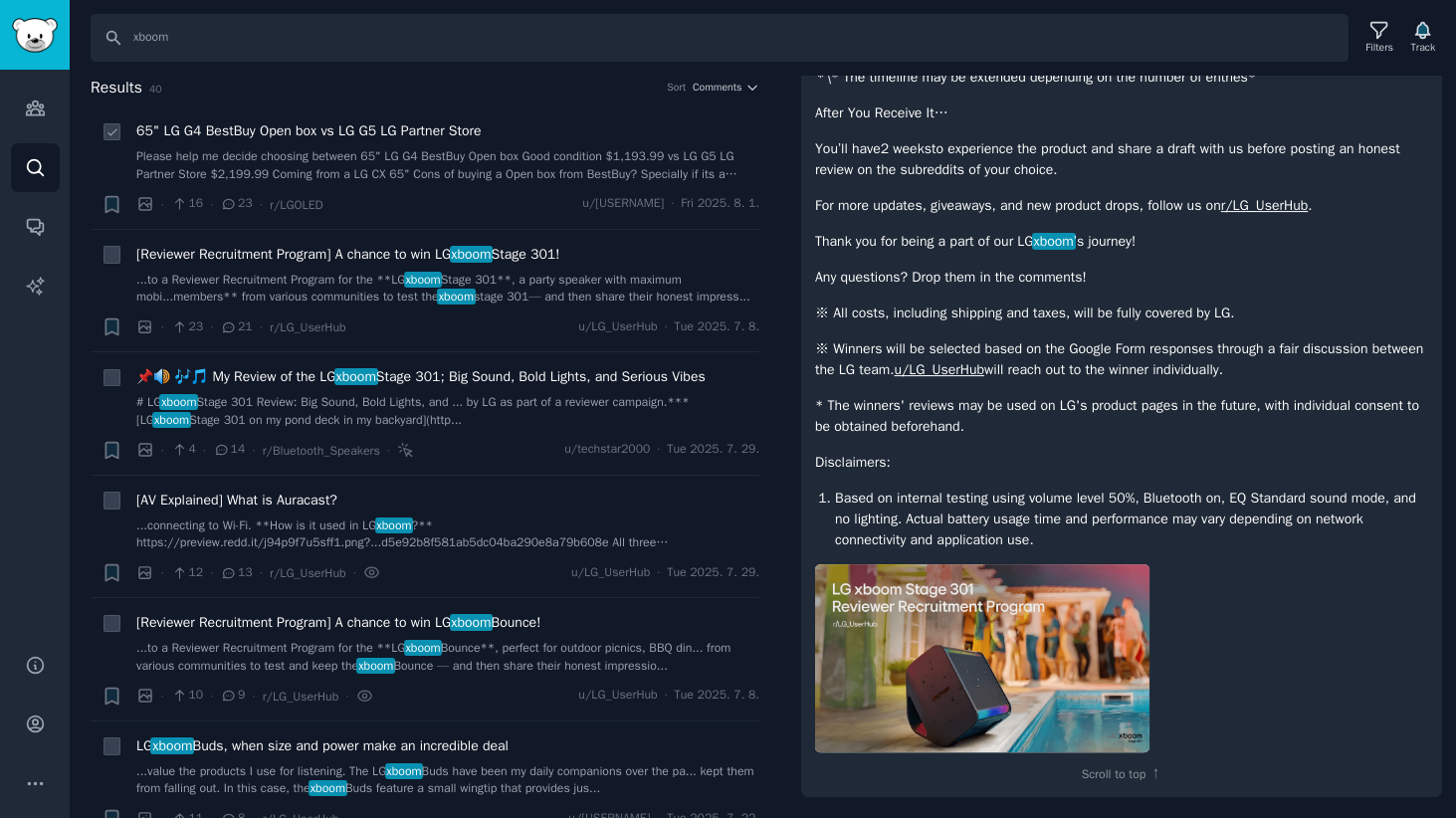 click on "65" LG G4 BestBuy Open box vs LG G5 LG Partner Store" at bounding box center [309, 130] 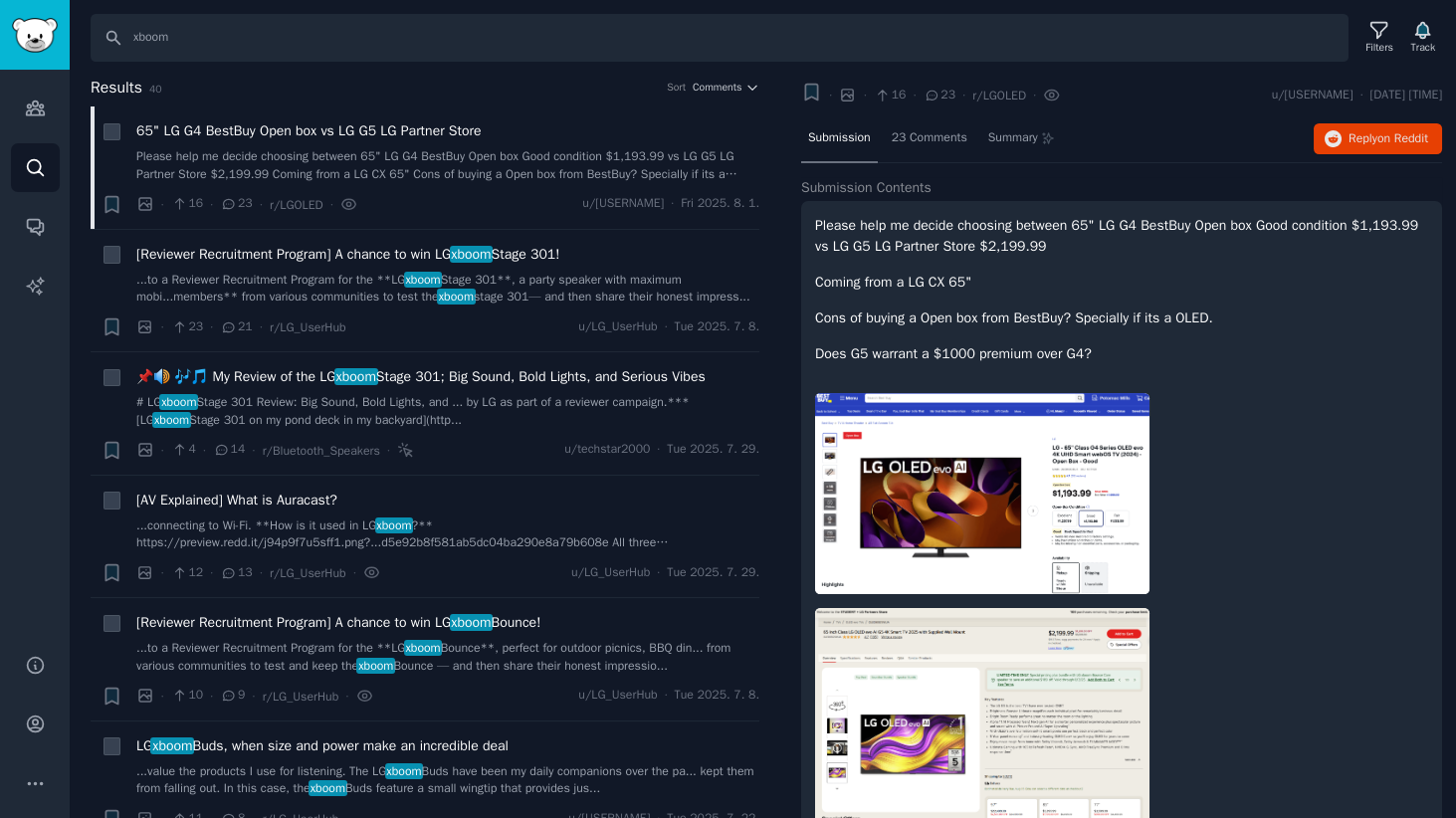 scroll, scrollTop: 0, scrollLeft: 0, axis: both 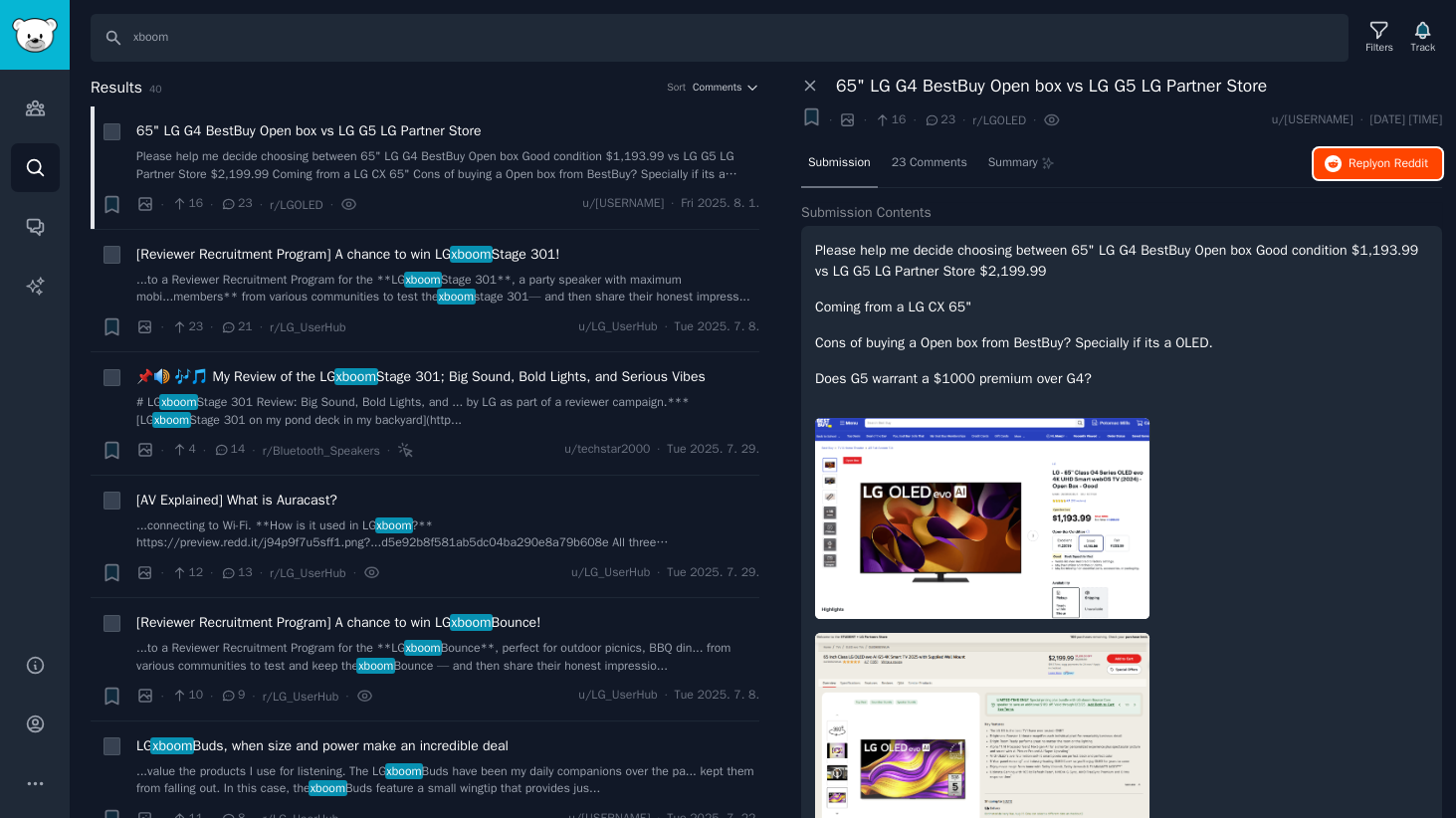 click on "Reply  on Reddit" at bounding box center [1388, 164] 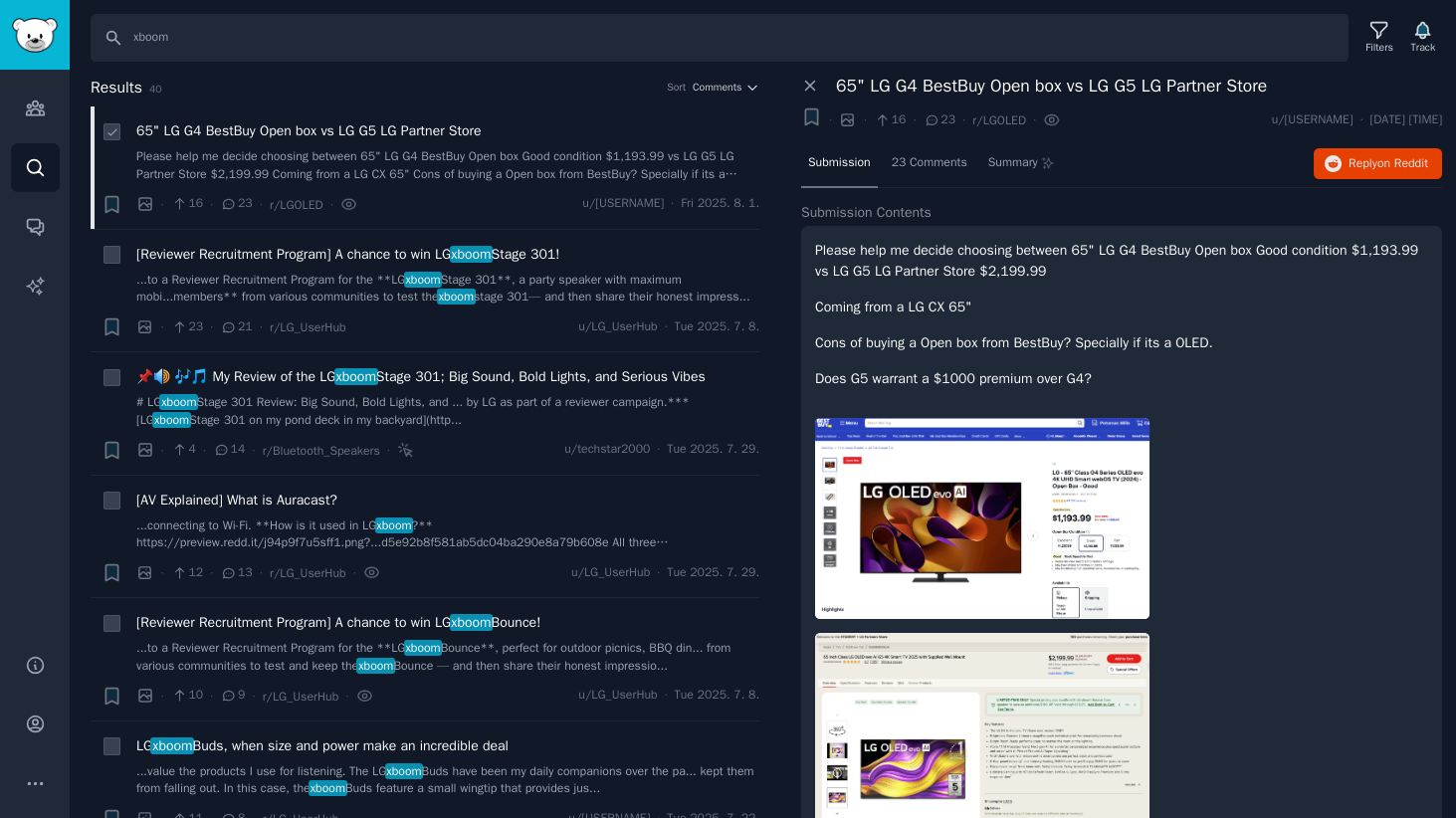 click on "+ [PRICE] LG G4 BestBuy Open box vs LG G5 LG Partner Store Please help me decide choosing between [PRICE] LG G4 BestBuy Open box Good condition [PRICE] vs LG G5 LG Partner Store [PRICE]
Coming from a LG CX 65"
Cons of buying a Open box from BestBuy? Specially if its a OLED.
Does G5 warrant a [PRICE] premium over G4?
· 16 · 23 · r/LGOLED · u/[USERNAME] · [DAY] [MONTH] [YEAR]." at bounding box center (425, 167) 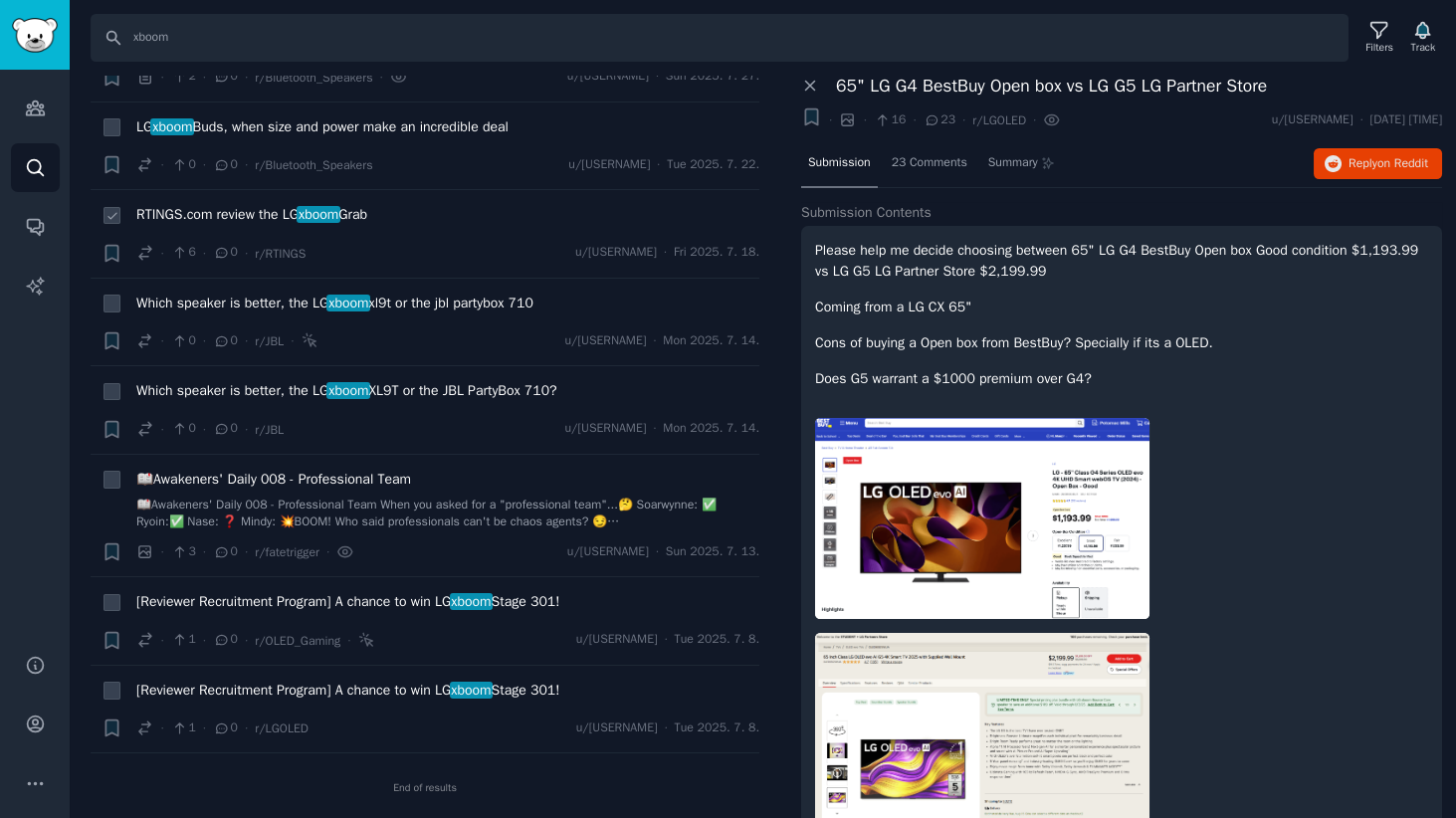 scroll, scrollTop: 3806, scrollLeft: 0, axis: vertical 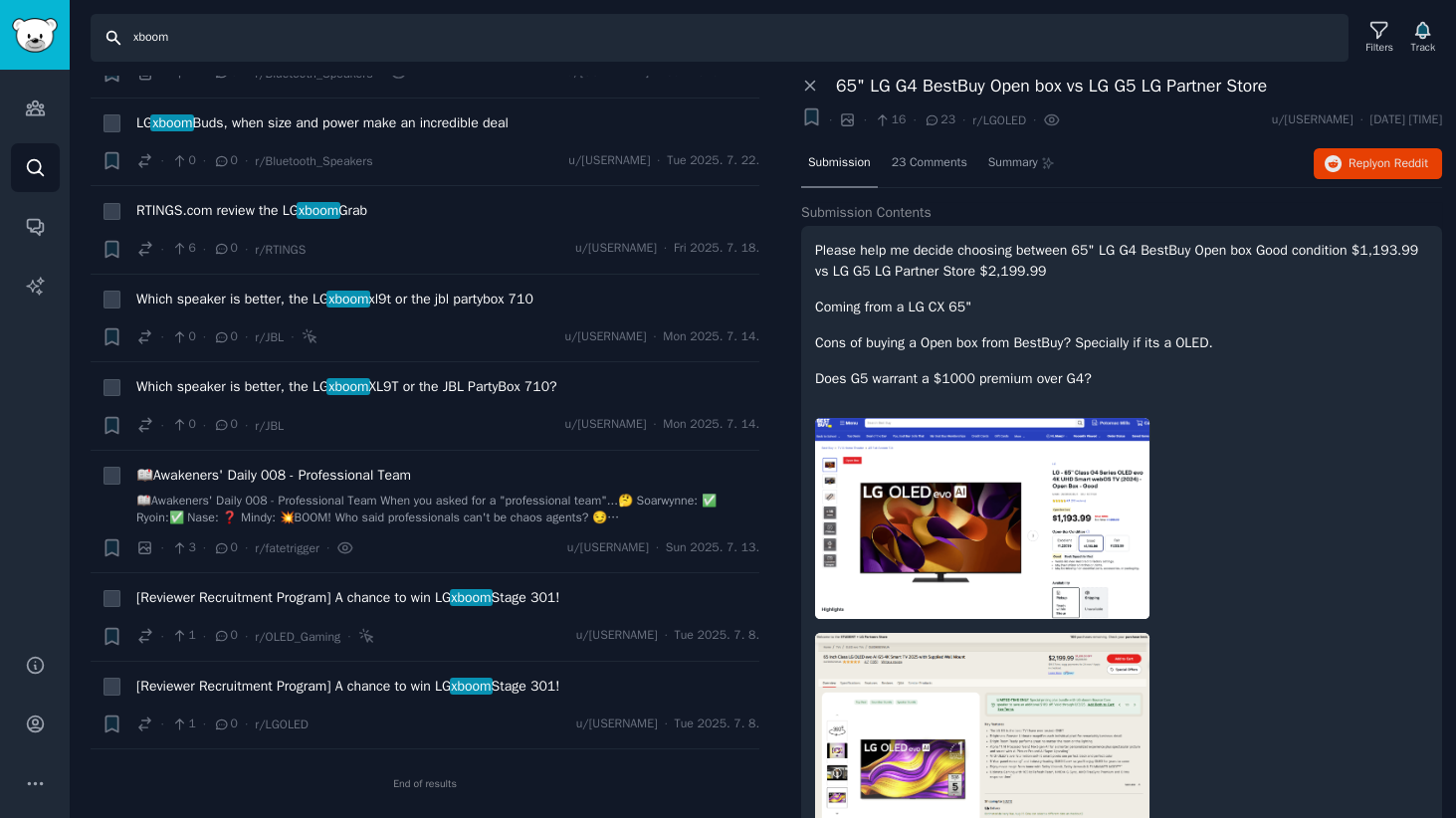 drag, startPoint x: 229, startPoint y: 44, endPoint x: 0, endPoint y: 16, distance: 230.70544 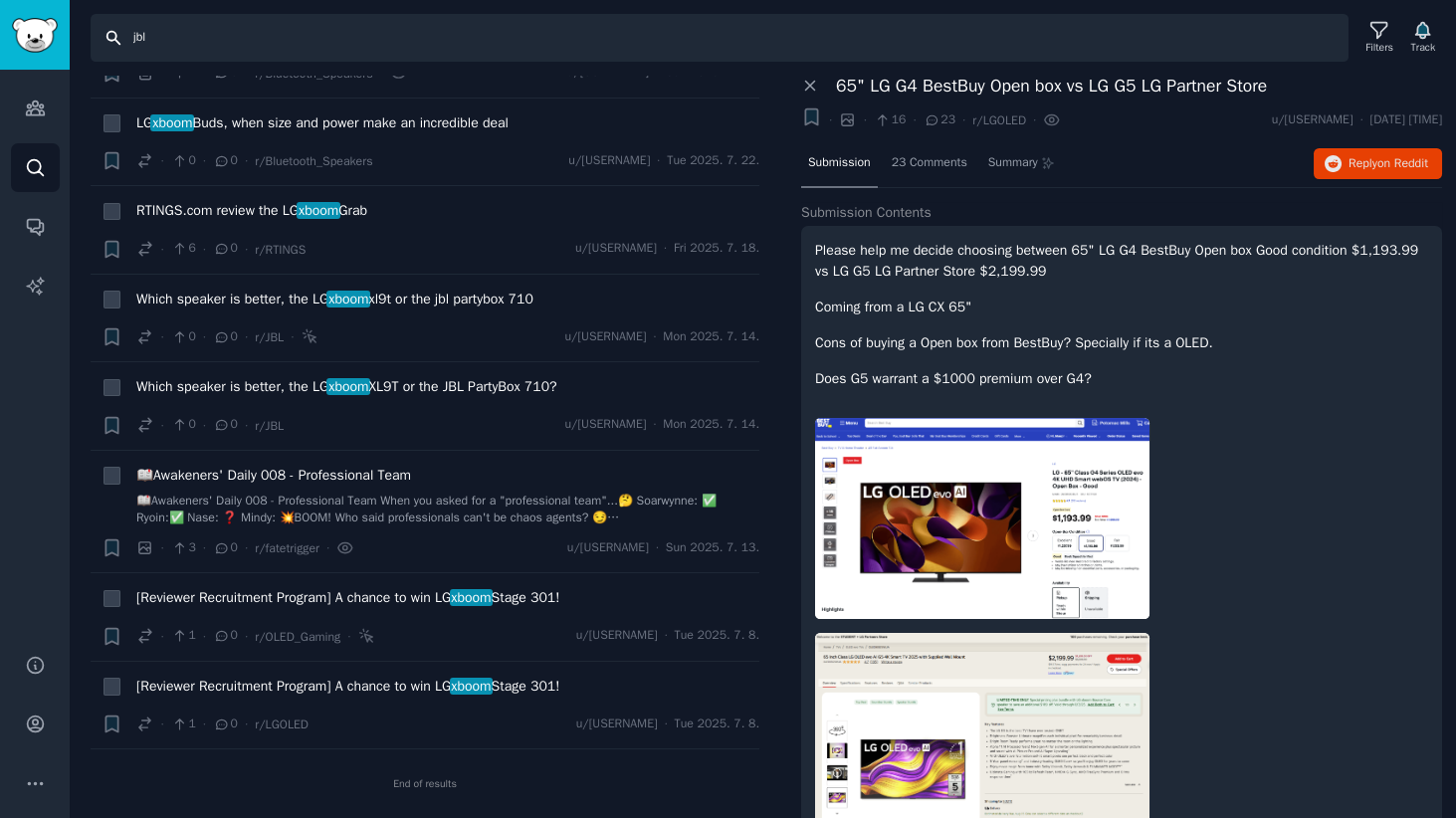 type on "jbl" 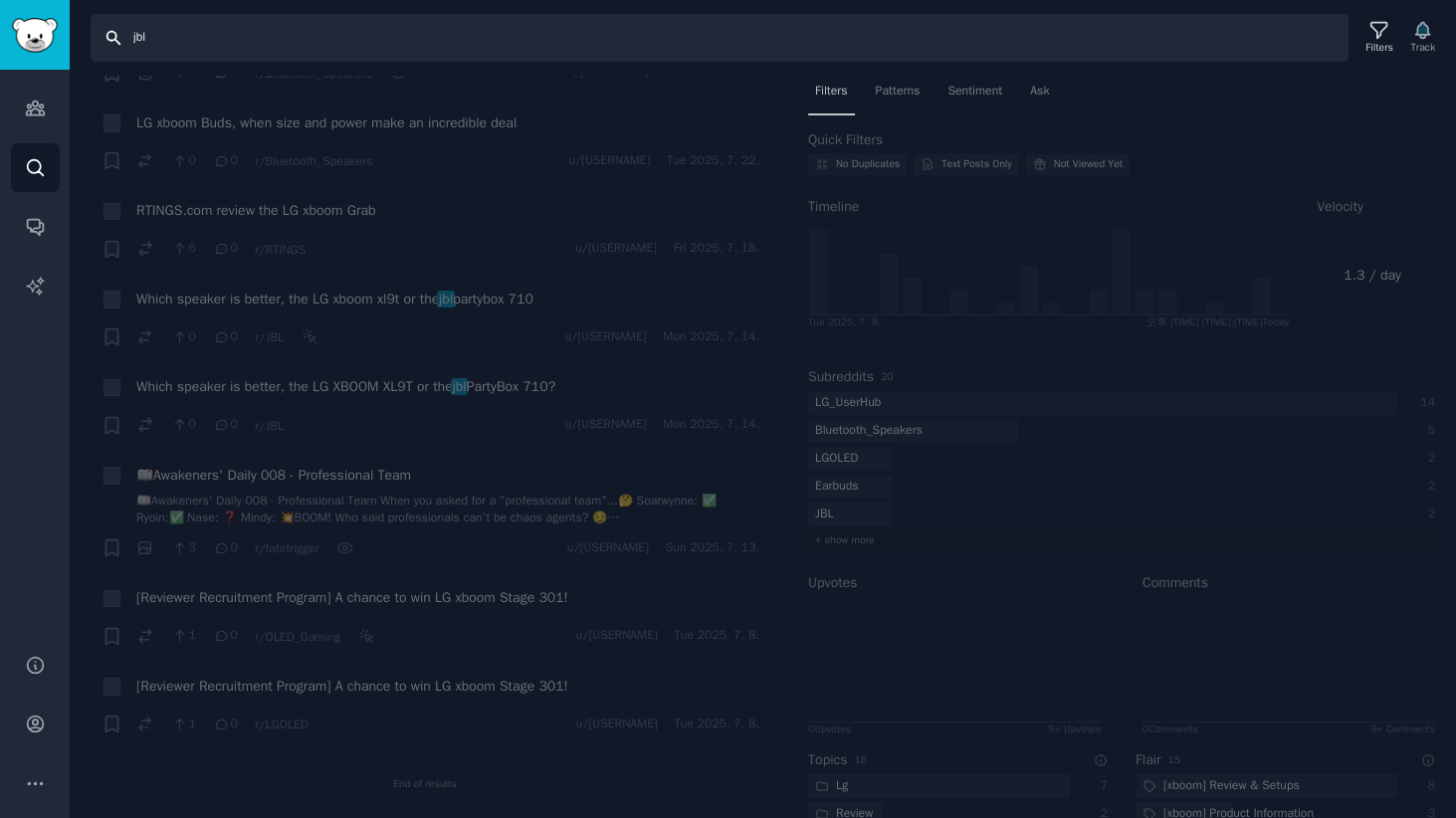 scroll, scrollTop: 0, scrollLeft: 0, axis: both 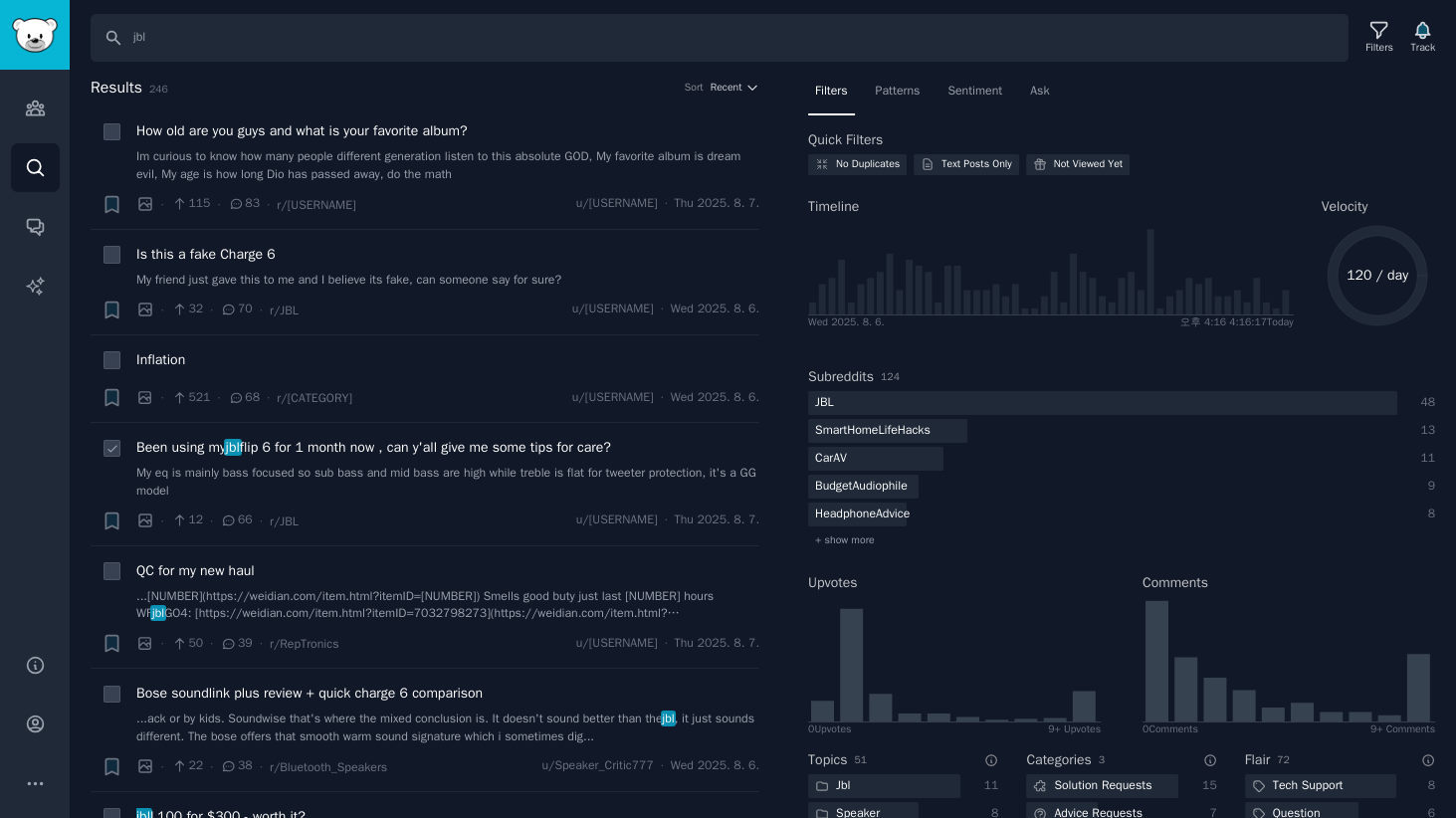 click on "Been using my  jbl  flip 6 for 1 month now , can y'all give me some tips for care?" at bounding box center (373, 447) 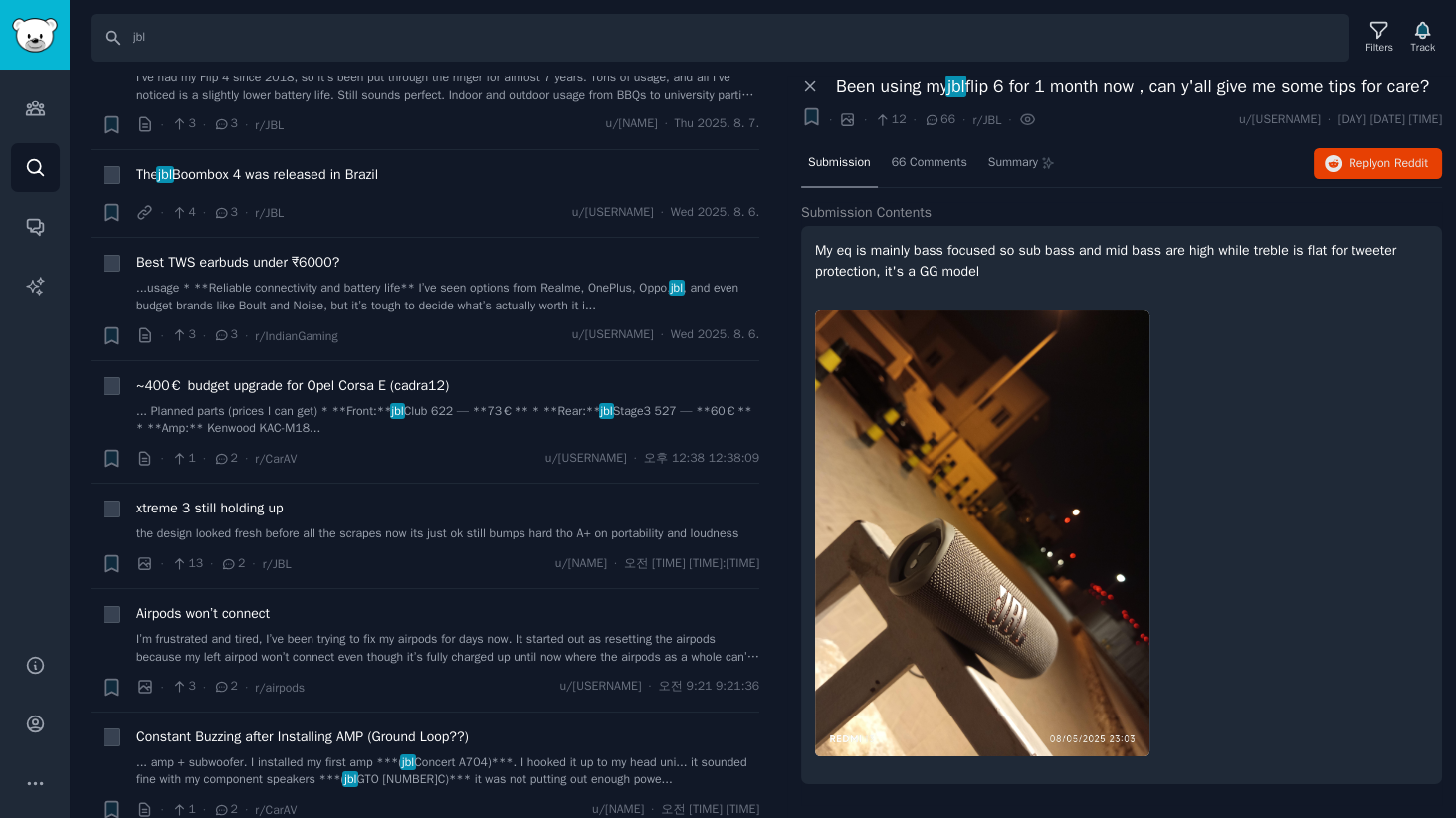 scroll, scrollTop: 12865, scrollLeft: 0, axis: vertical 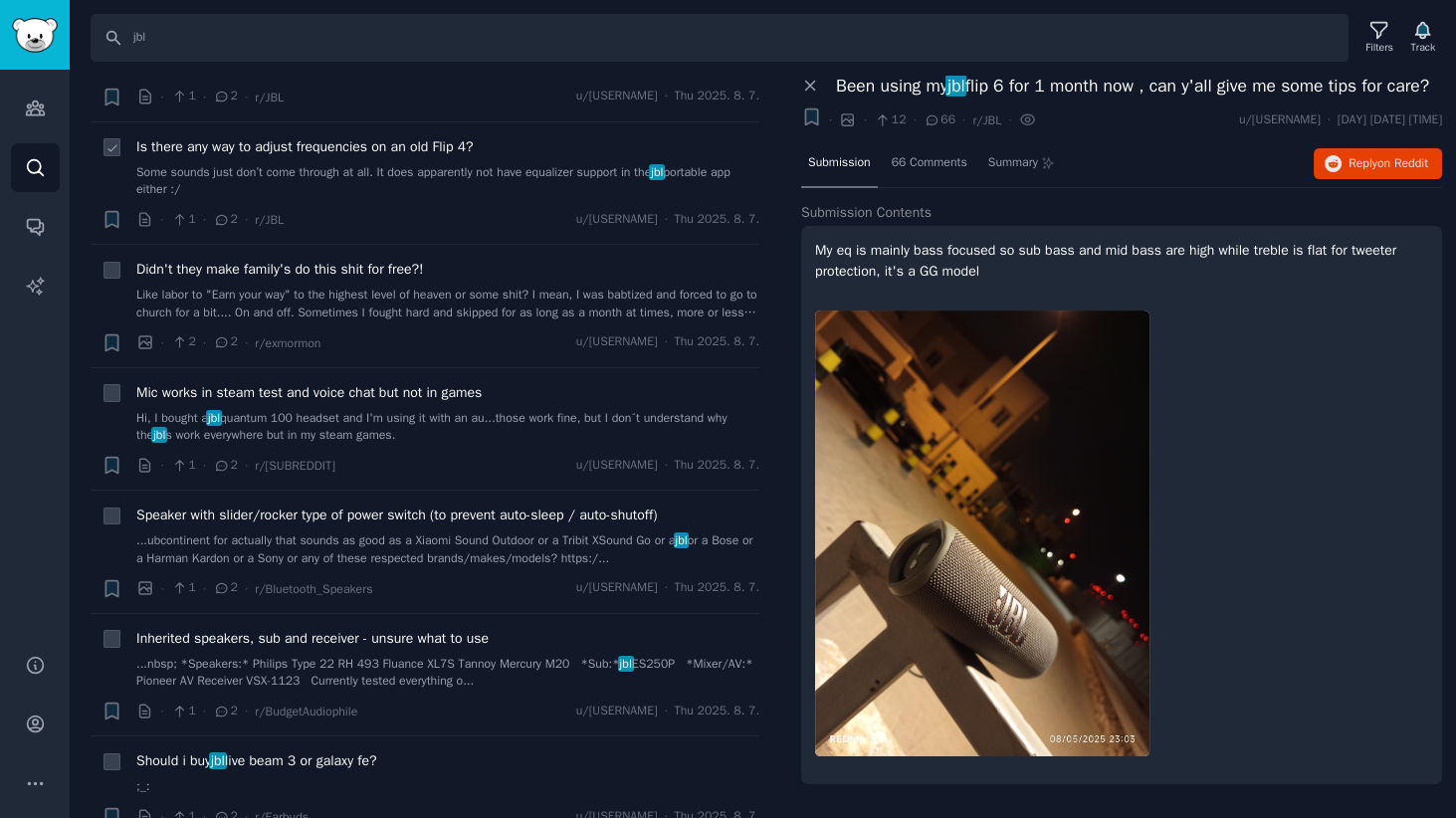click on "Is there any way to adjust frequencies on an old Flip 4?" at bounding box center (305, 146) 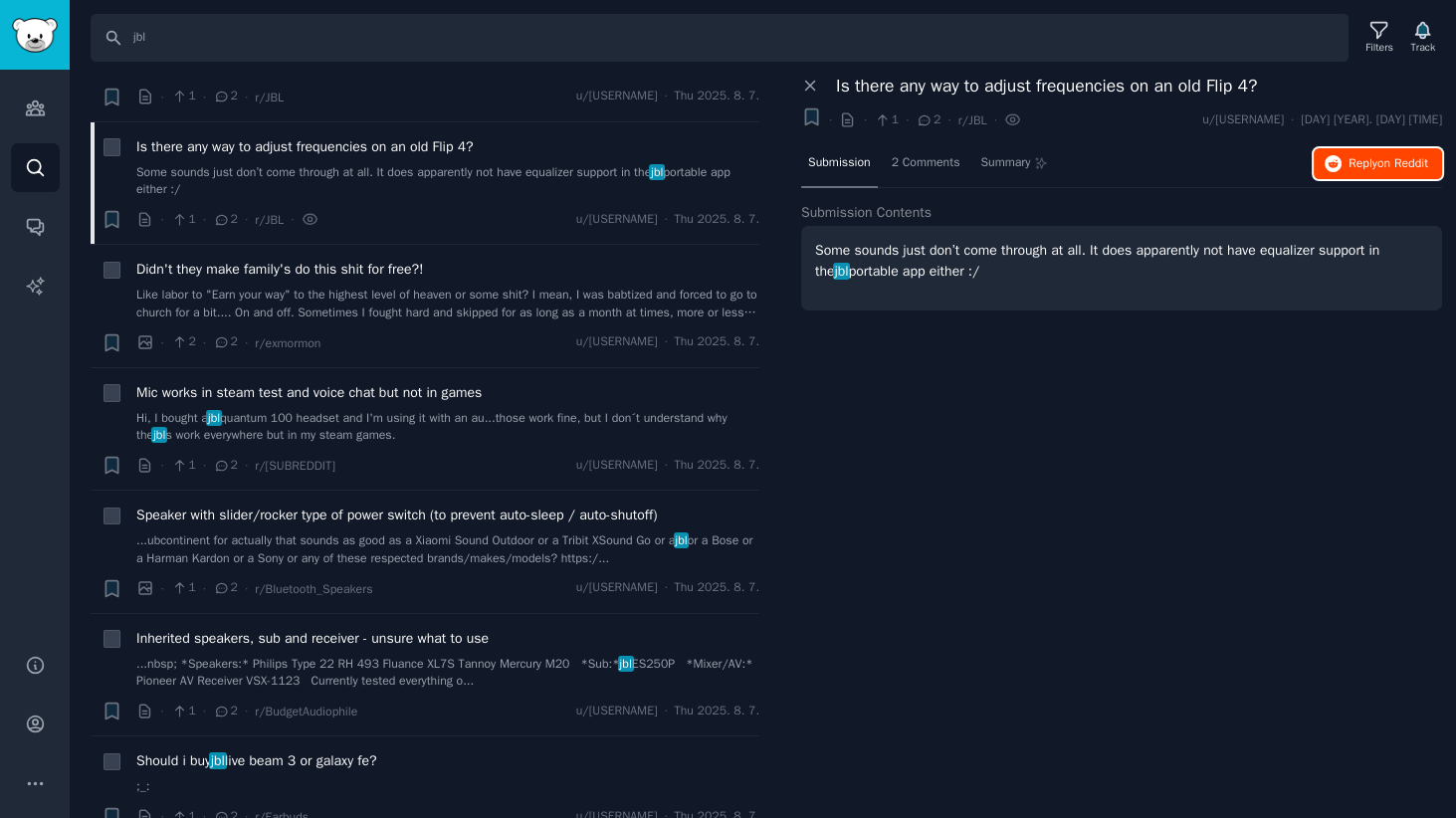 click on "Reply  on Reddit" at bounding box center (1377, 164) 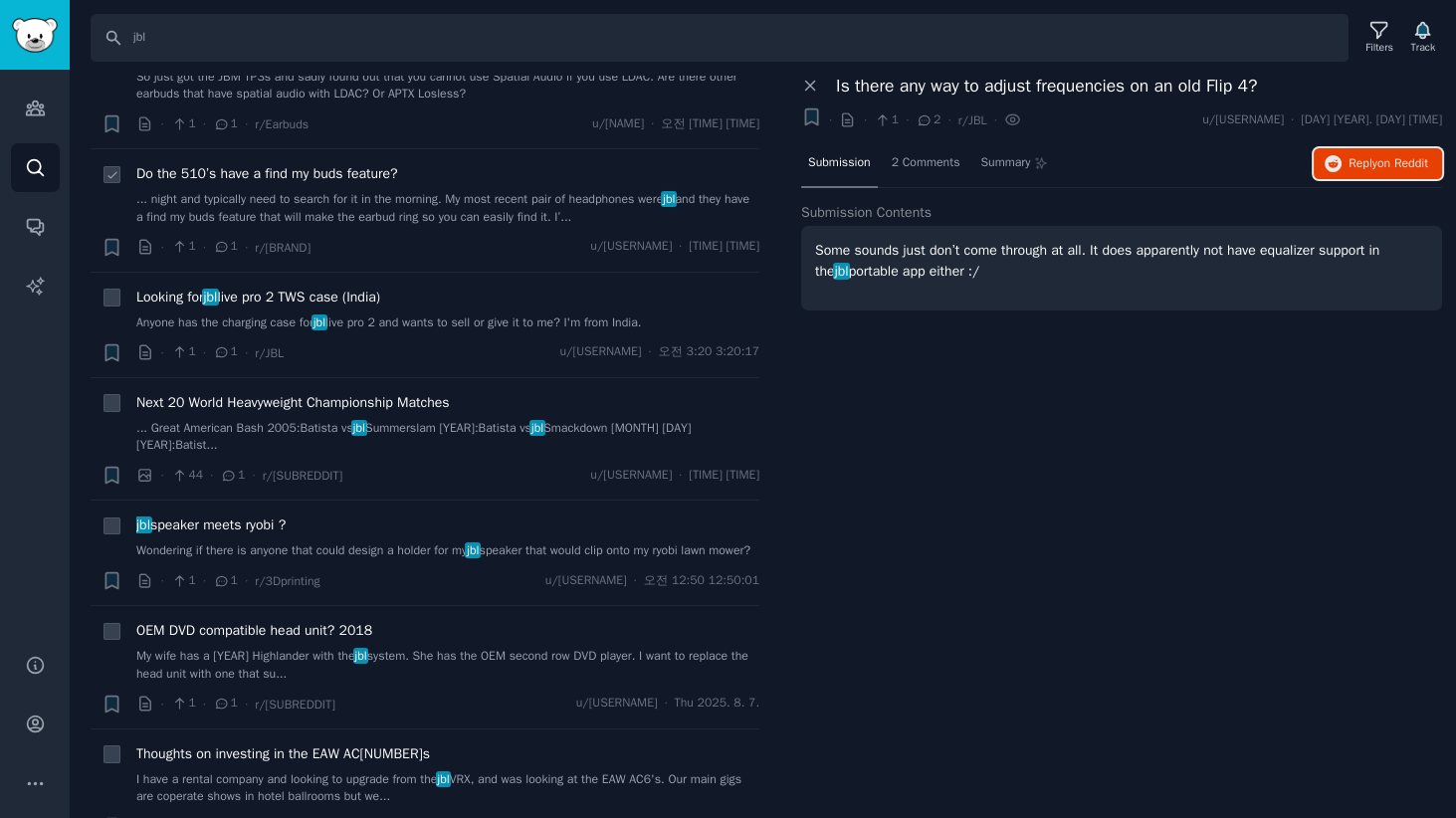 scroll, scrollTop: 16042, scrollLeft: 0, axis: vertical 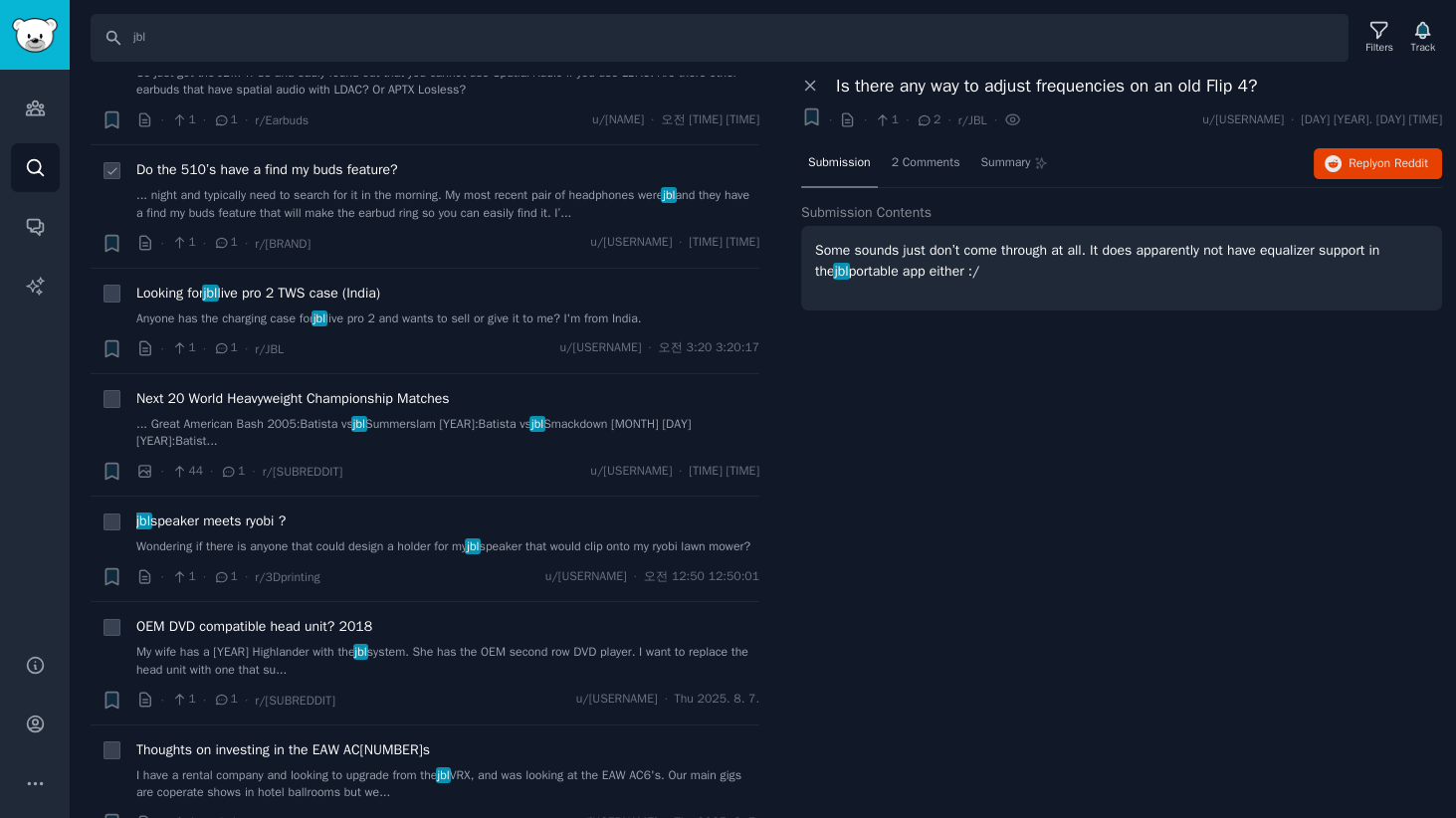 click on "Do the 510’s have a find my buds feature?" at bounding box center (267, 169) 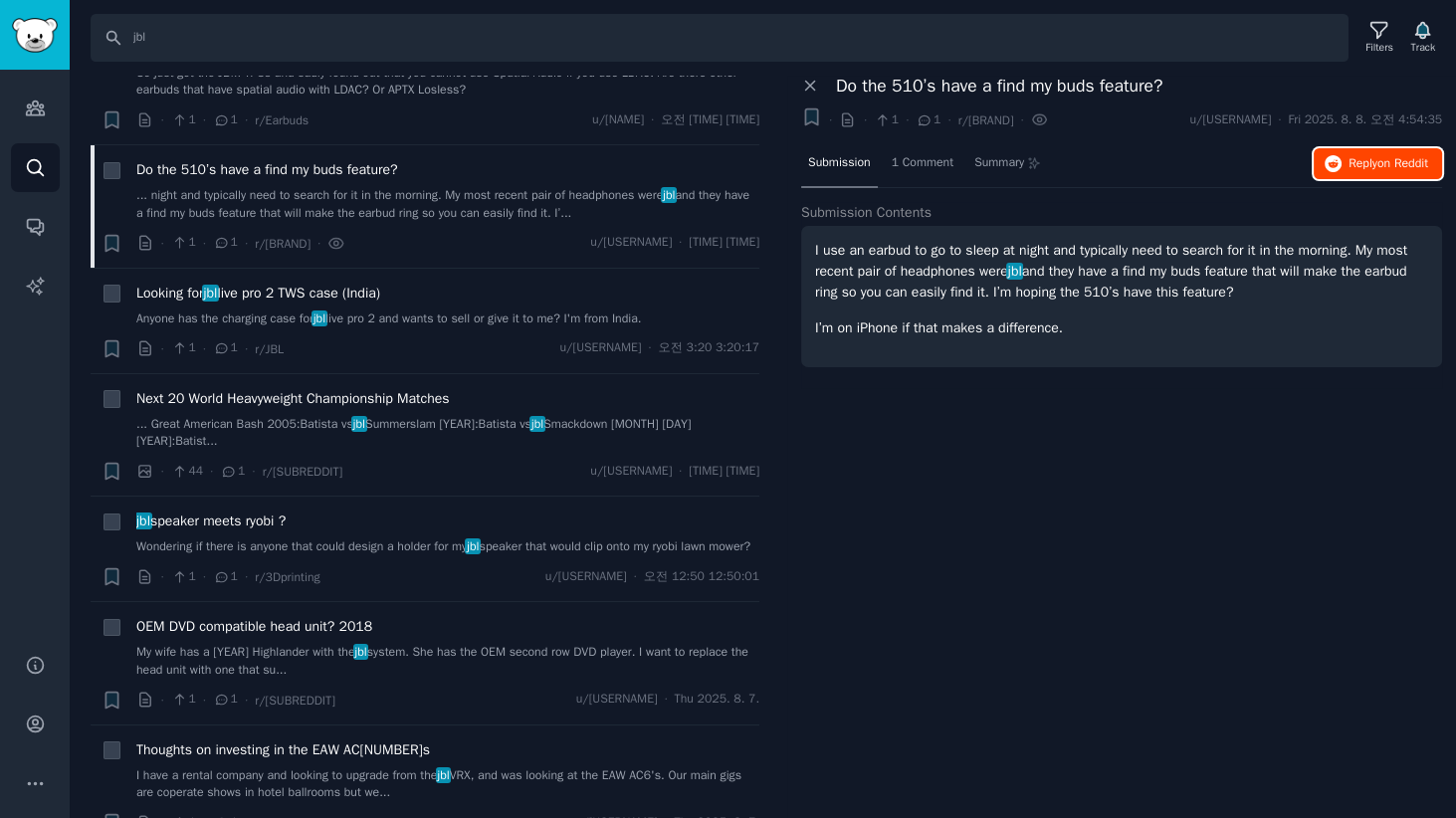 click on "Reply  on Reddit" at bounding box center [1388, 164] 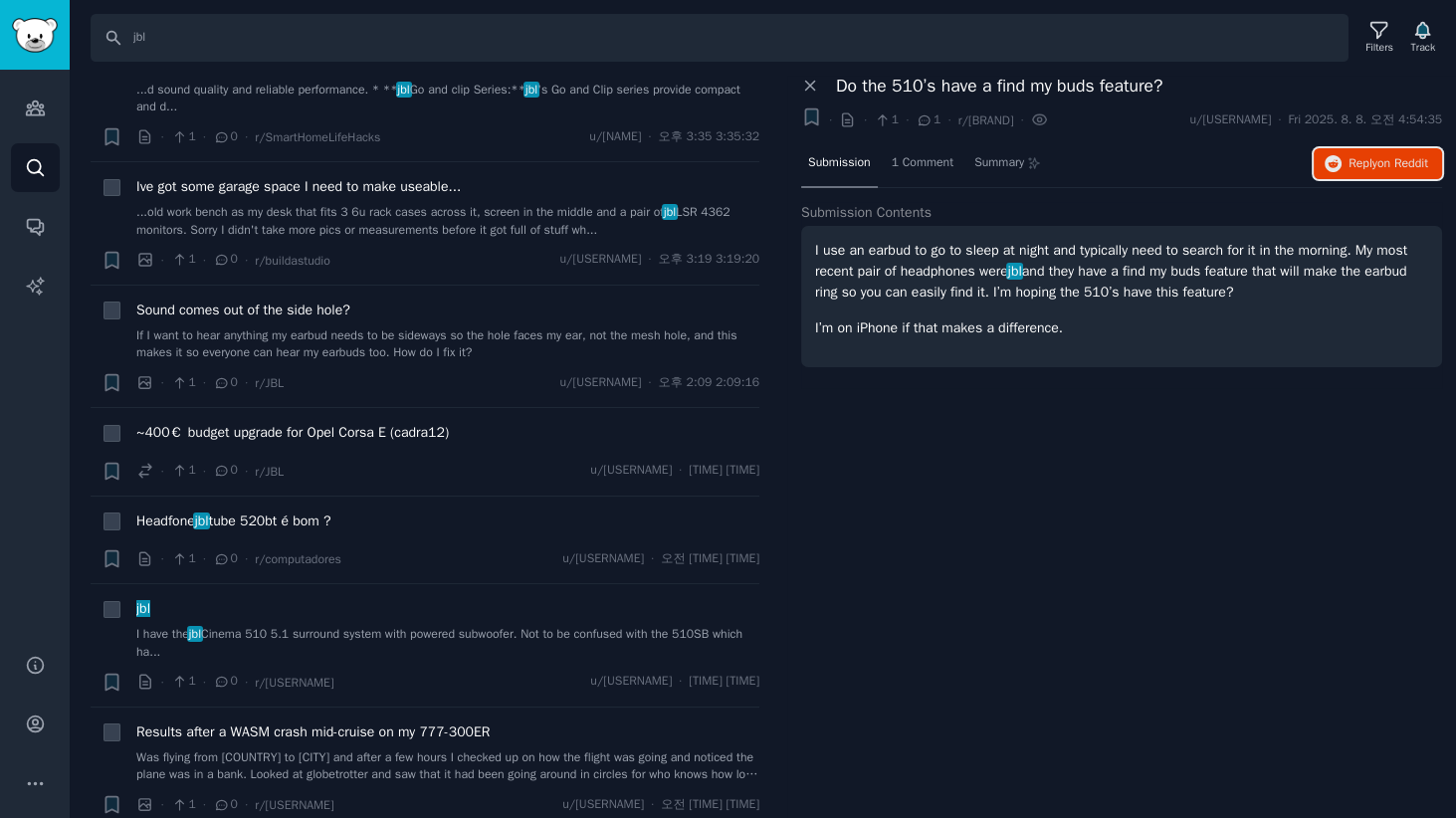 scroll, scrollTop: 20780, scrollLeft: 0, axis: vertical 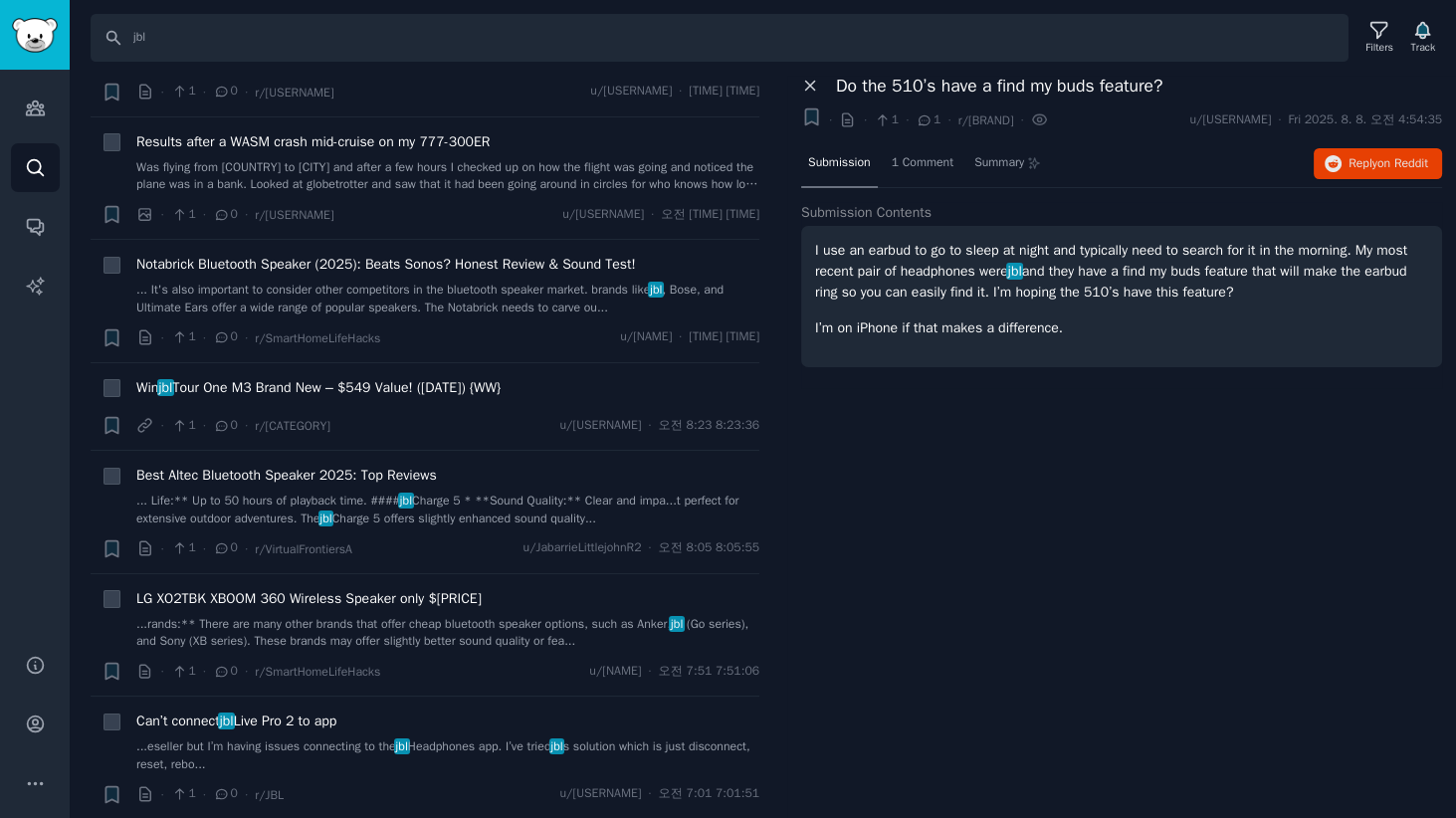 click 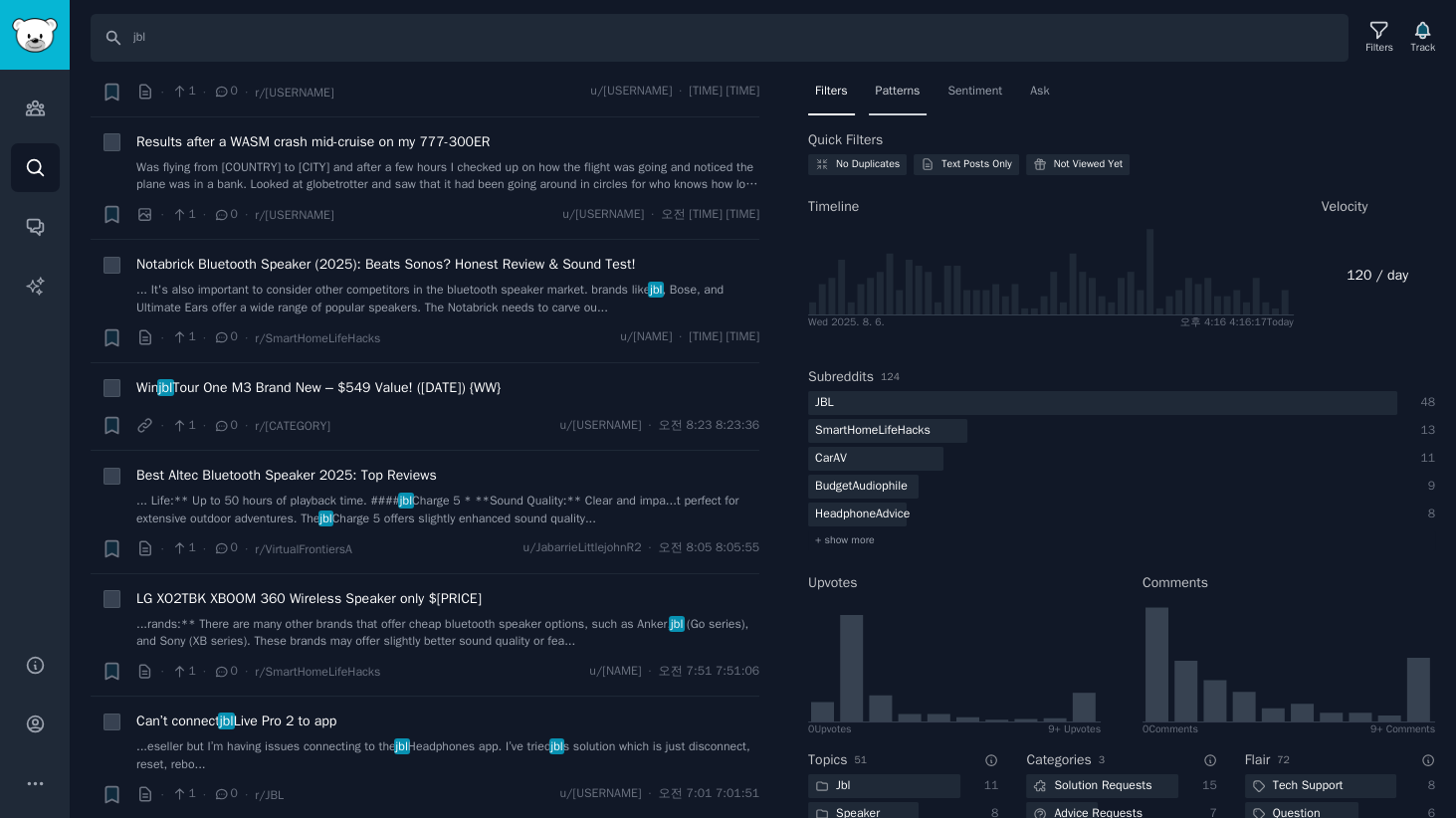 click on "Patterns" at bounding box center [898, 92] 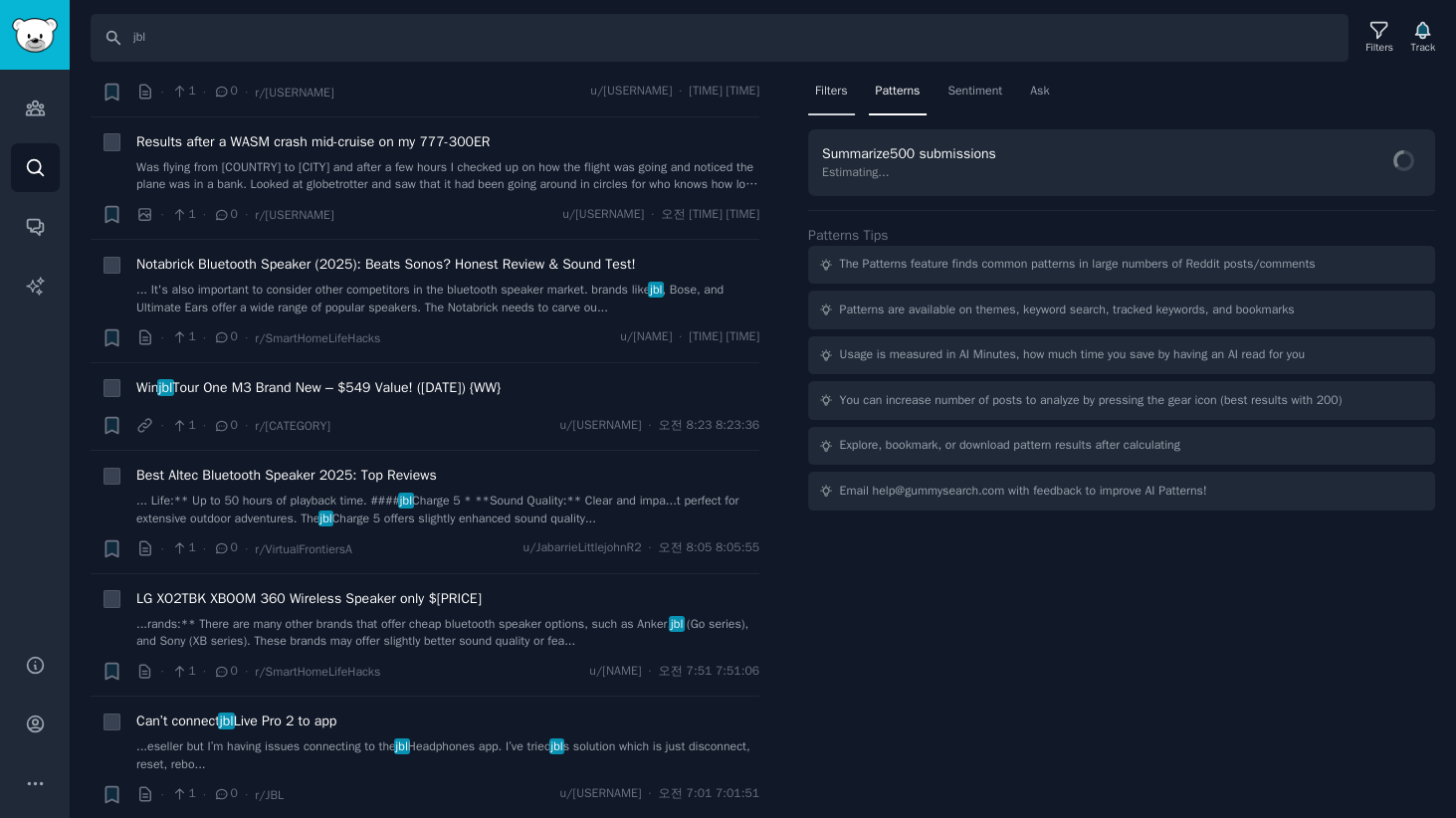 click on "Filters" at bounding box center (831, 92) 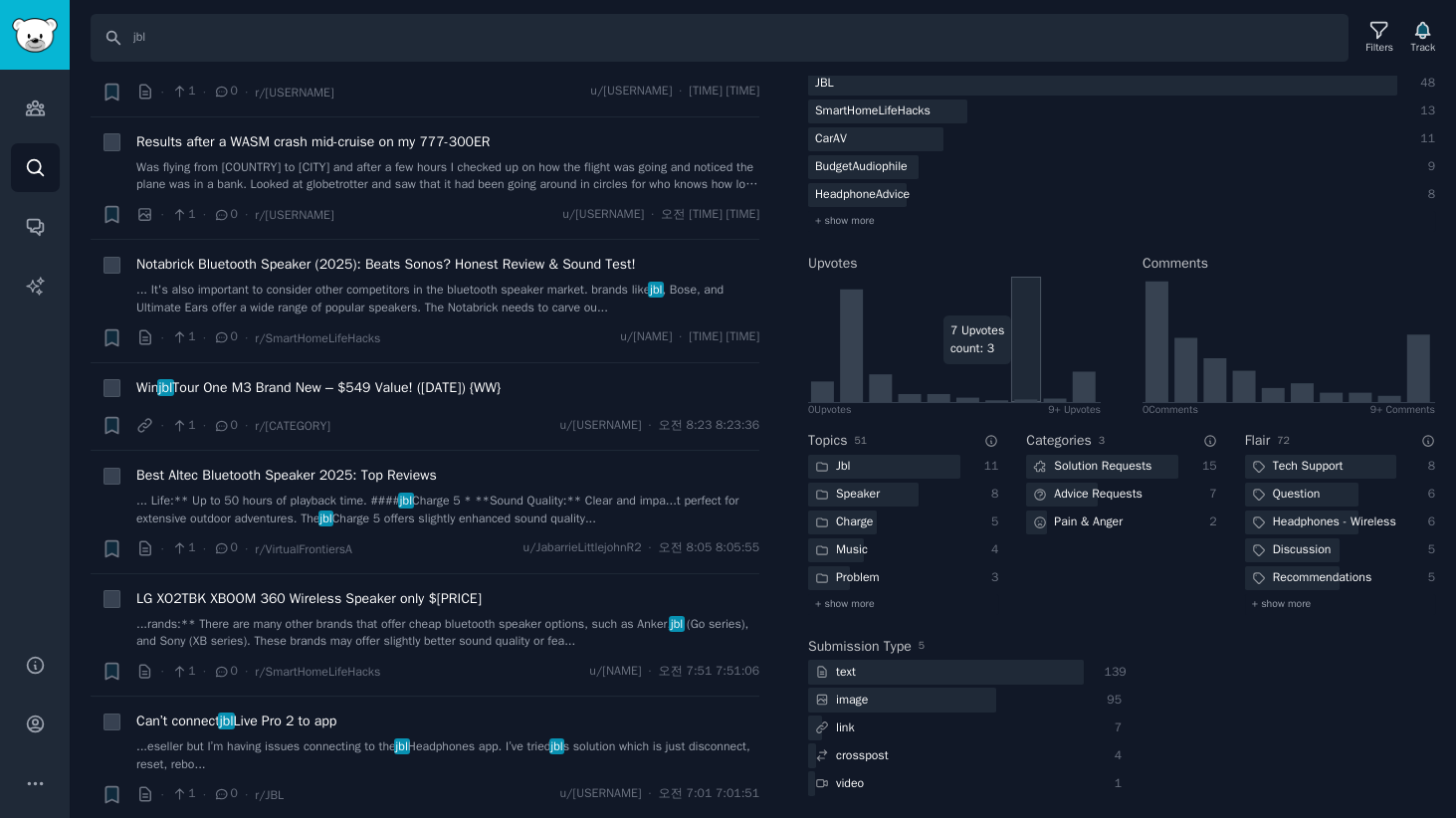 scroll, scrollTop: 0, scrollLeft: 0, axis: both 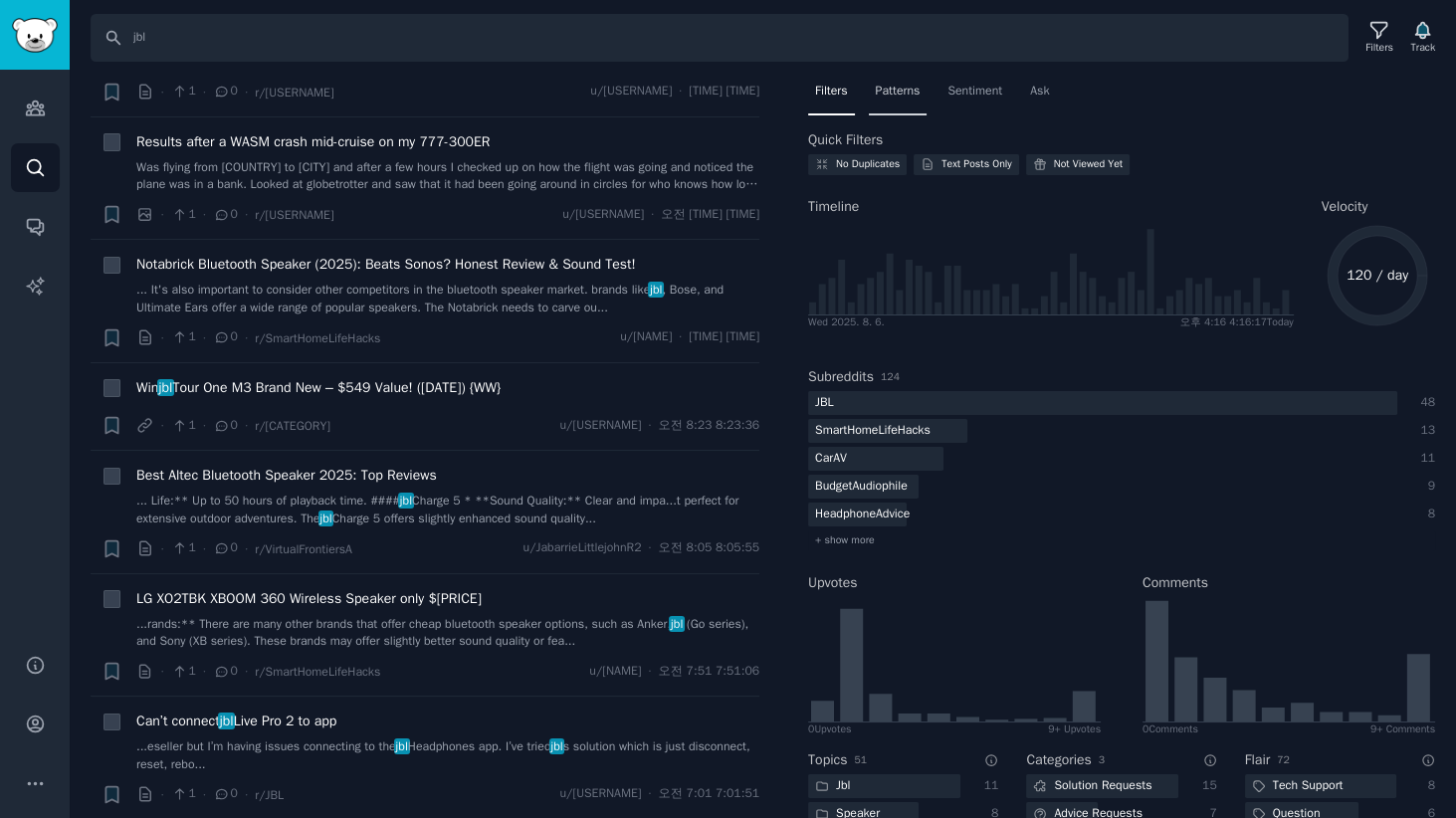 click on "Patterns" at bounding box center (898, 92) 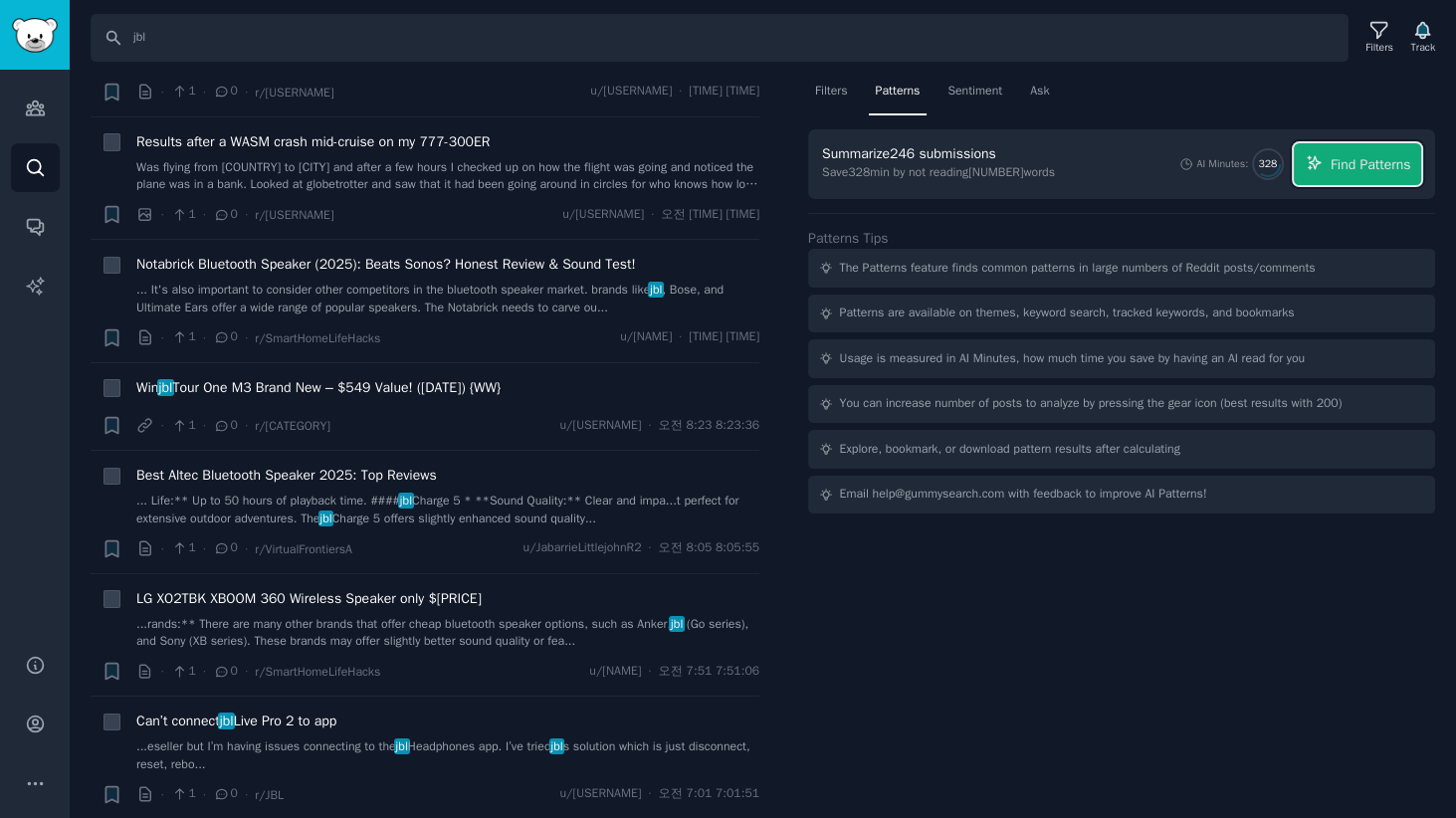 click 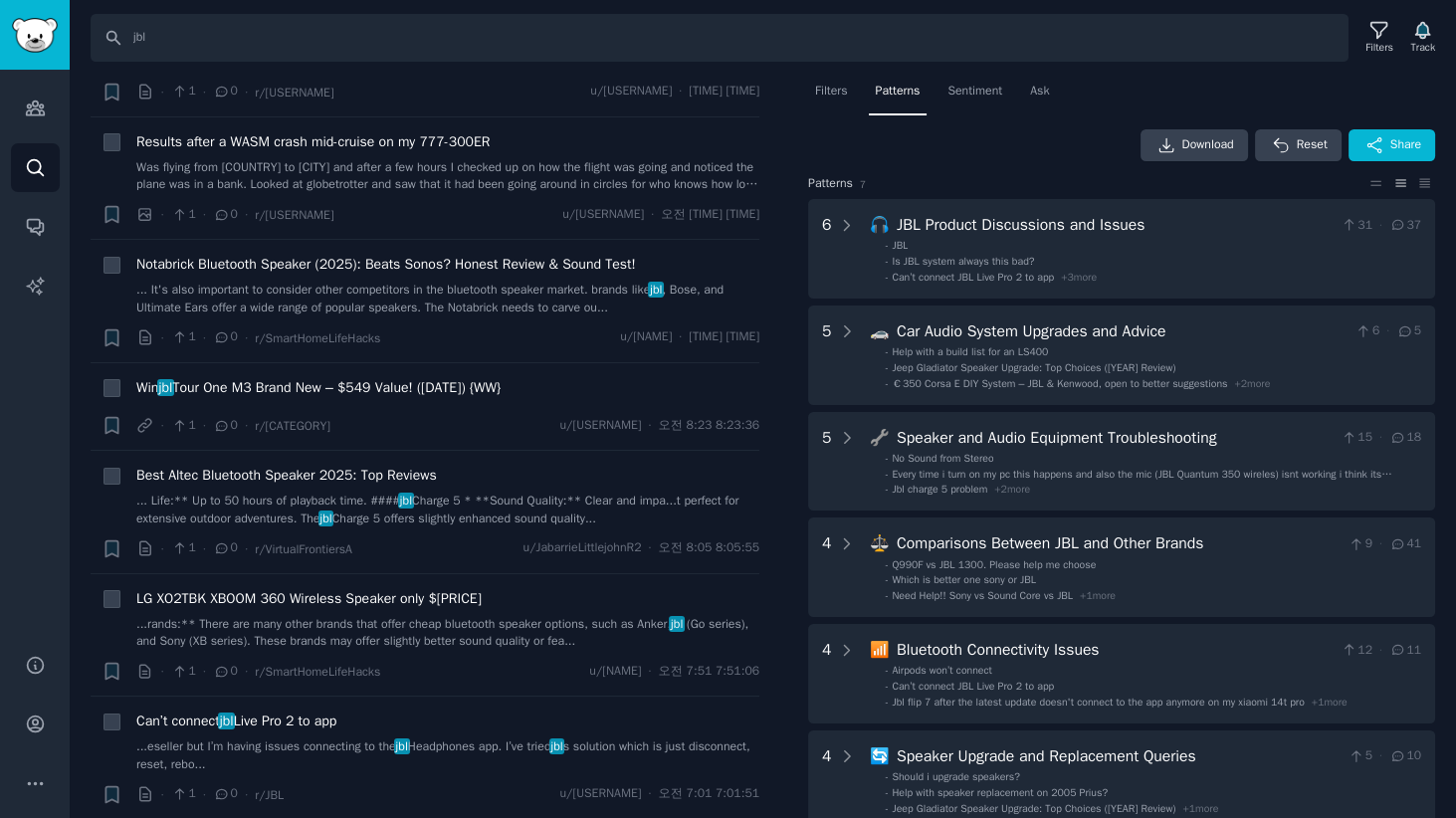 scroll, scrollTop: 21350, scrollLeft: 0, axis: vertical 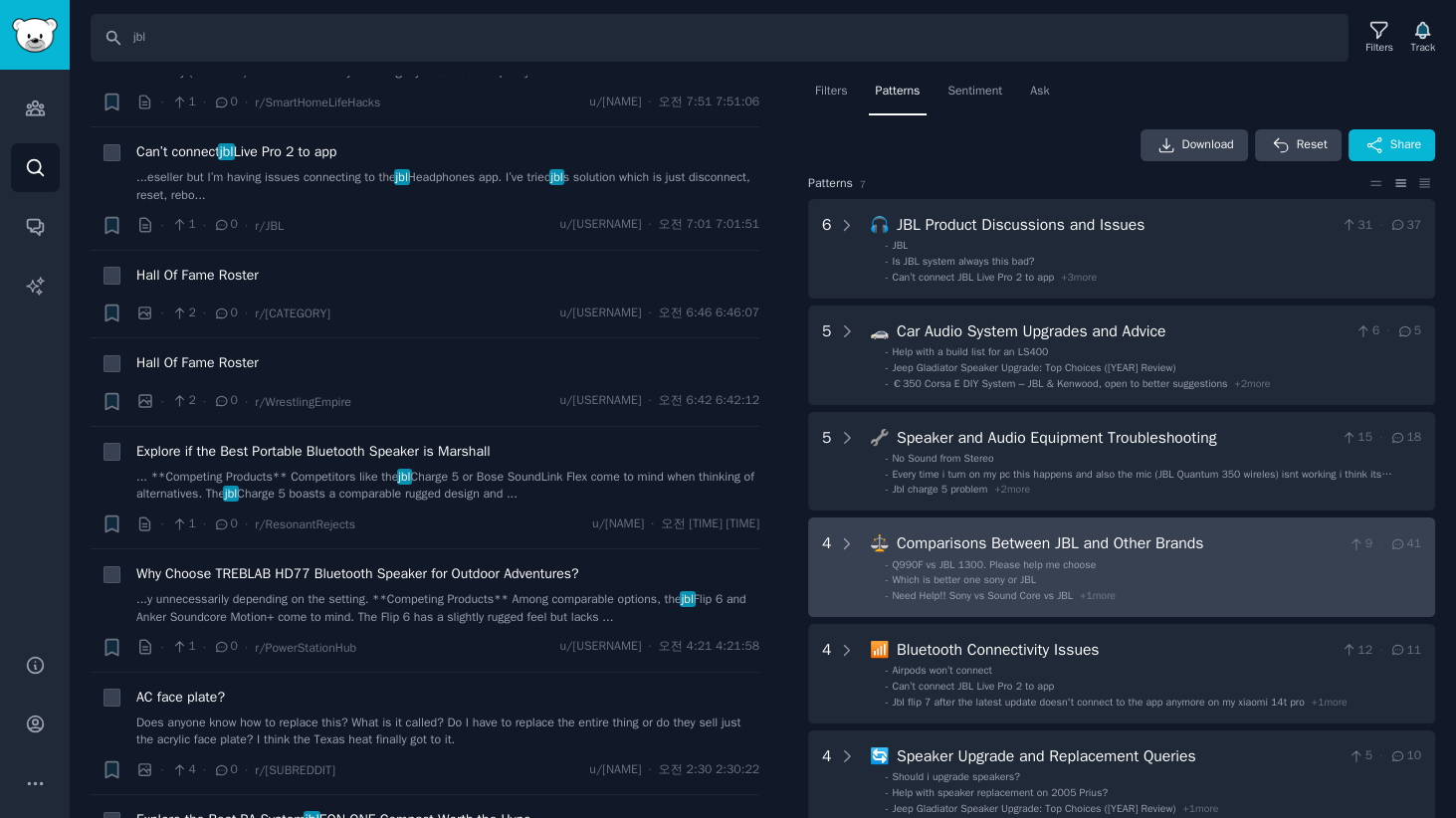 click on "Which is better one sony or JBL" at bounding box center (963, 579) 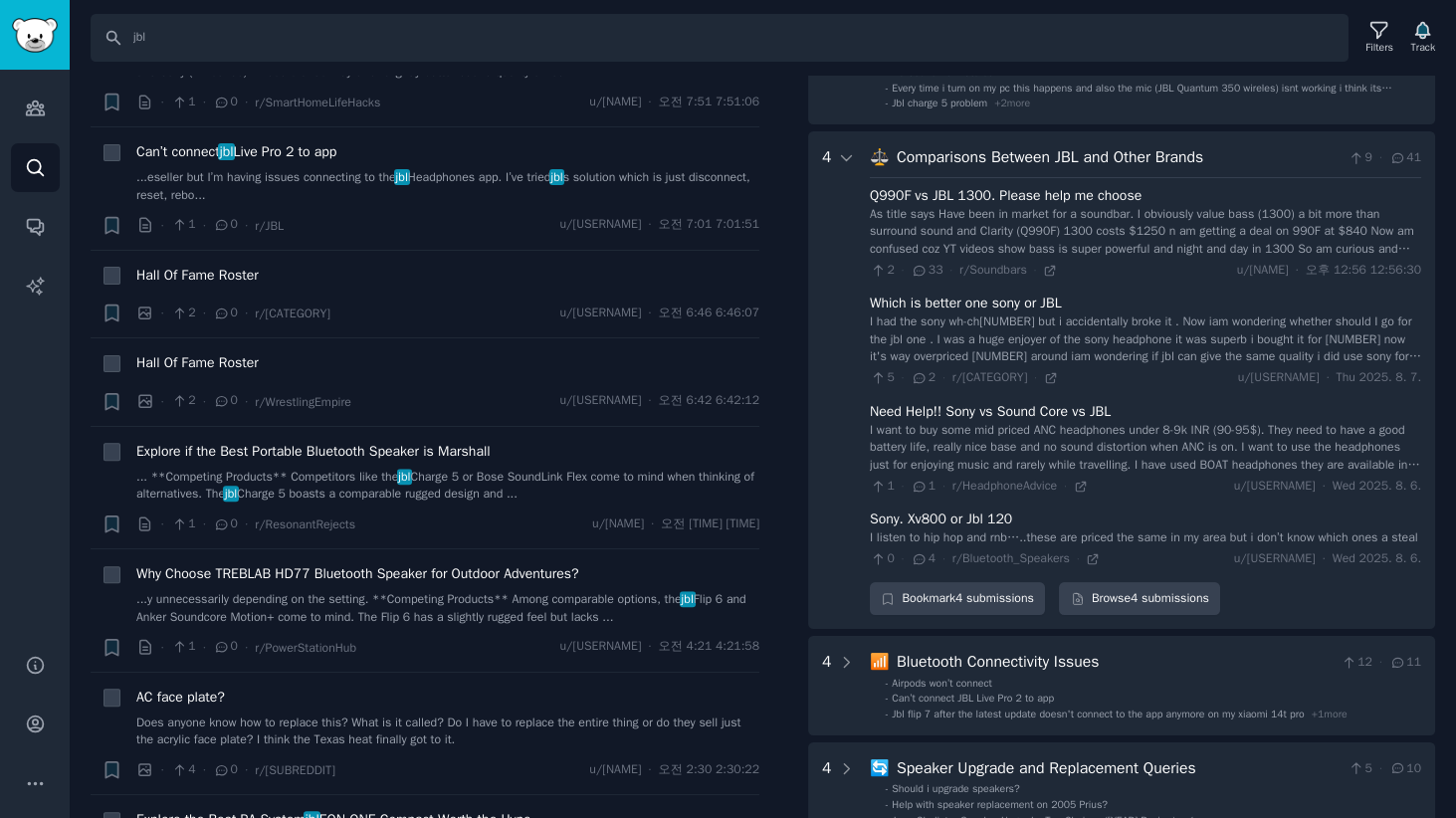 scroll, scrollTop: 442, scrollLeft: 0, axis: vertical 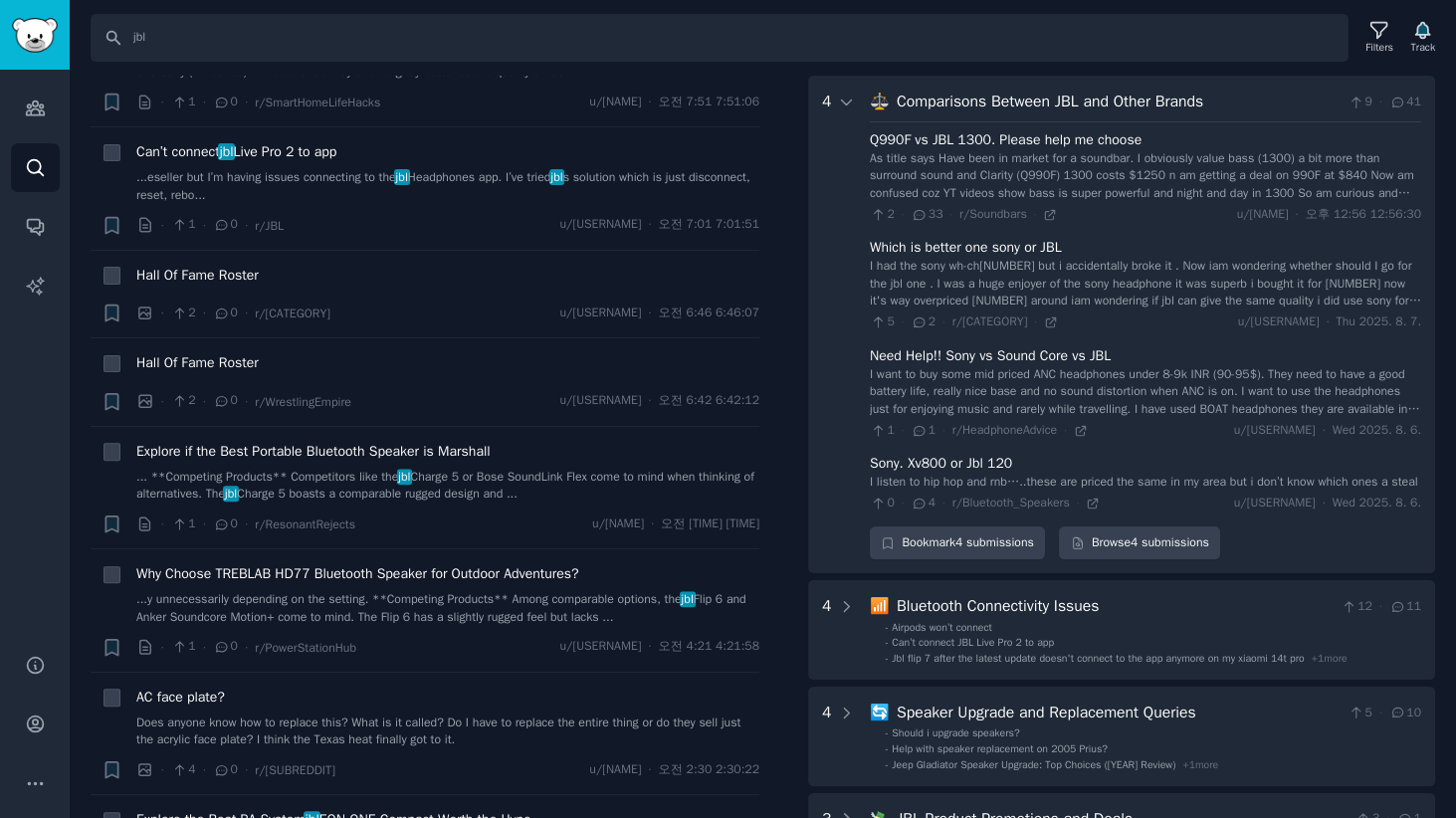 drag, startPoint x: 1226, startPoint y: 448, endPoint x: 1247, endPoint y: 395, distance: 57.00877 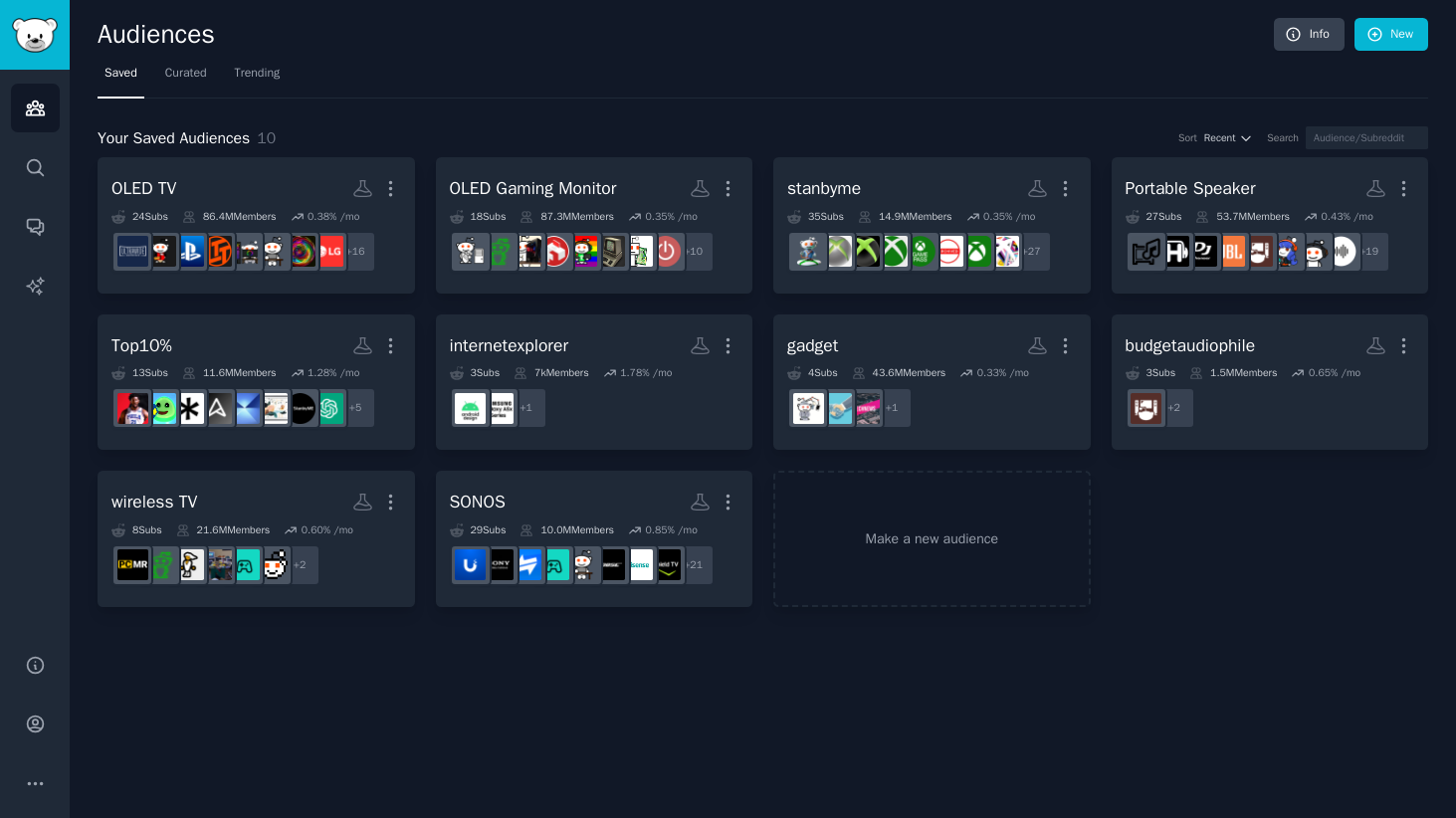 scroll, scrollTop: 0, scrollLeft: 0, axis: both 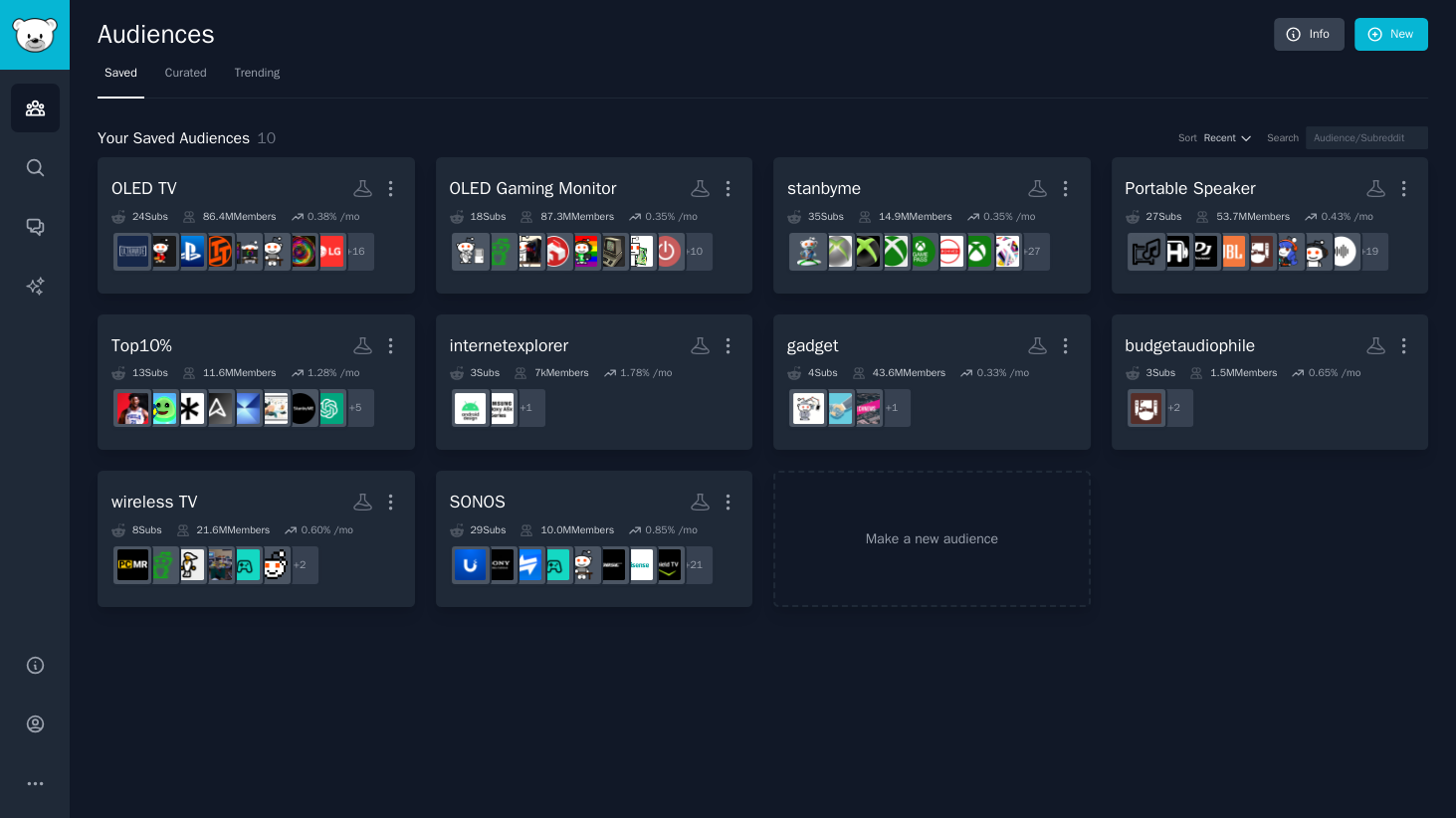 drag, startPoint x: 452, startPoint y: 97, endPoint x: 355, endPoint y: 127, distance: 101.5332 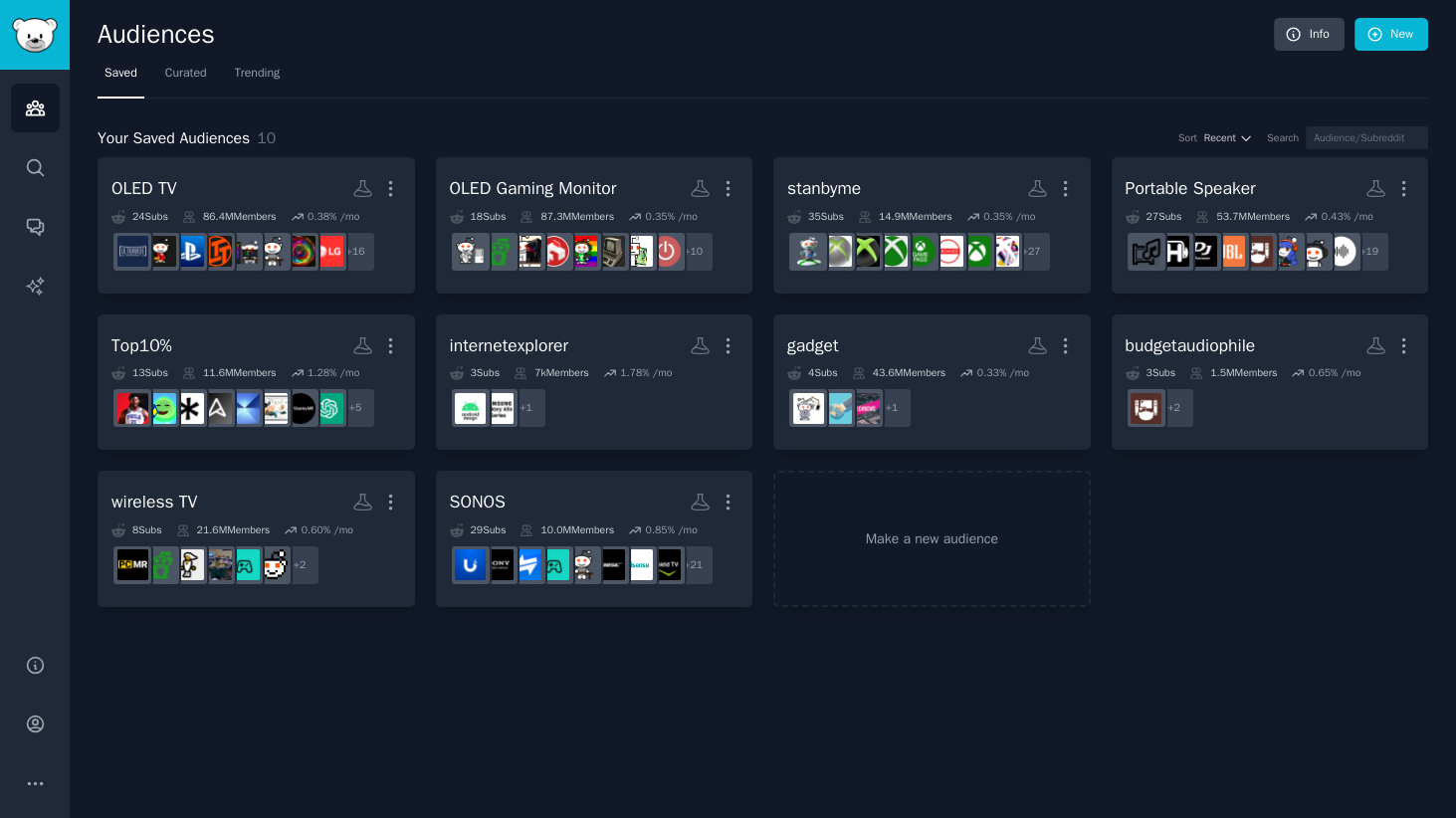 click on "Your Saved Audiences 10 Sort Recent Search OLED TV More 24  Sub s 86.4M  Members 0.38 % /mo + 16 OLED Gaming Monitor More 18  Sub s 87.3M  Members 0.35 % /mo + 10 stanbyme More 35  Sub s 14.9M  Members 0.35 % /mo + 27 Portable Speaker More 27  Sub s 53.7M  Members 0.43 % /mo + 19 Top10% More 13  Sub s 11.6M  Members 1.28 % /mo + 5 internetexplorer More 3  Sub s 7k  Members 1.78 % /mo + 1 gadget More 4  Sub s 43.6M  Members 0.33 % /mo + 1 budgetaudiophile More 3  Sub s 1.5M  Members 0.65 % /mo + 2 wireless TV More 8  Sub s 21.6M  Members 0.60 % /mo + 2 SONOS More 29  Sub s 10.0M  Members 0.85 % /mo + 21 Make a new audience" at bounding box center (762, 352) 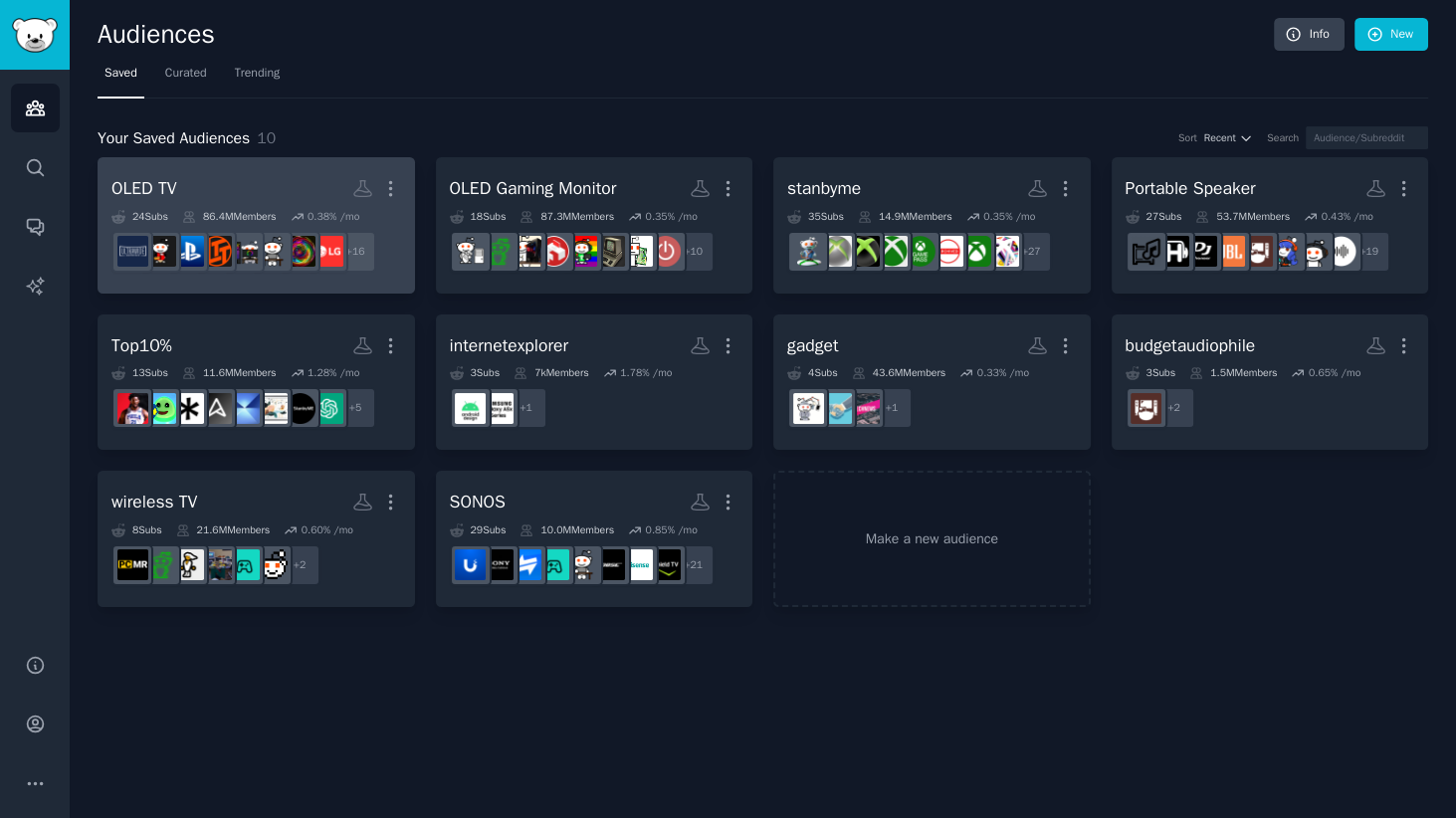 click on "OLED TV More" at bounding box center [256, 188] 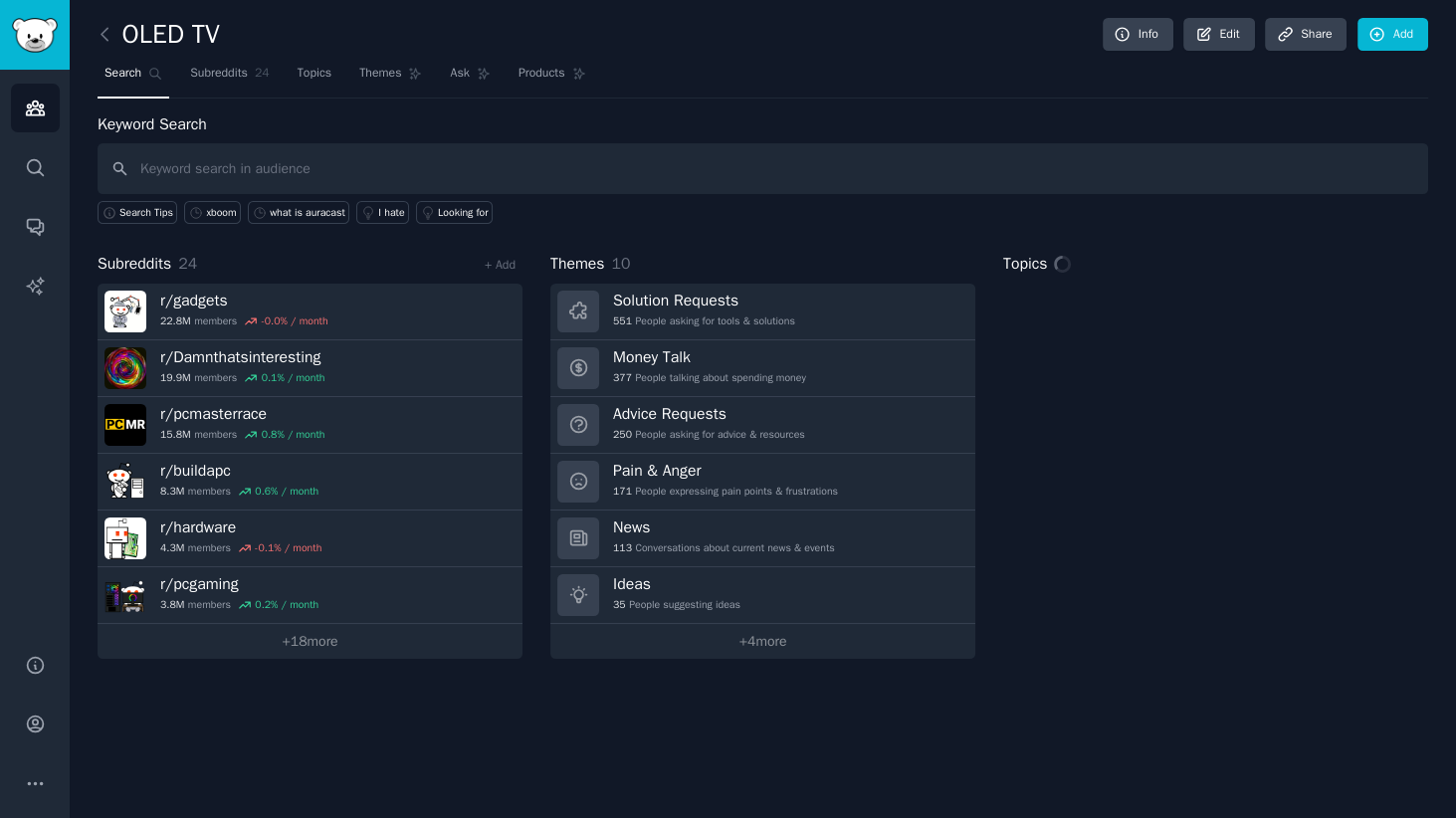 drag, startPoint x: 733, startPoint y: 119, endPoint x: 300, endPoint y: 106, distance: 433.19511 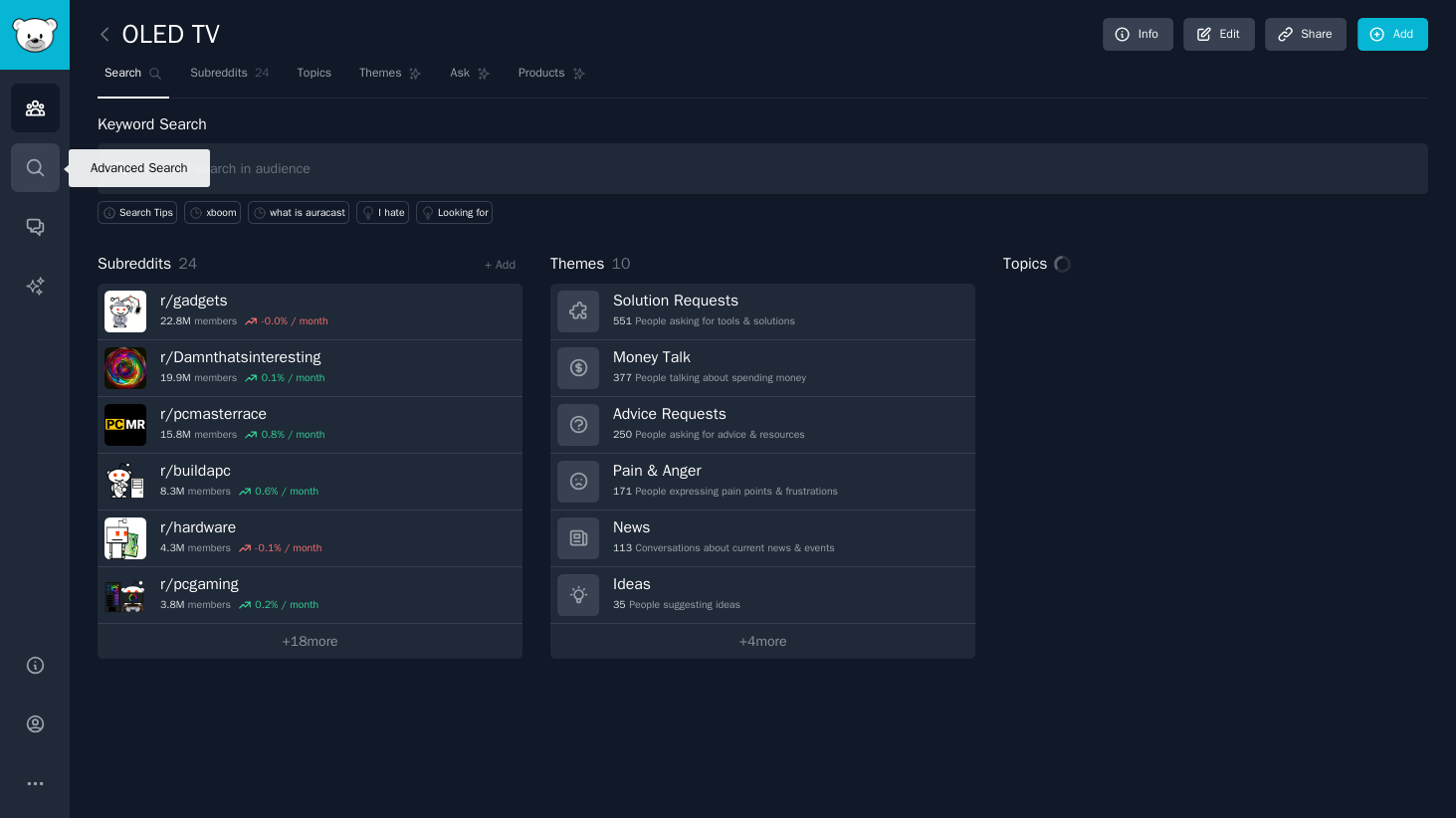 click 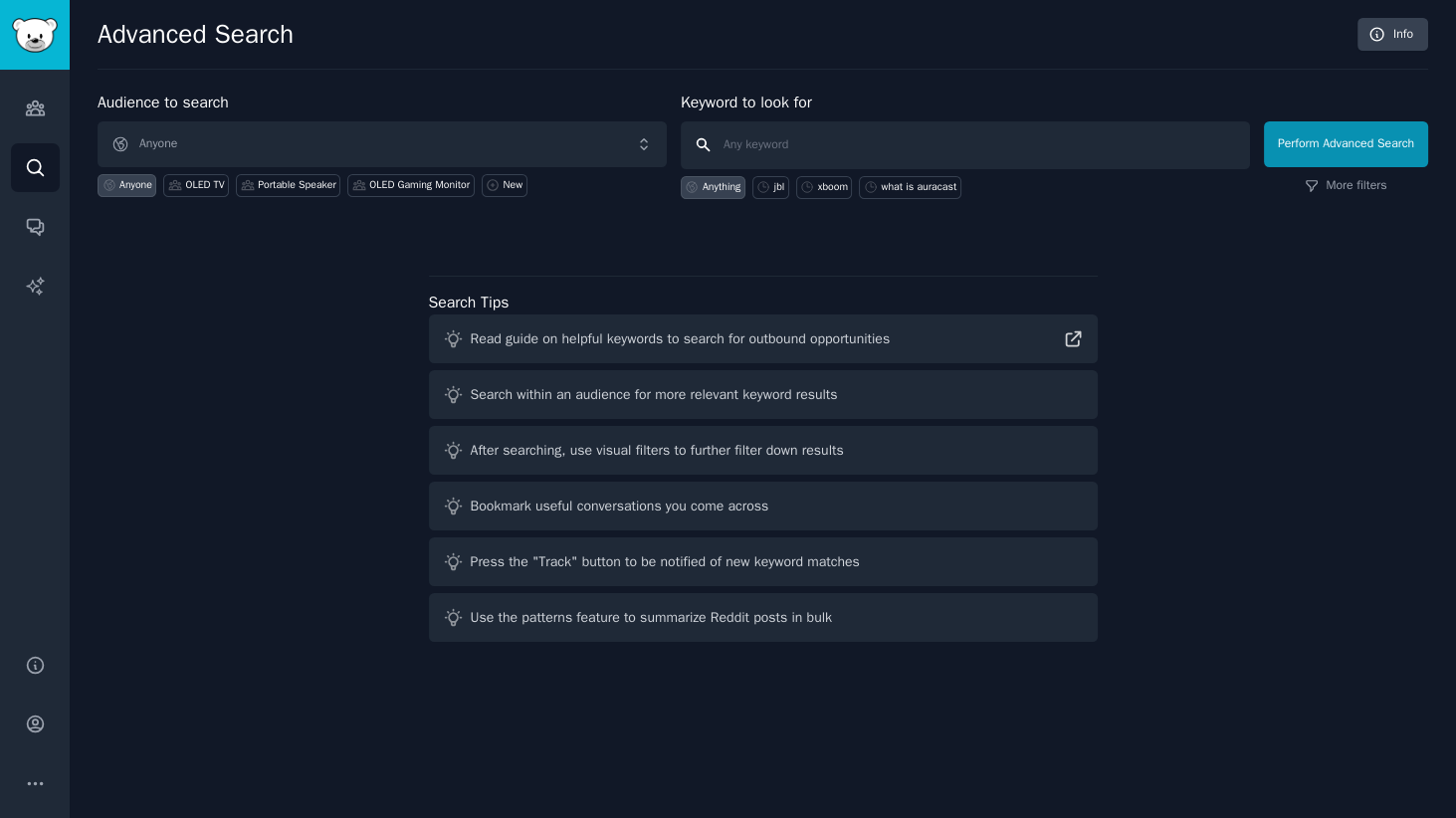 click at bounding box center (965, 145) 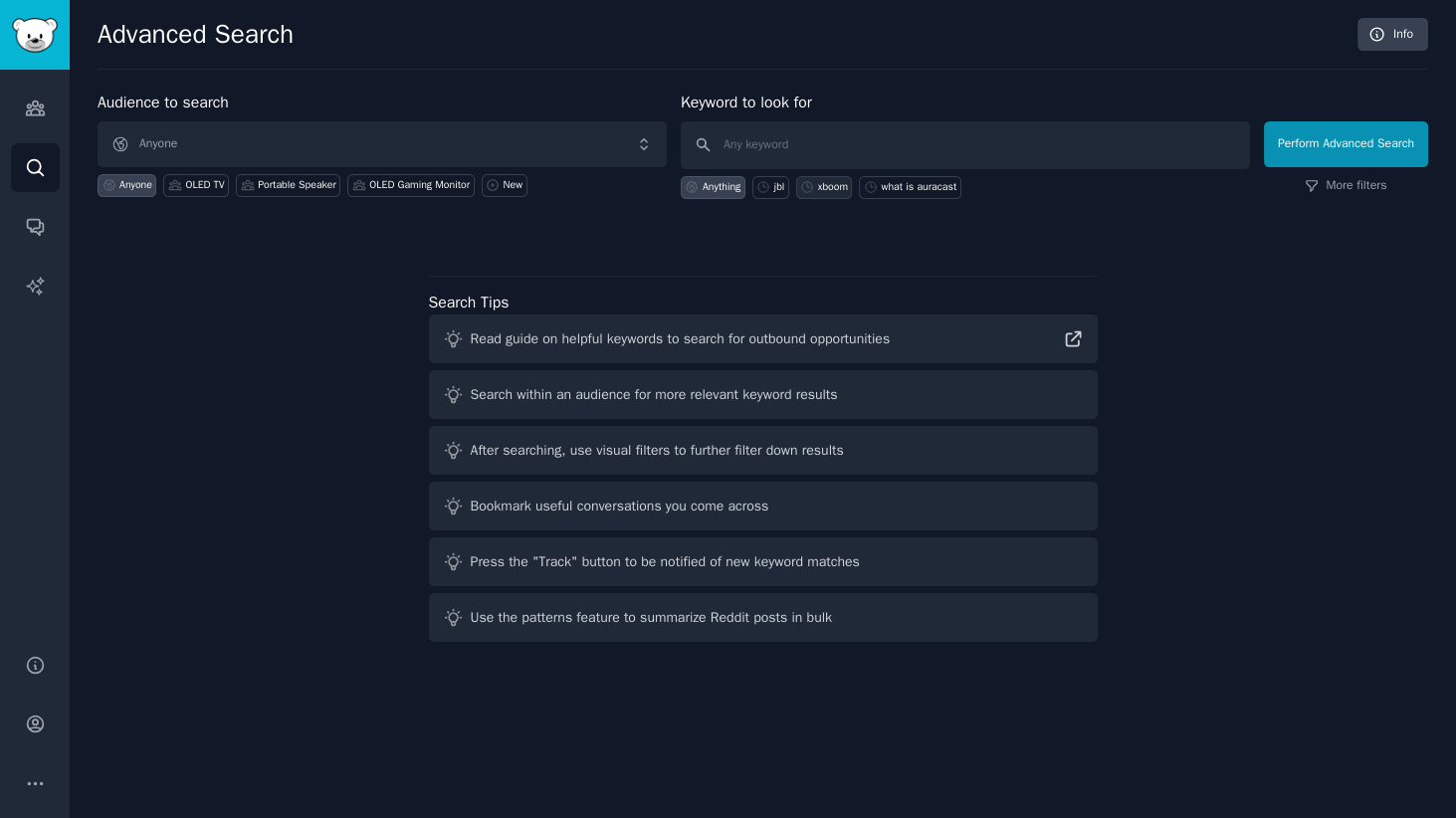 click on "xboom" at bounding box center [833, 187] 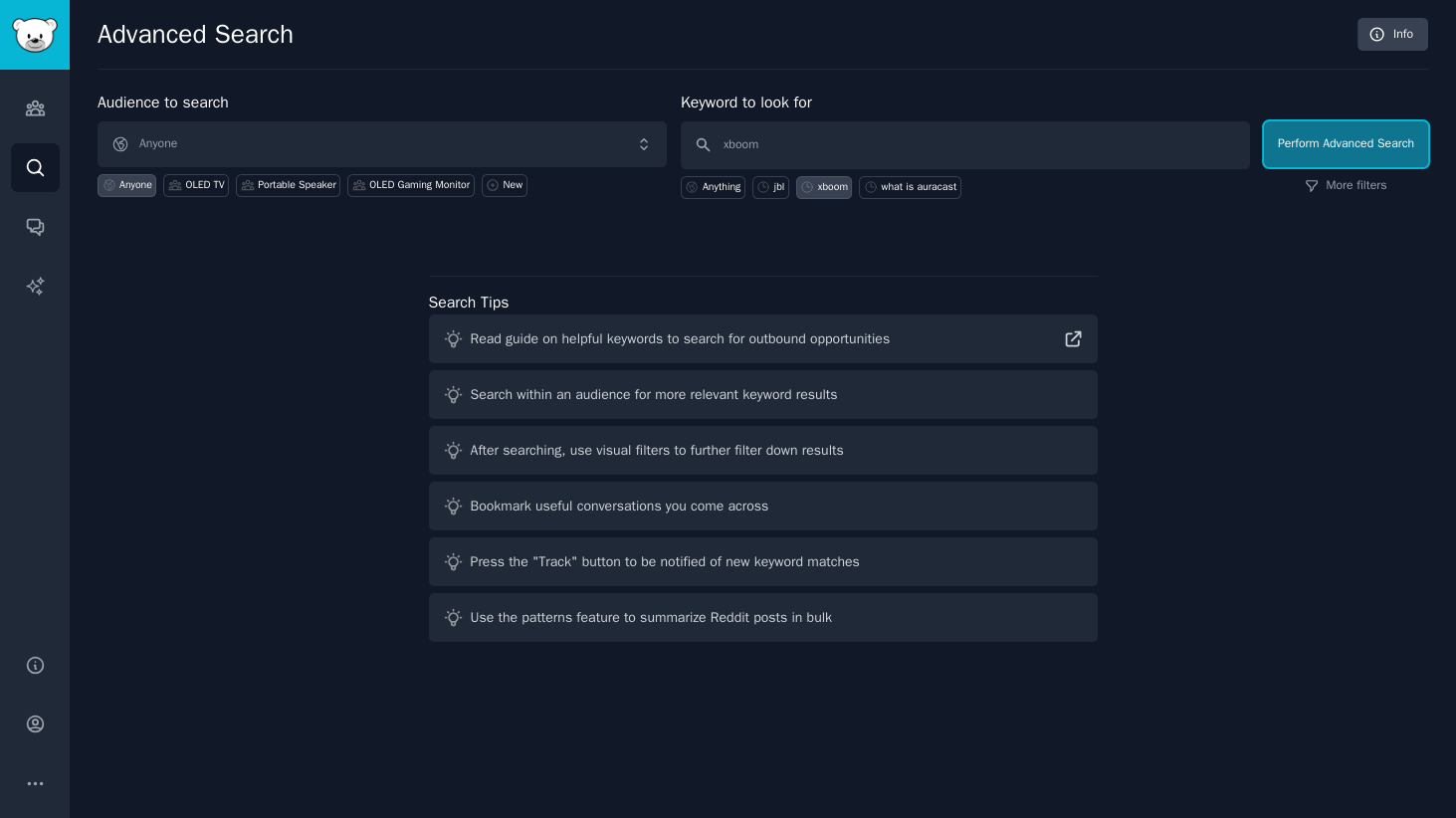 click on "Perform Advanced Search" at bounding box center (1346, 144) 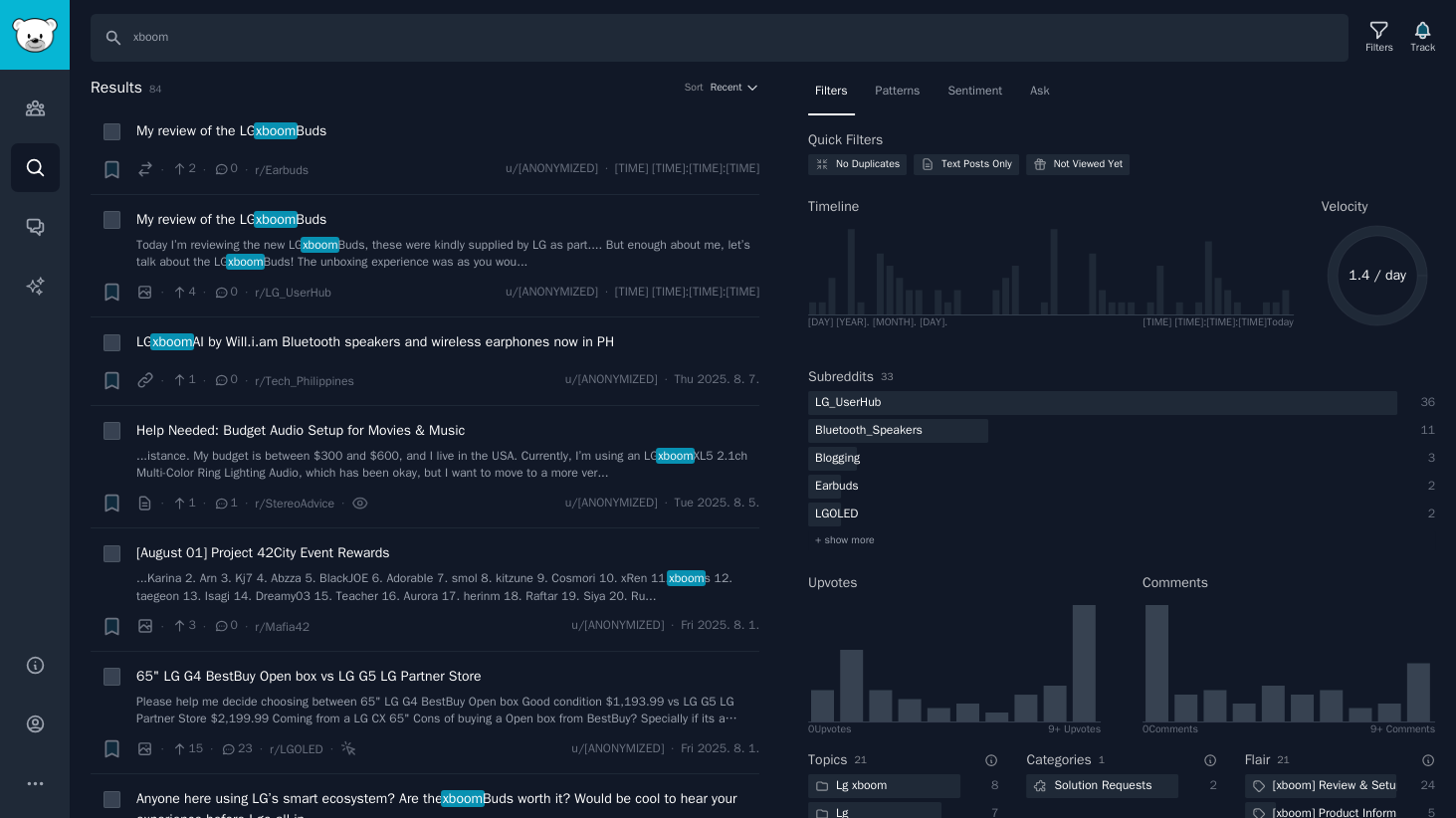 scroll, scrollTop: 319, scrollLeft: 0, axis: vertical 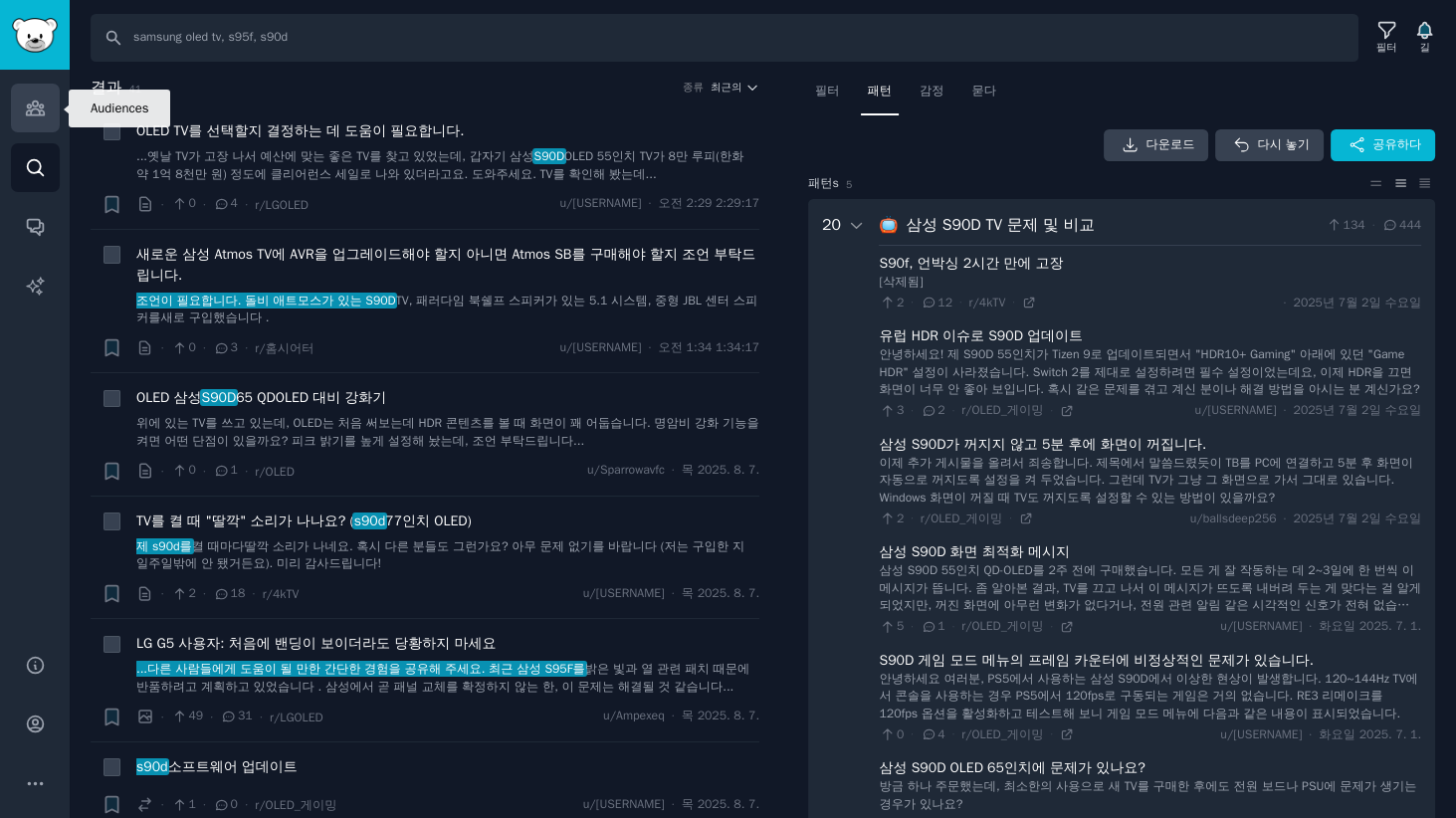 click 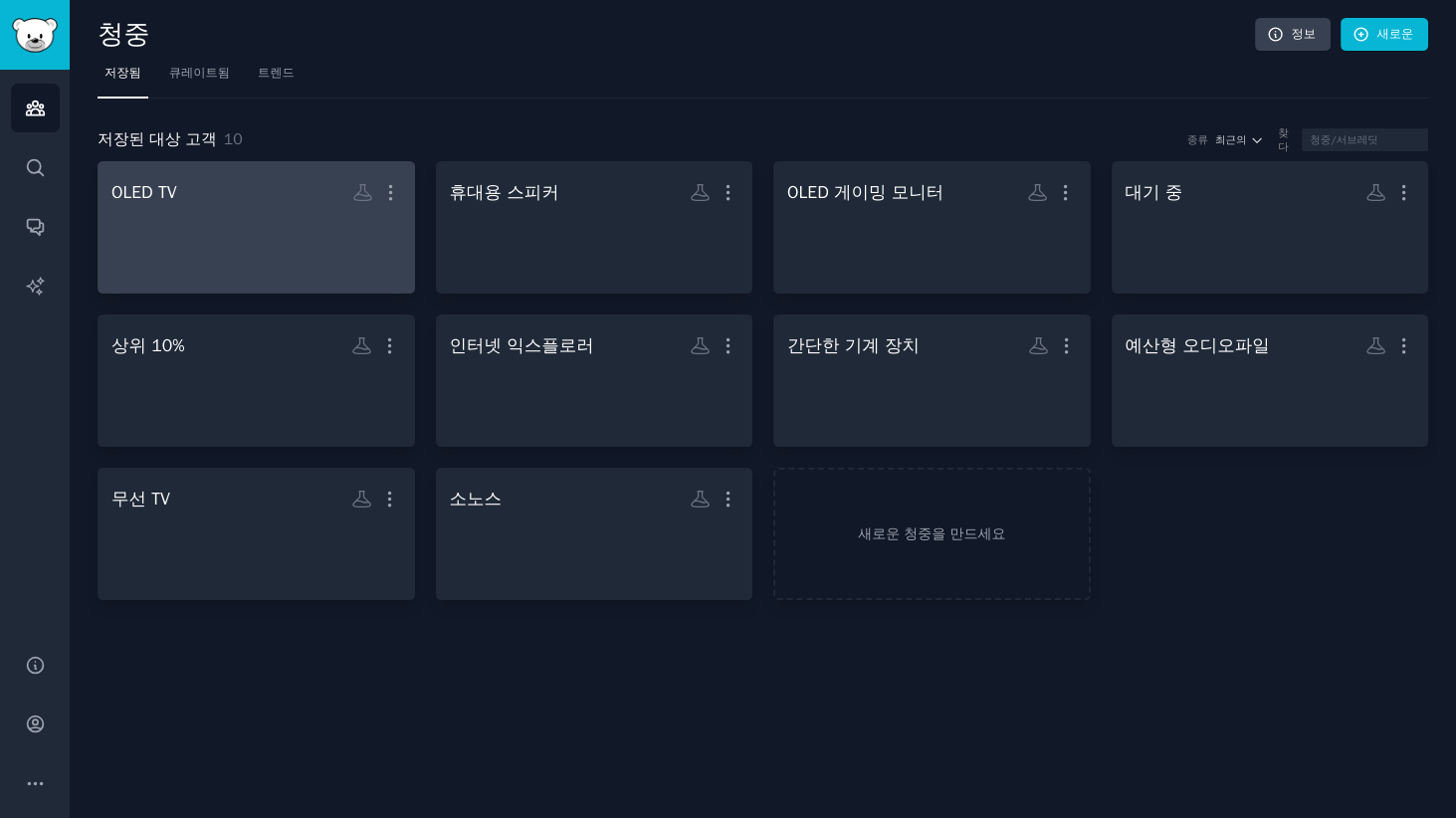 click at bounding box center (256, 245) 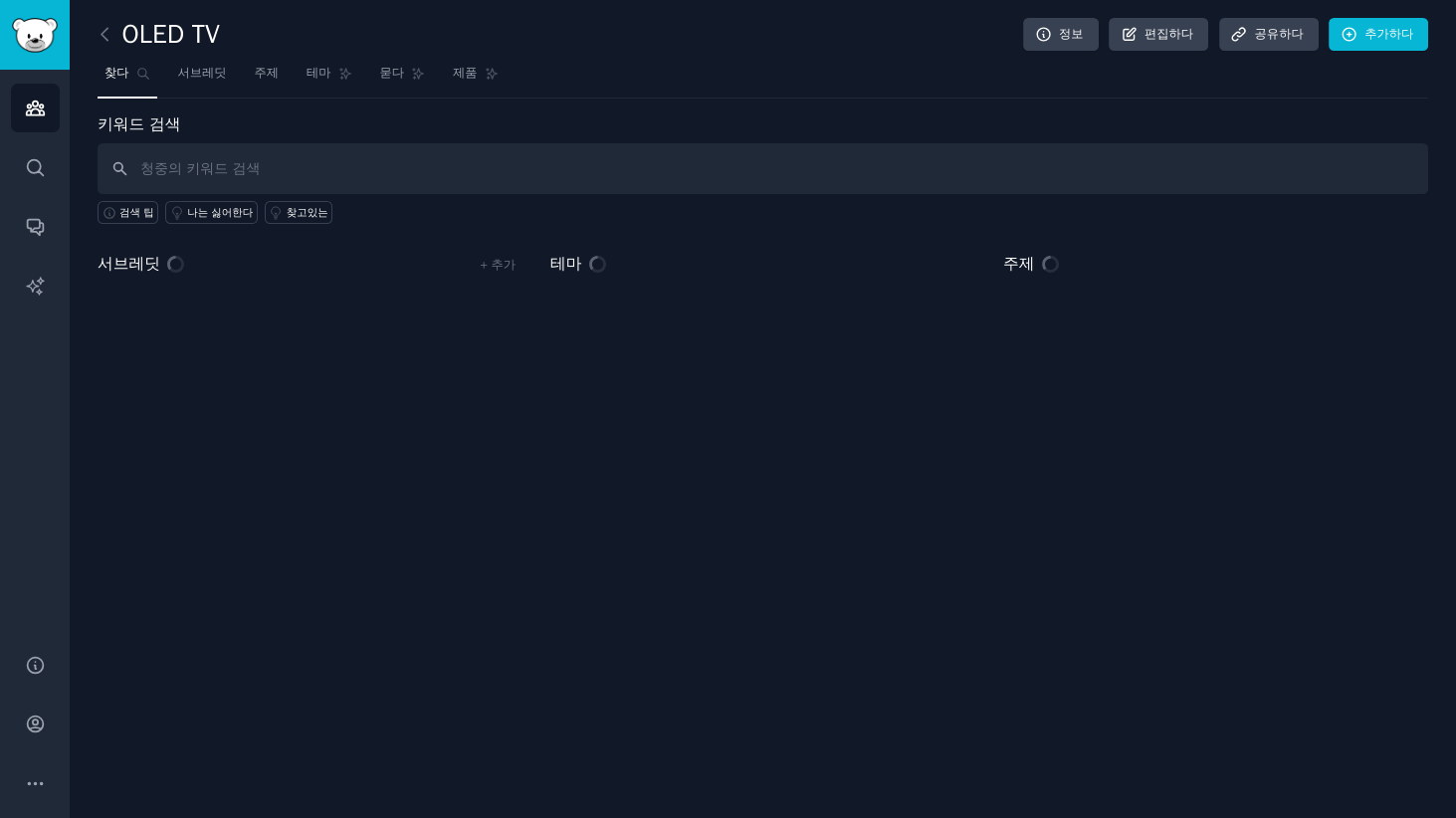 click at bounding box center [762, 168] 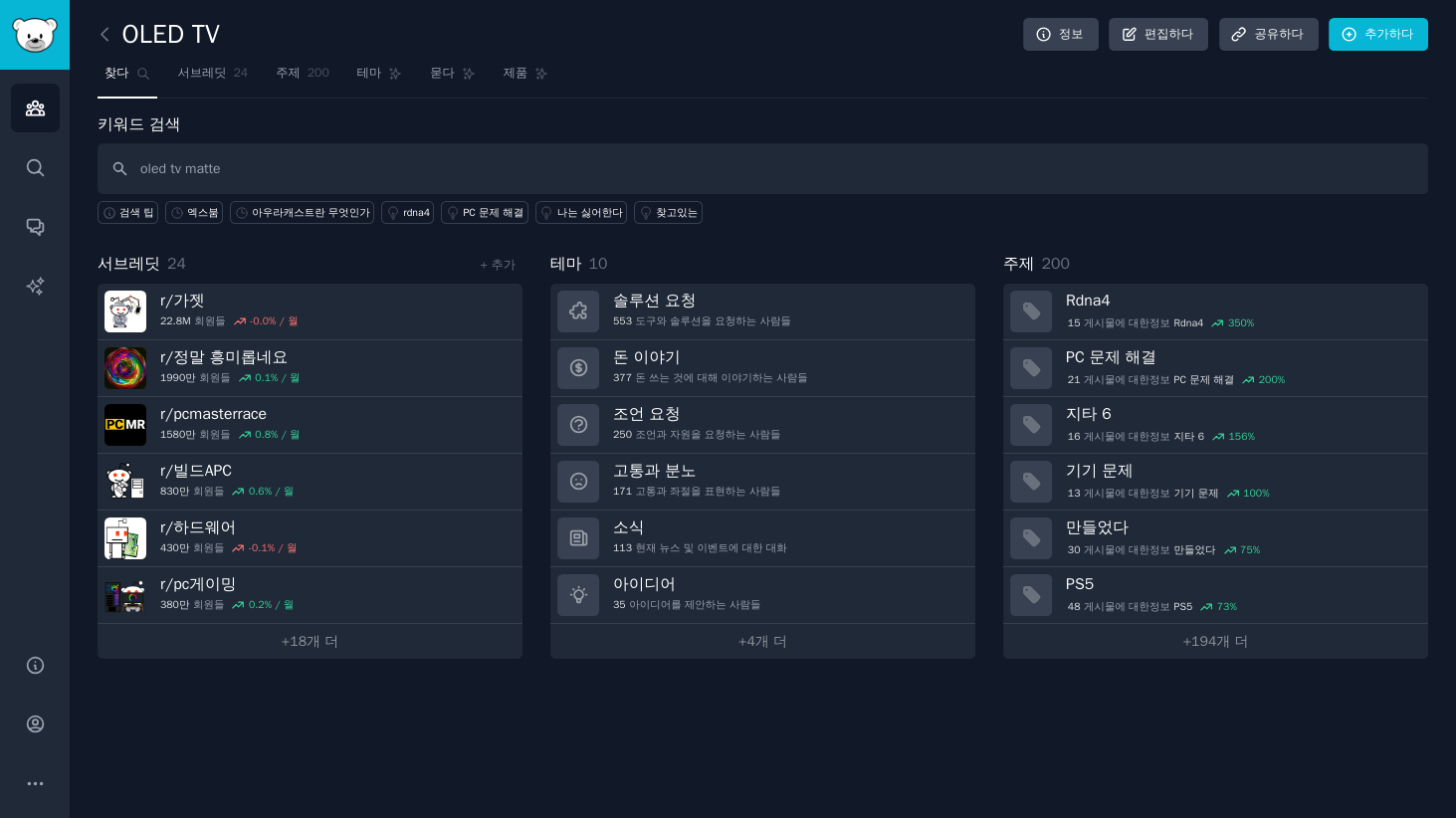 type on "oled tv matte" 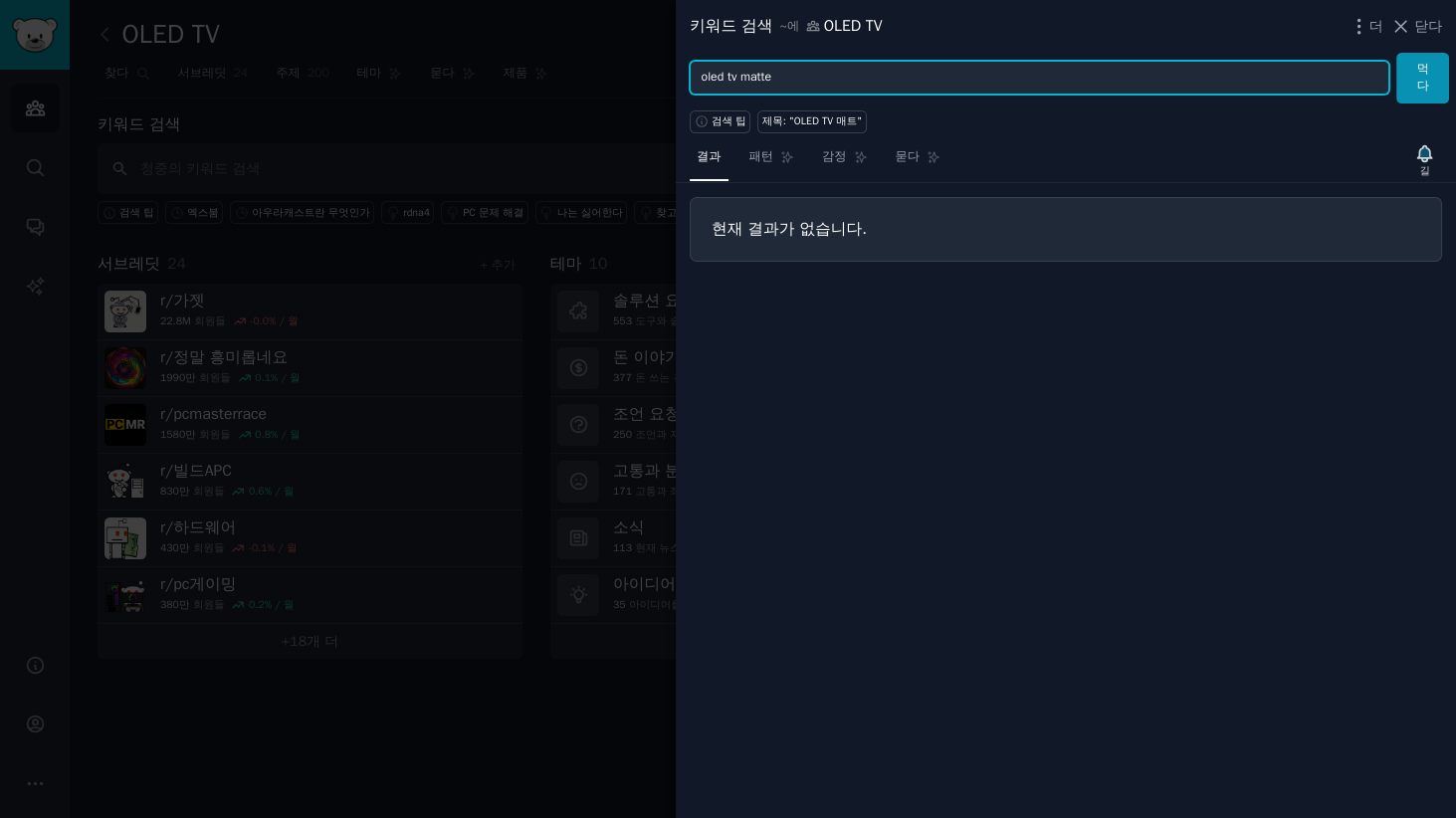 drag, startPoint x: 749, startPoint y: 80, endPoint x: 1207, endPoint y: 134, distance: 461.17242 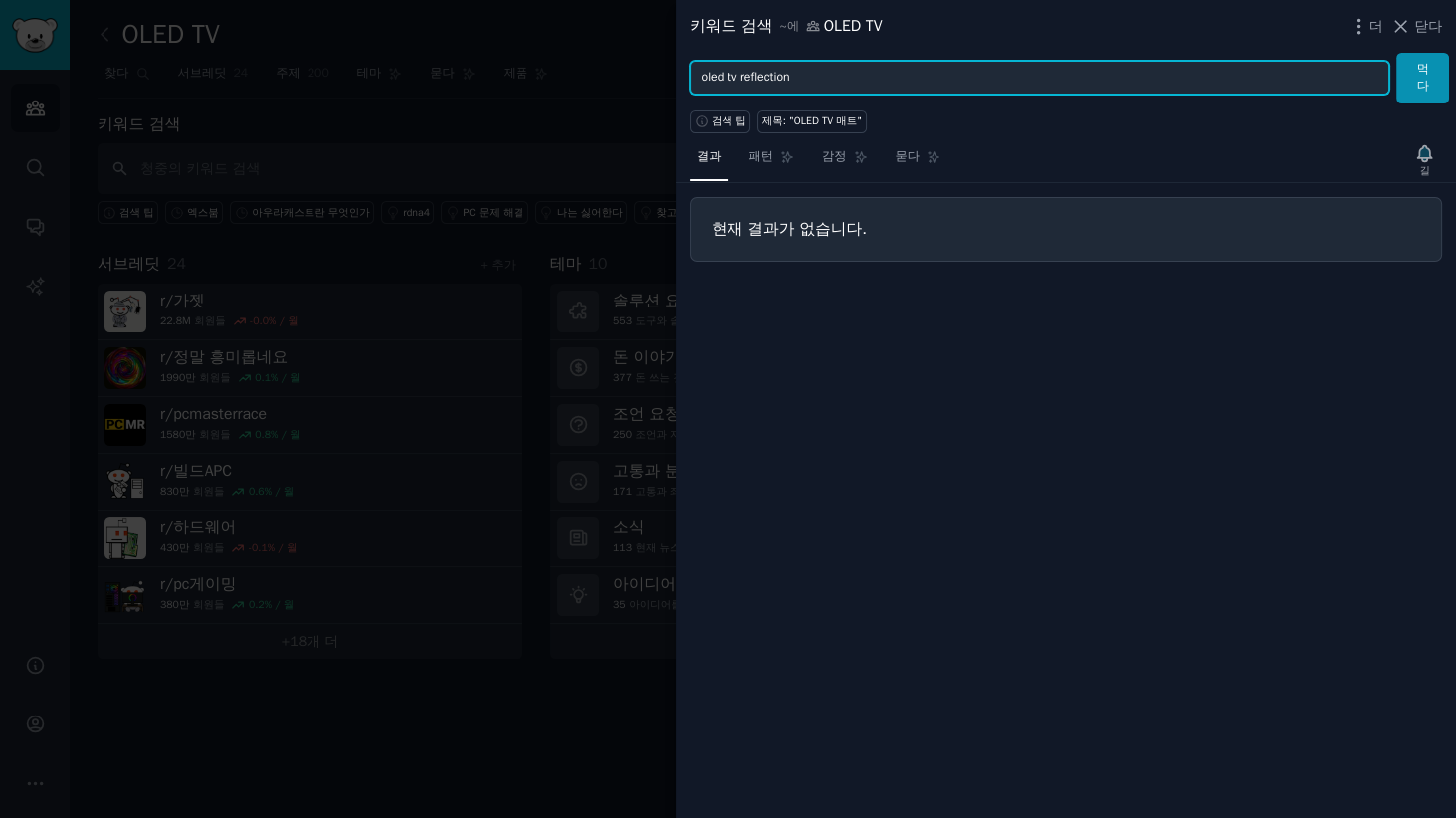 type on "oled tv reflection" 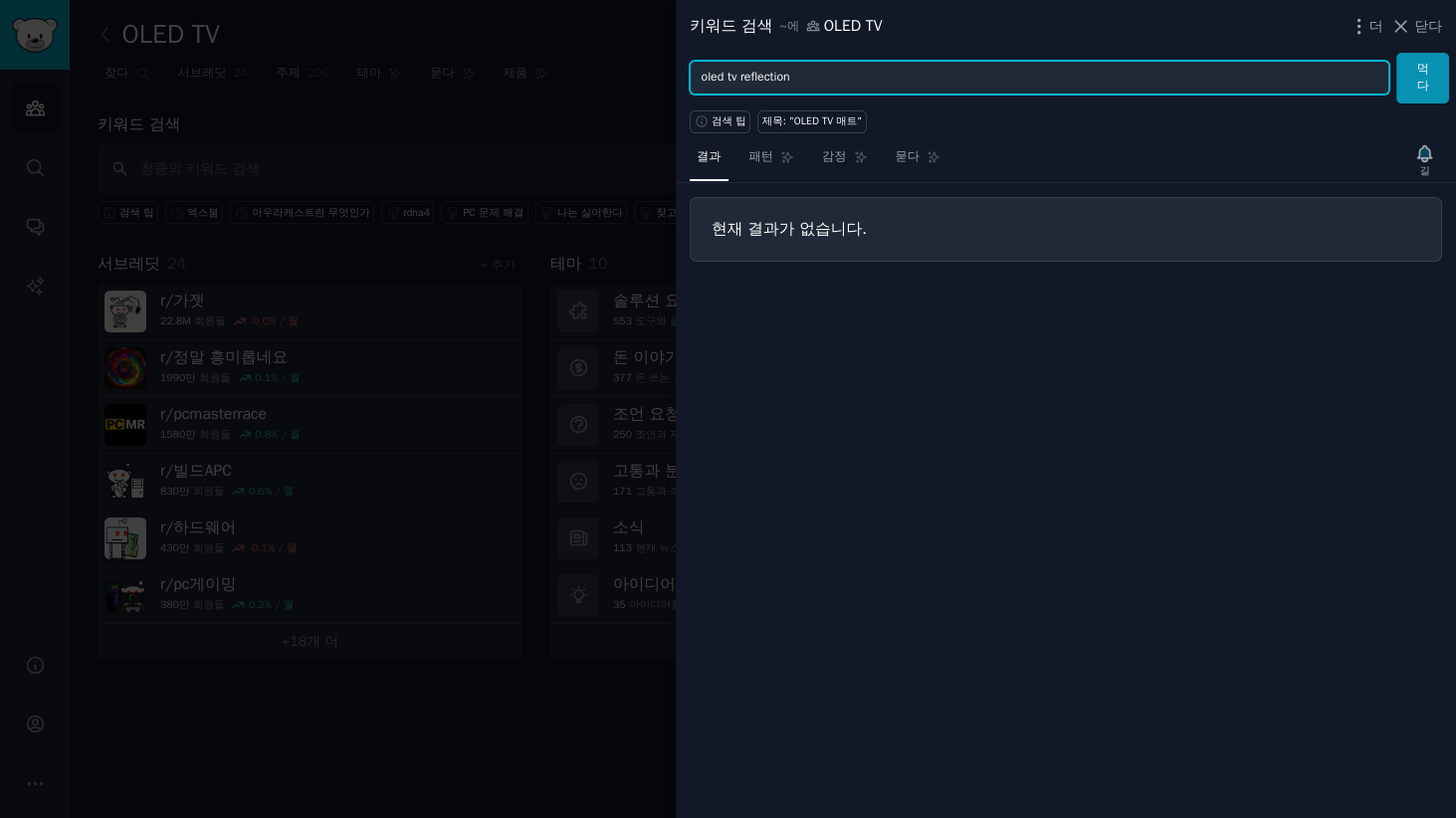 click on "먹다" at bounding box center [1422, 78] 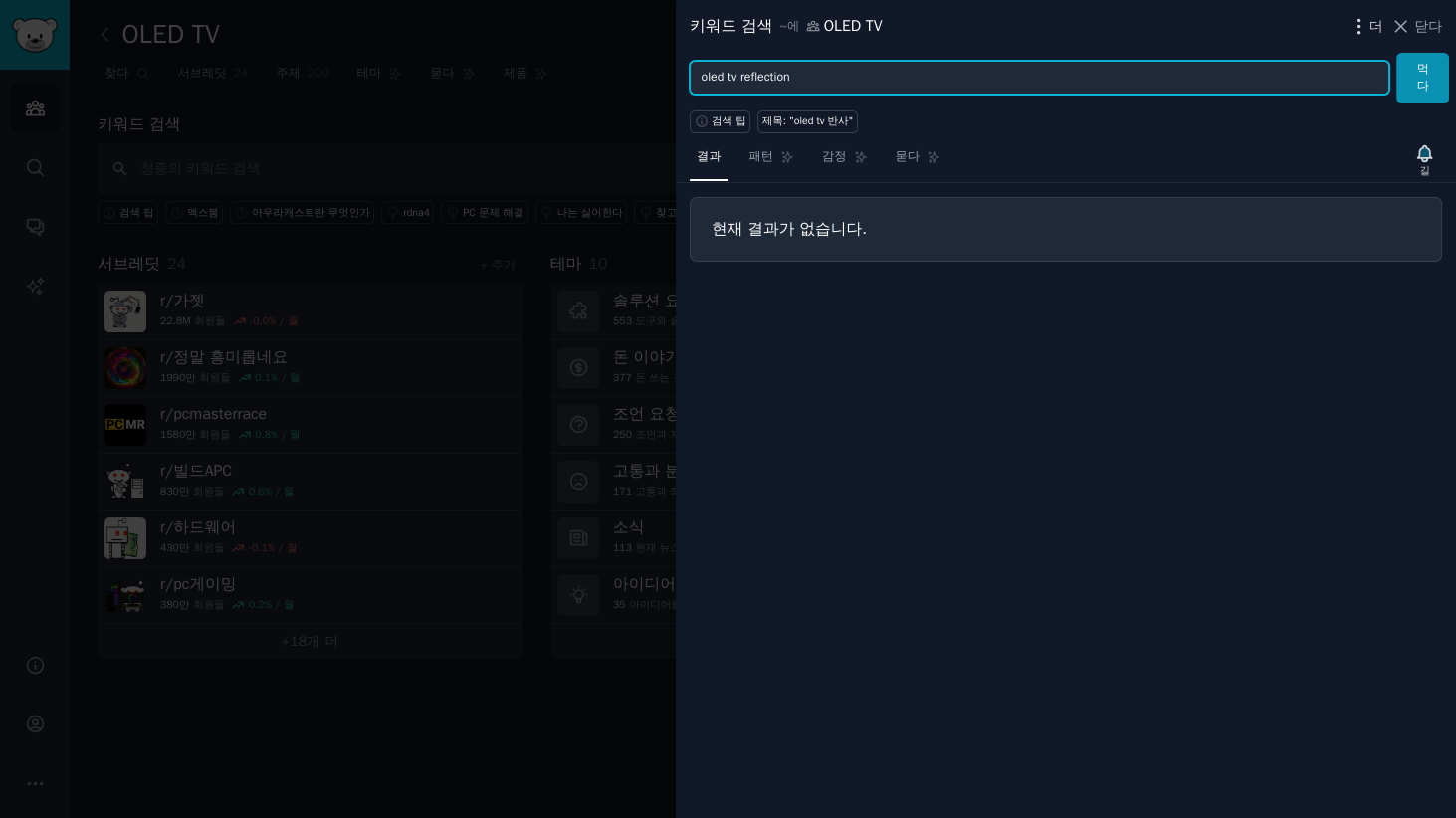 click on "더" at bounding box center [1376, 26] 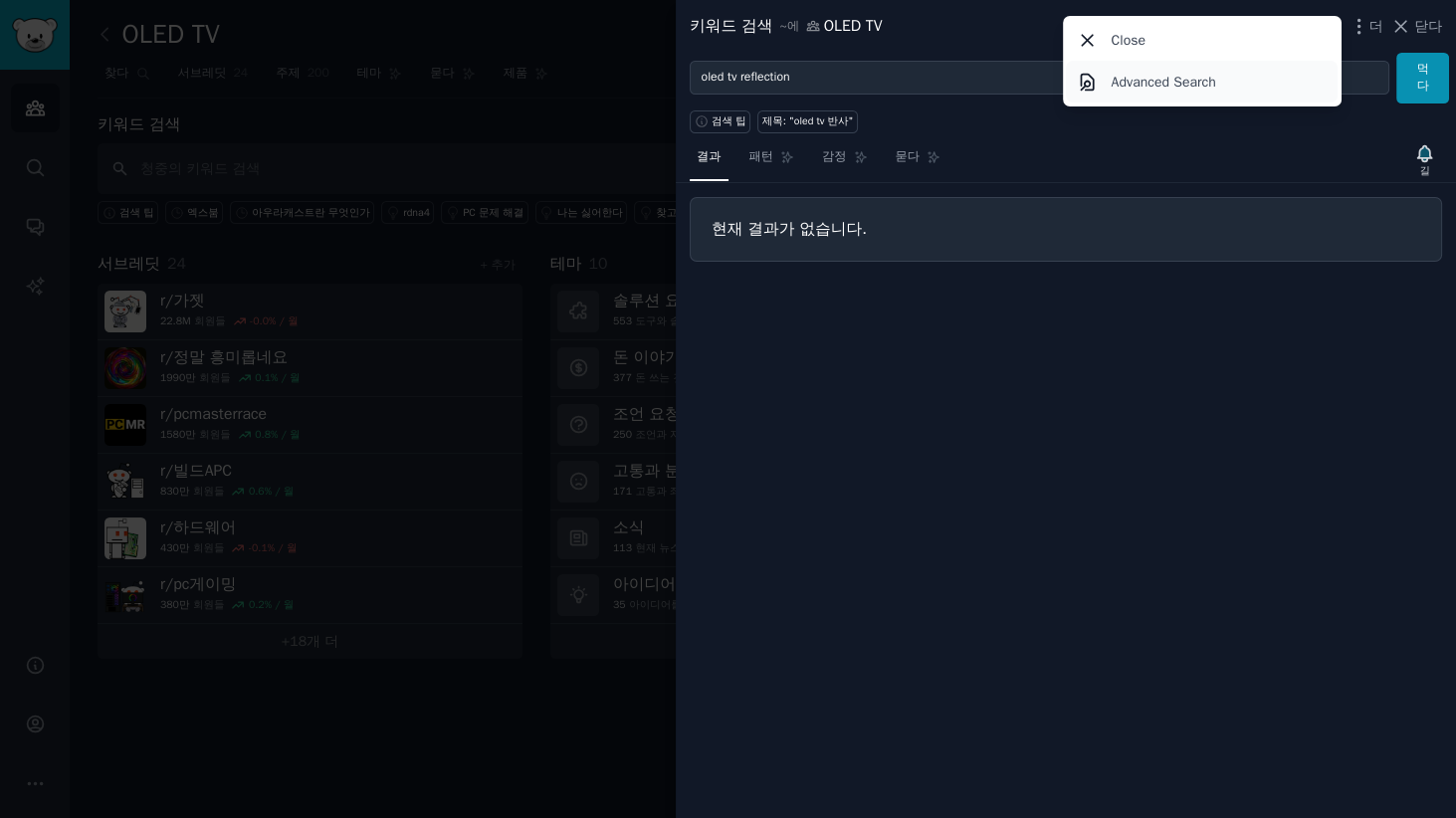 click on "Advanced Search" at bounding box center [1163, 82] 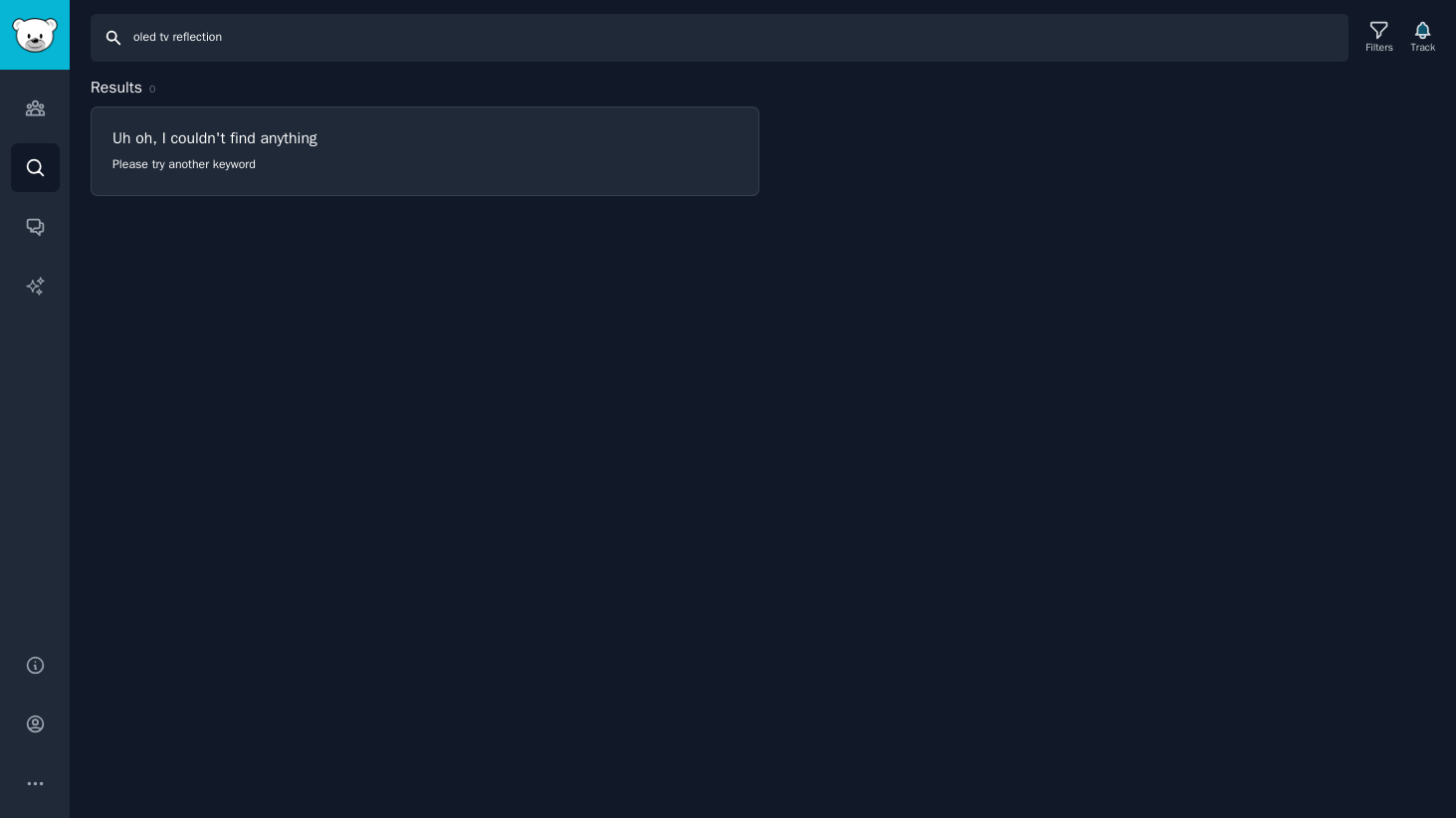 click on "oled tv reflection" at bounding box center [720, 38] 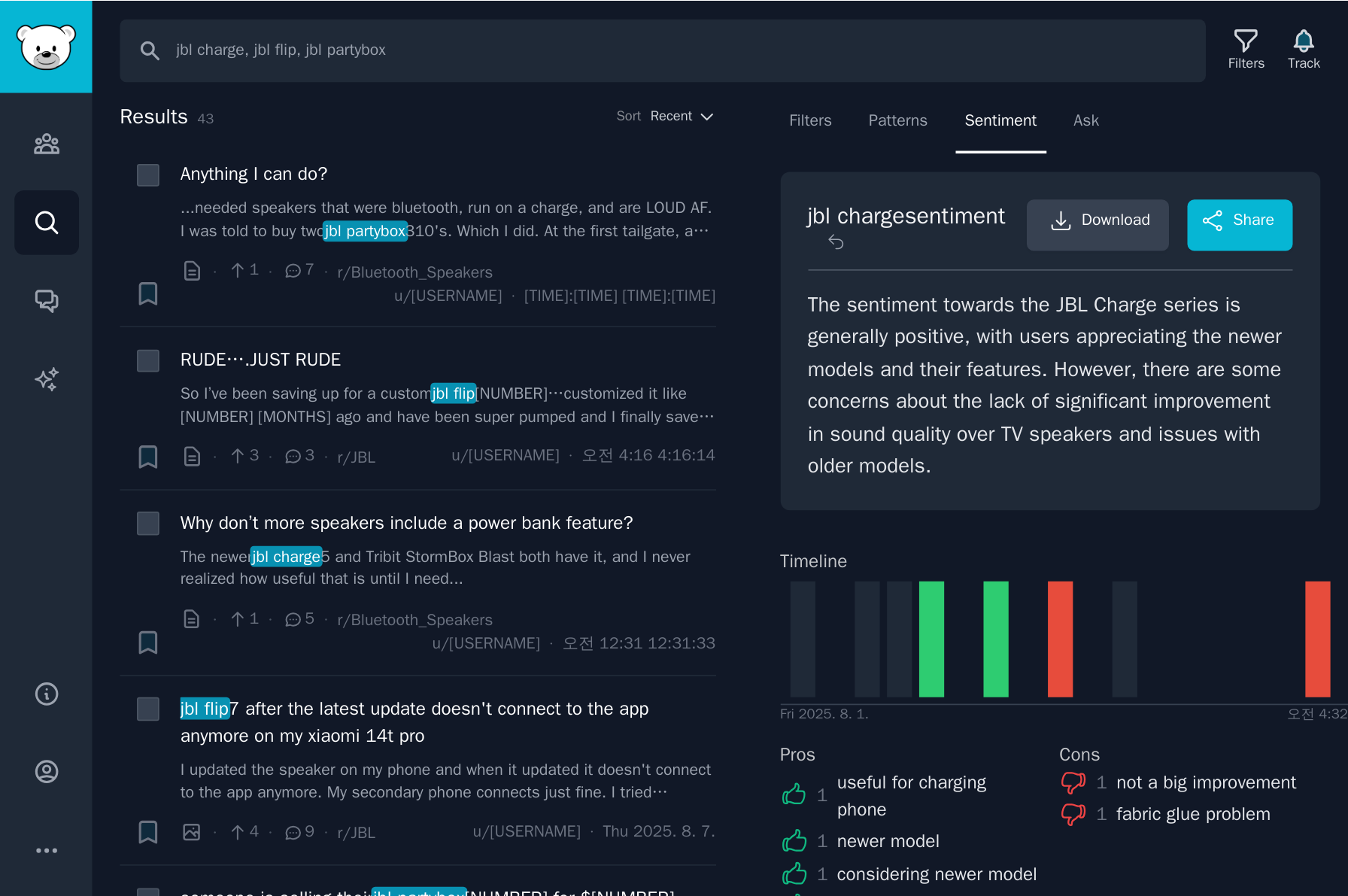 scroll, scrollTop: 0, scrollLeft: 0, axis: both 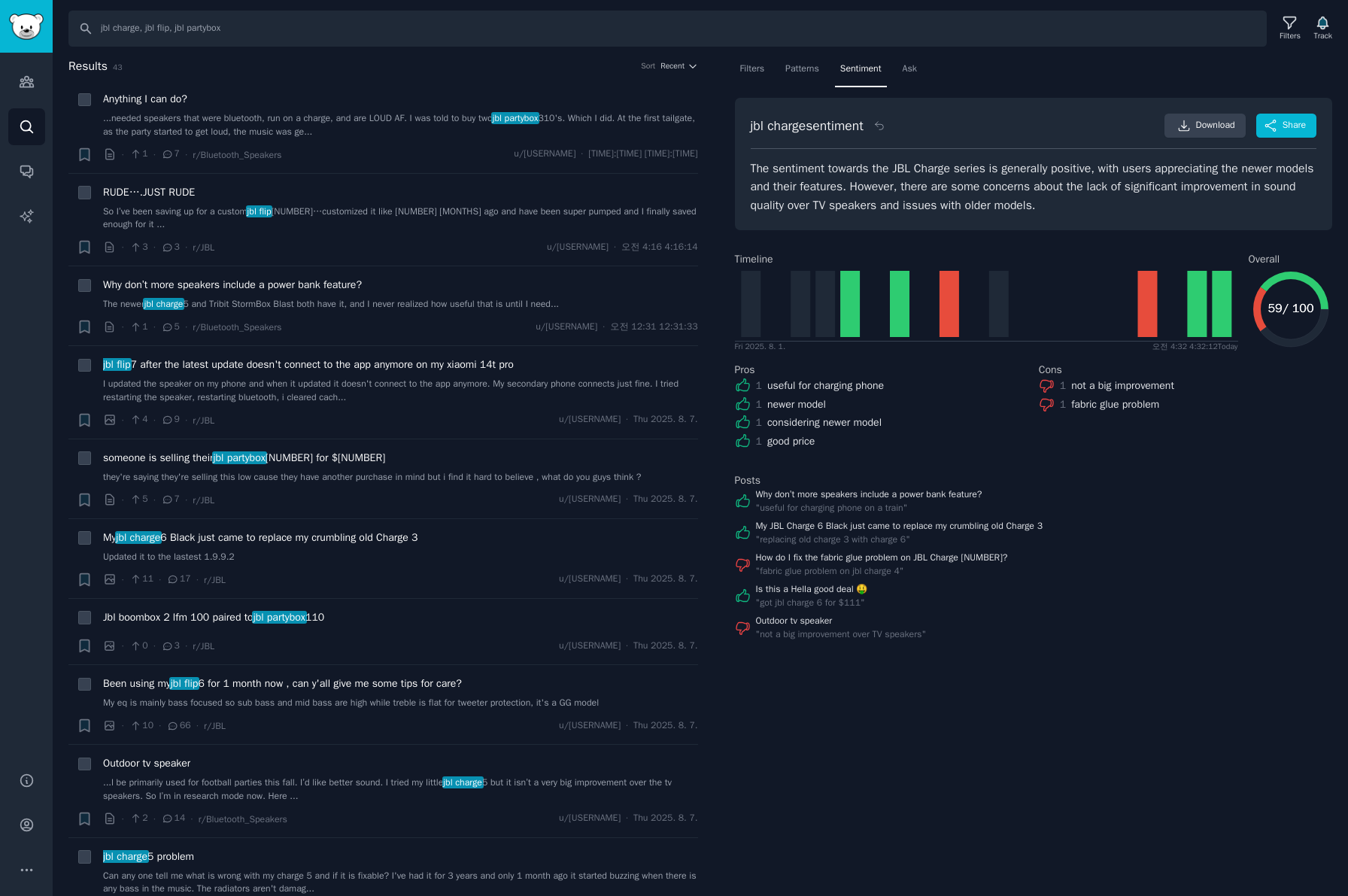 drag, startPoint x: 346, startPoint y: 35, endPoint x: -350, endPoint y: 4, distance: 696.69 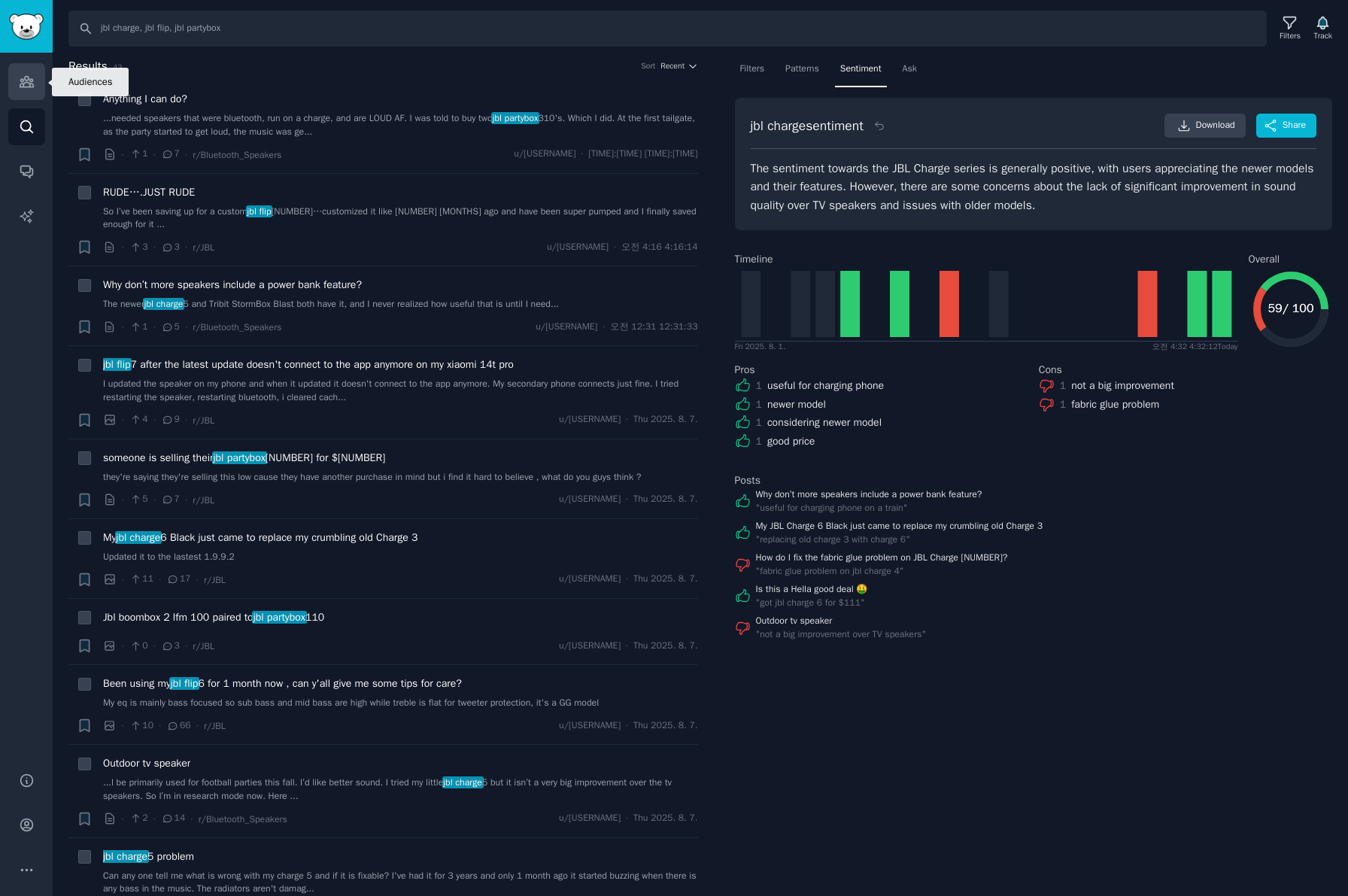 click on "Audiences" at bounding box center [26, 81] 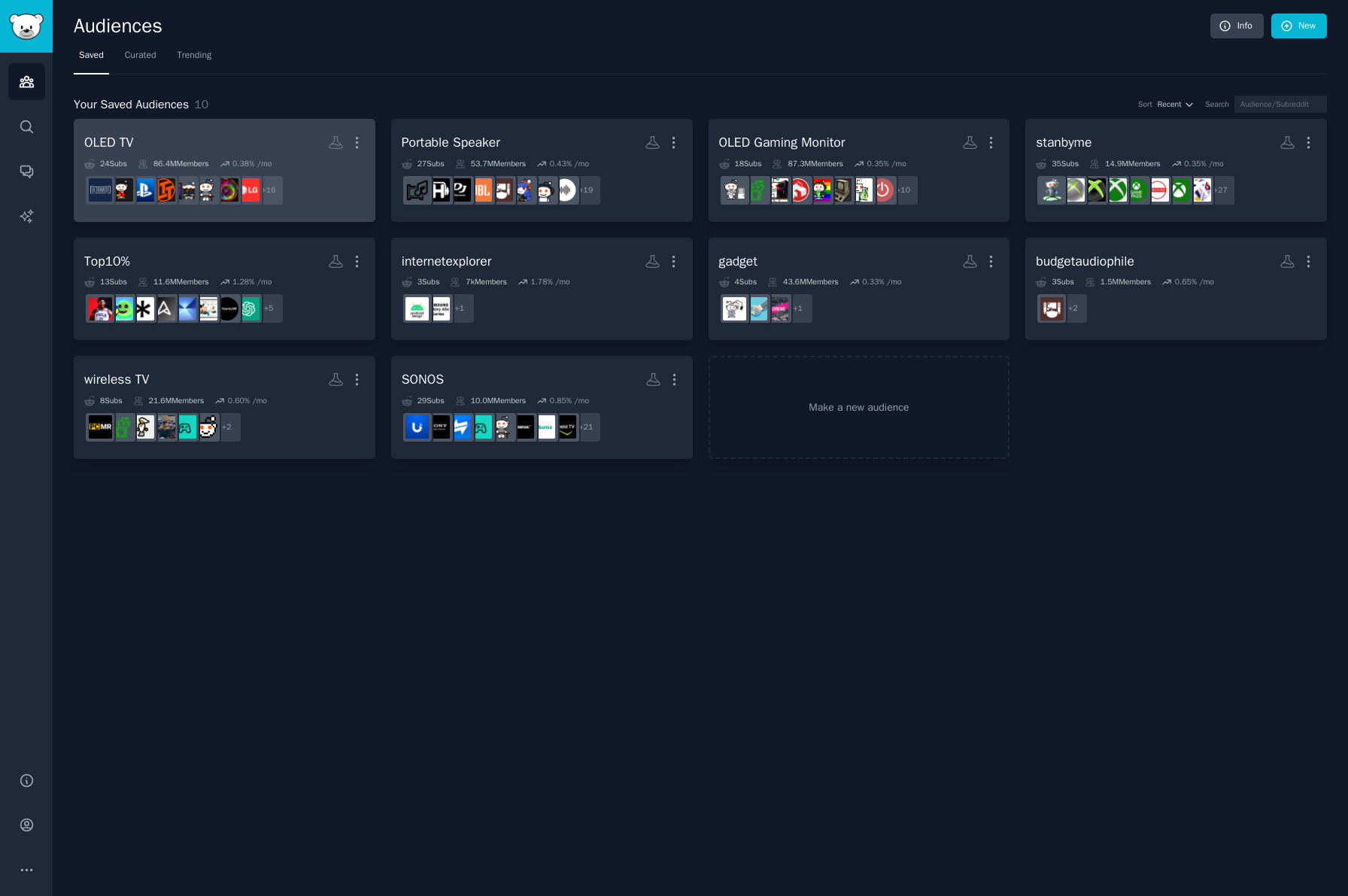 click on "OLED TV More" at bounding box center [224, 142] 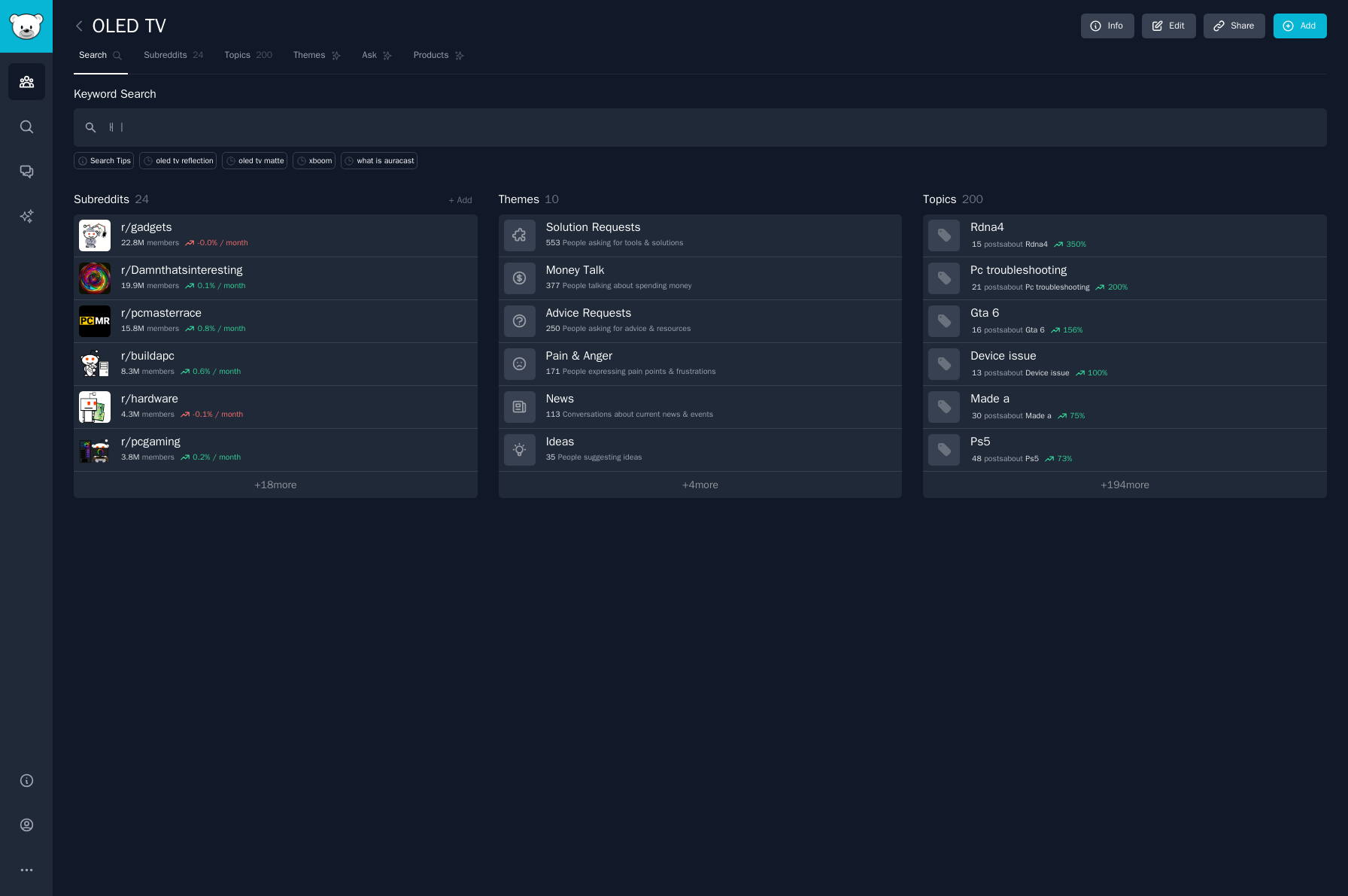 type on "ㅐ" 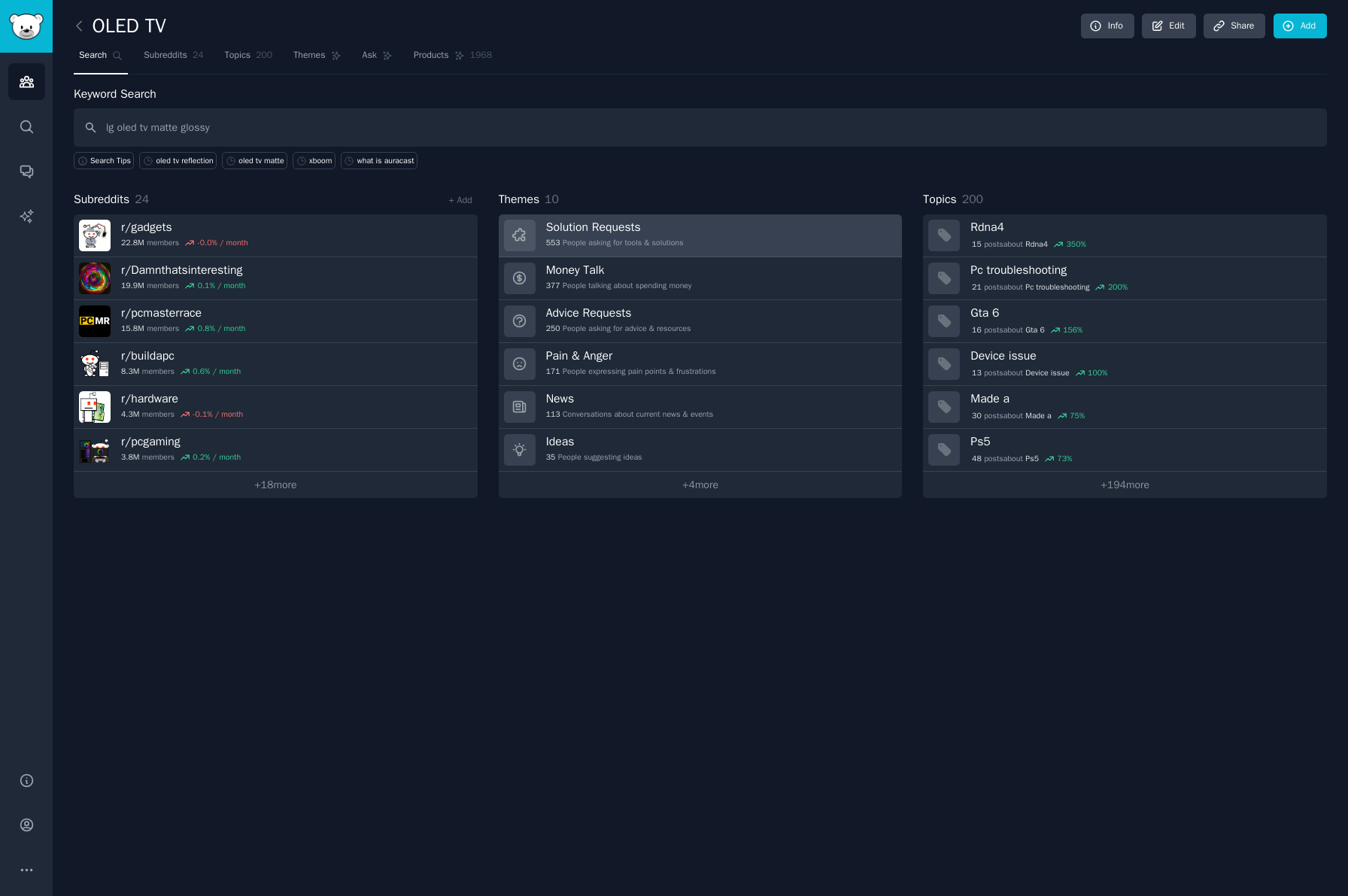 type on "lg oled tv matte glossy" 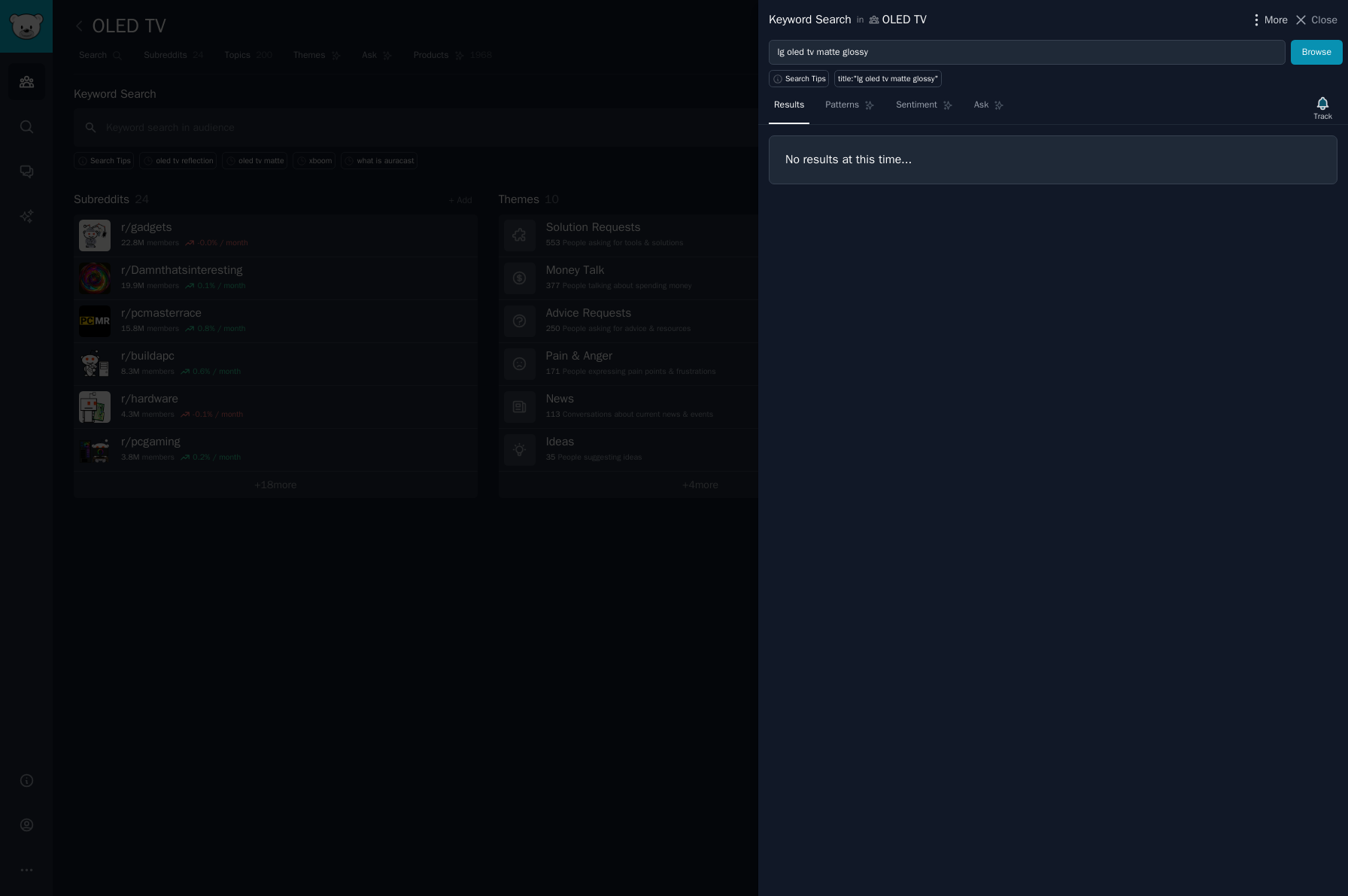 click on "More" at bounding box center [1276, 20] 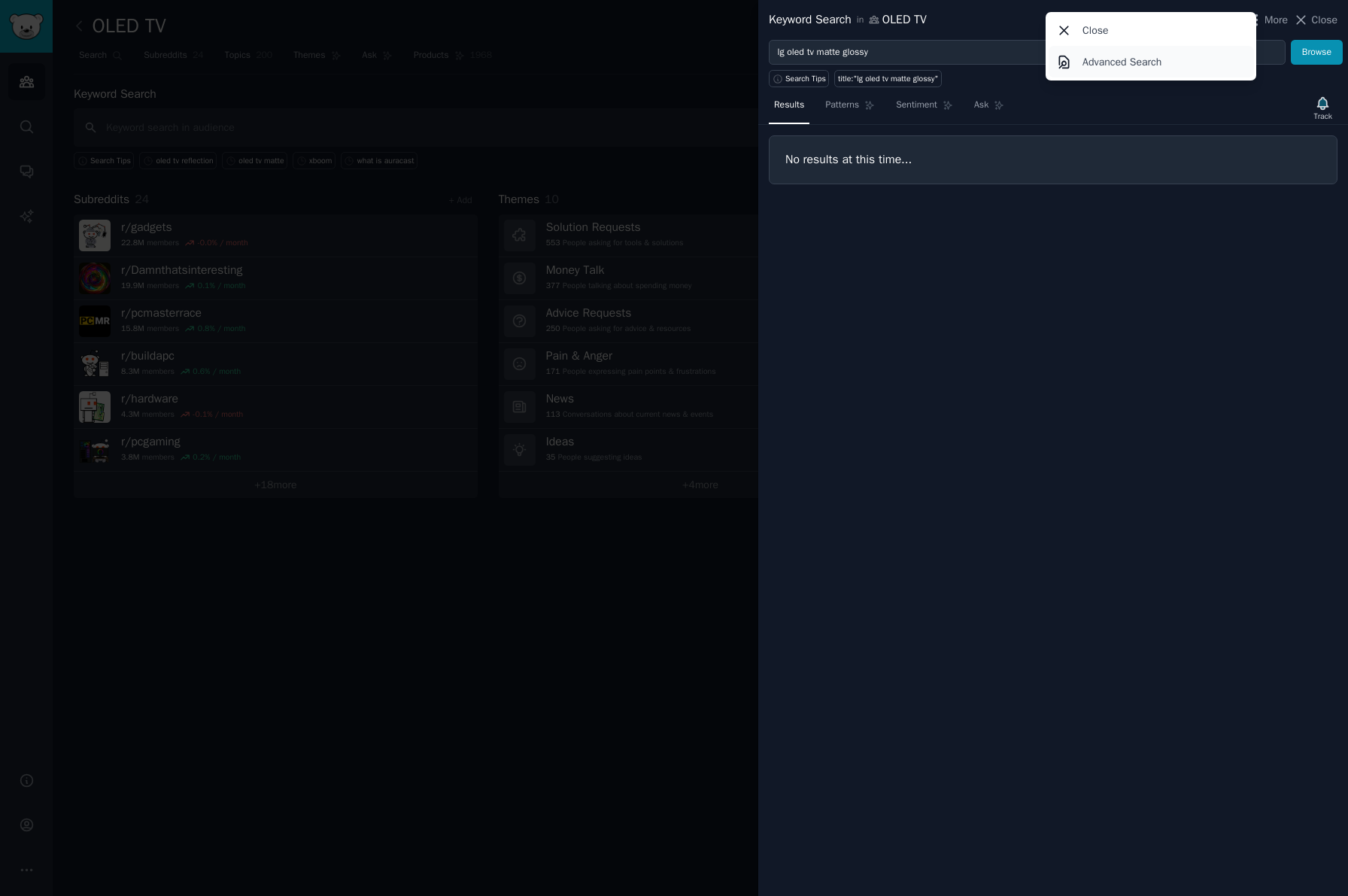 click on "Advanced Search" at bounding box center (1151, 62) 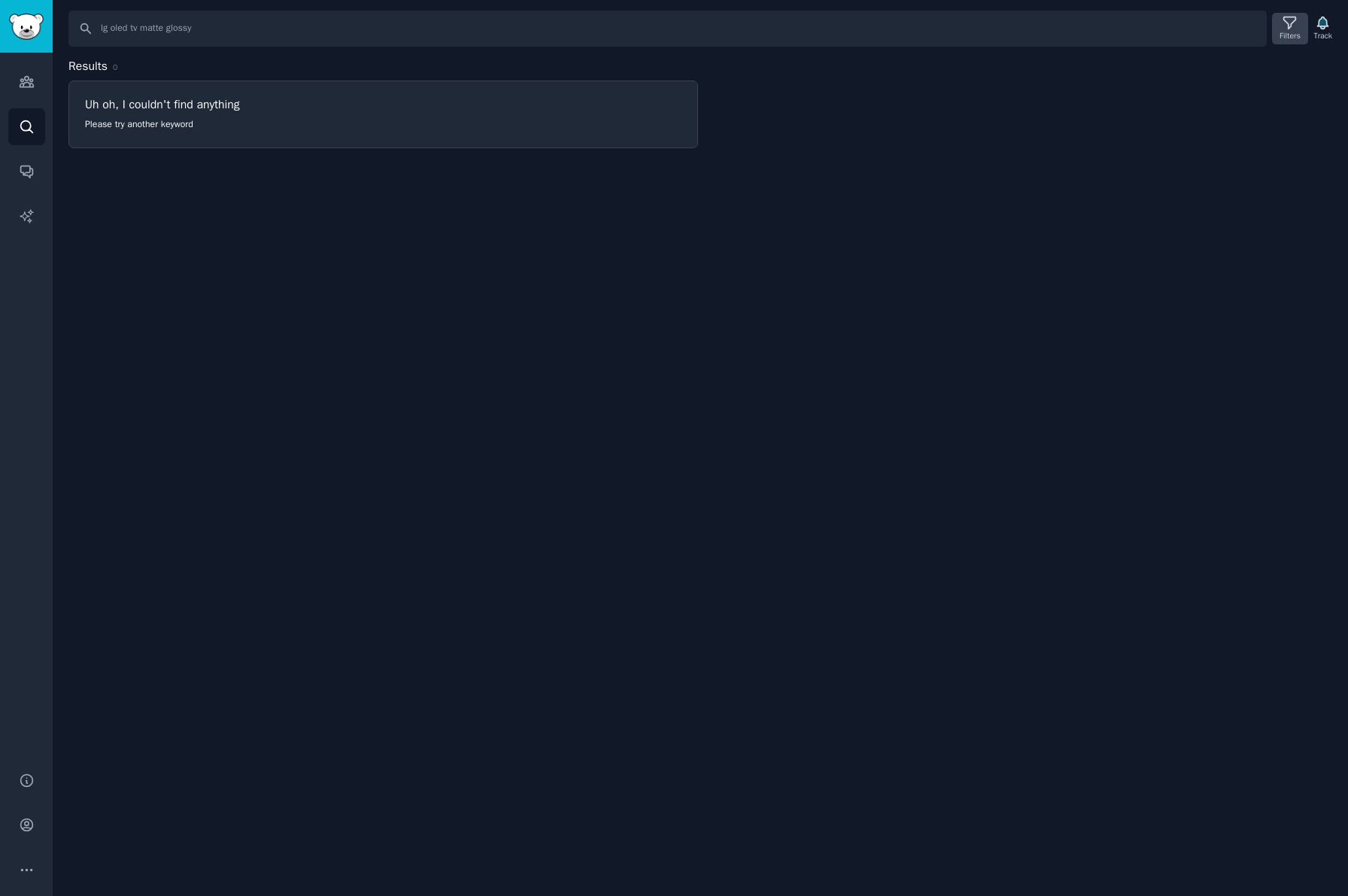 click 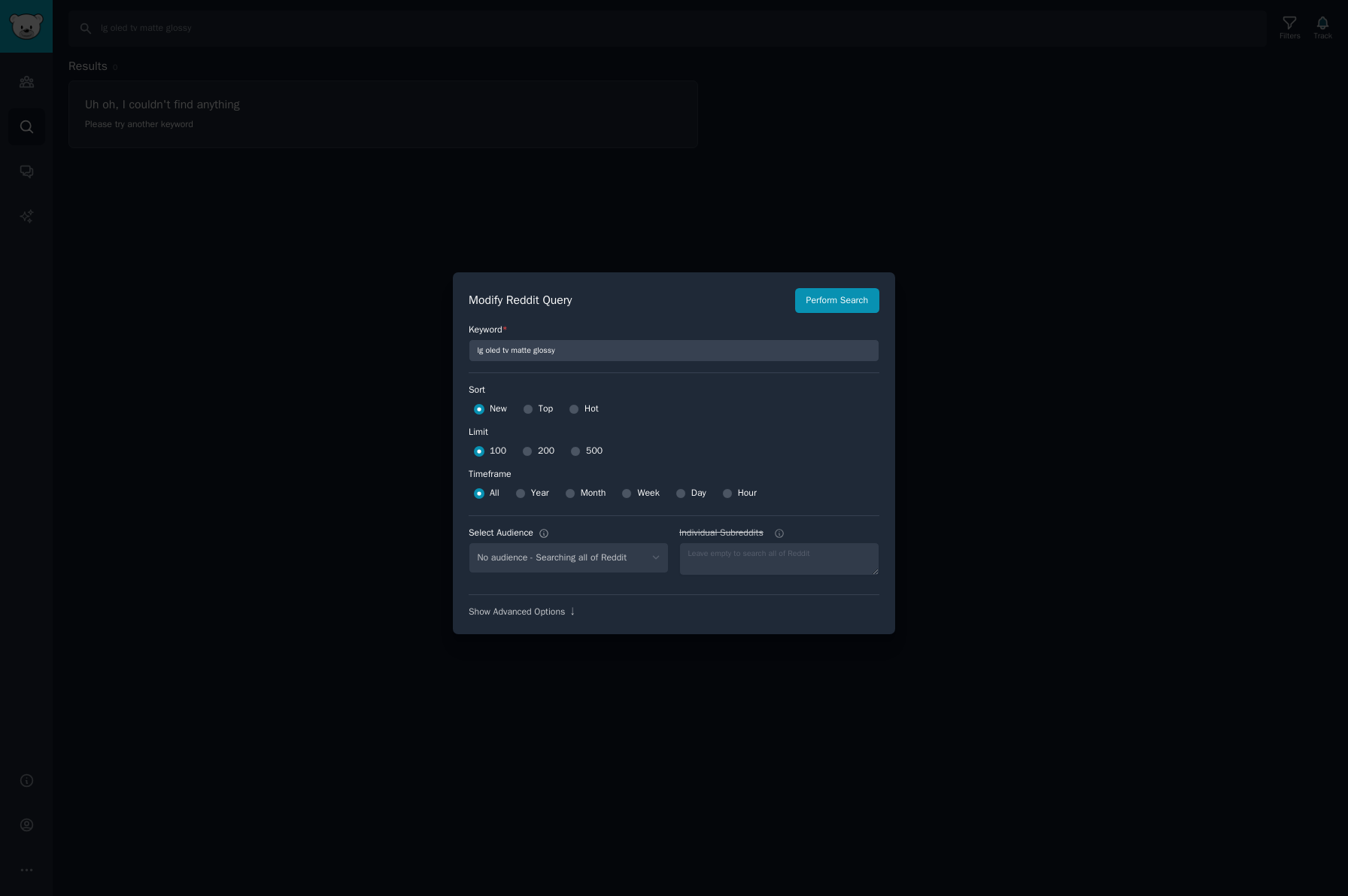 select on "c7830b3eec" 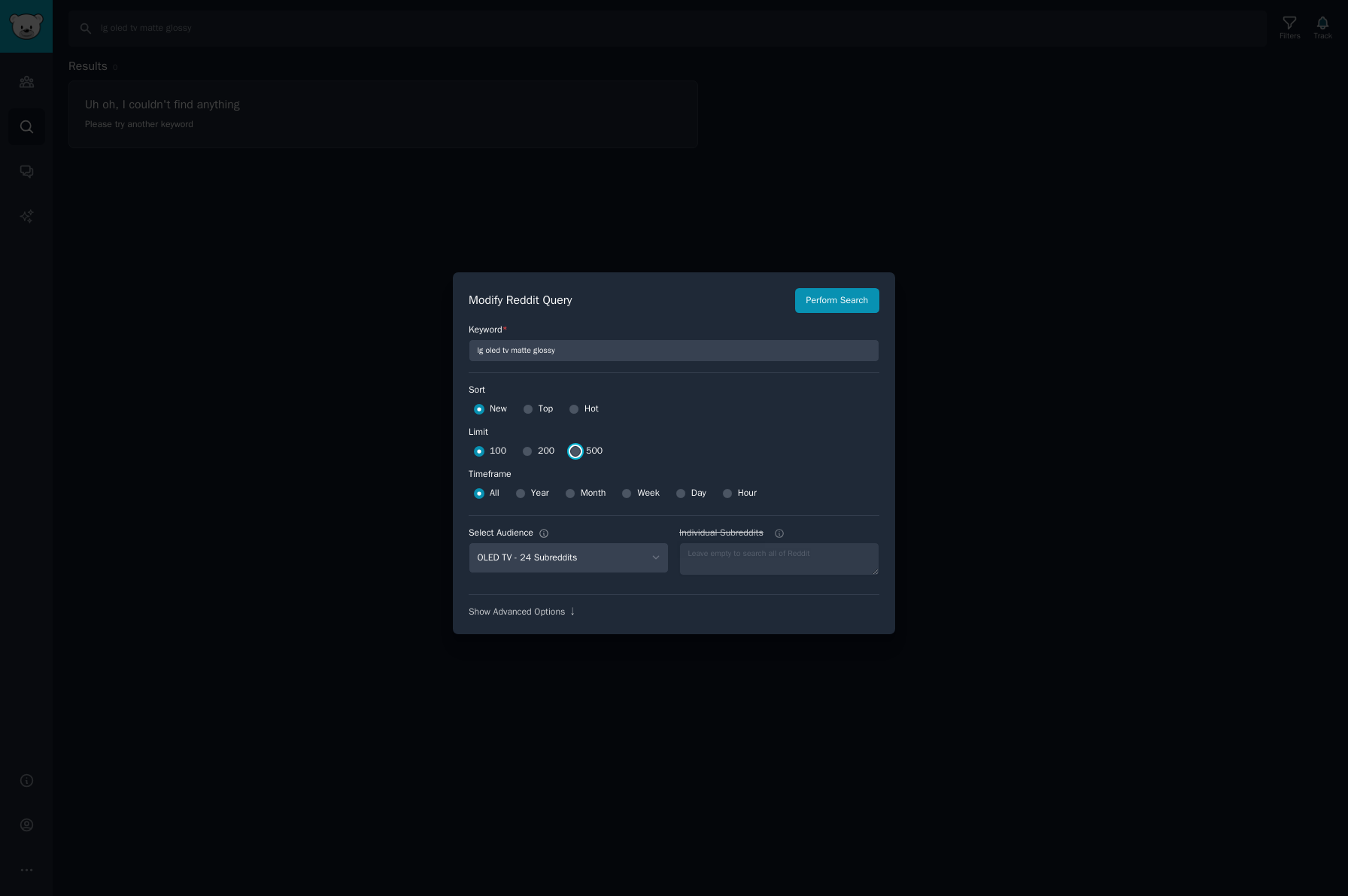click on "500" at bounding box center (575, 451) 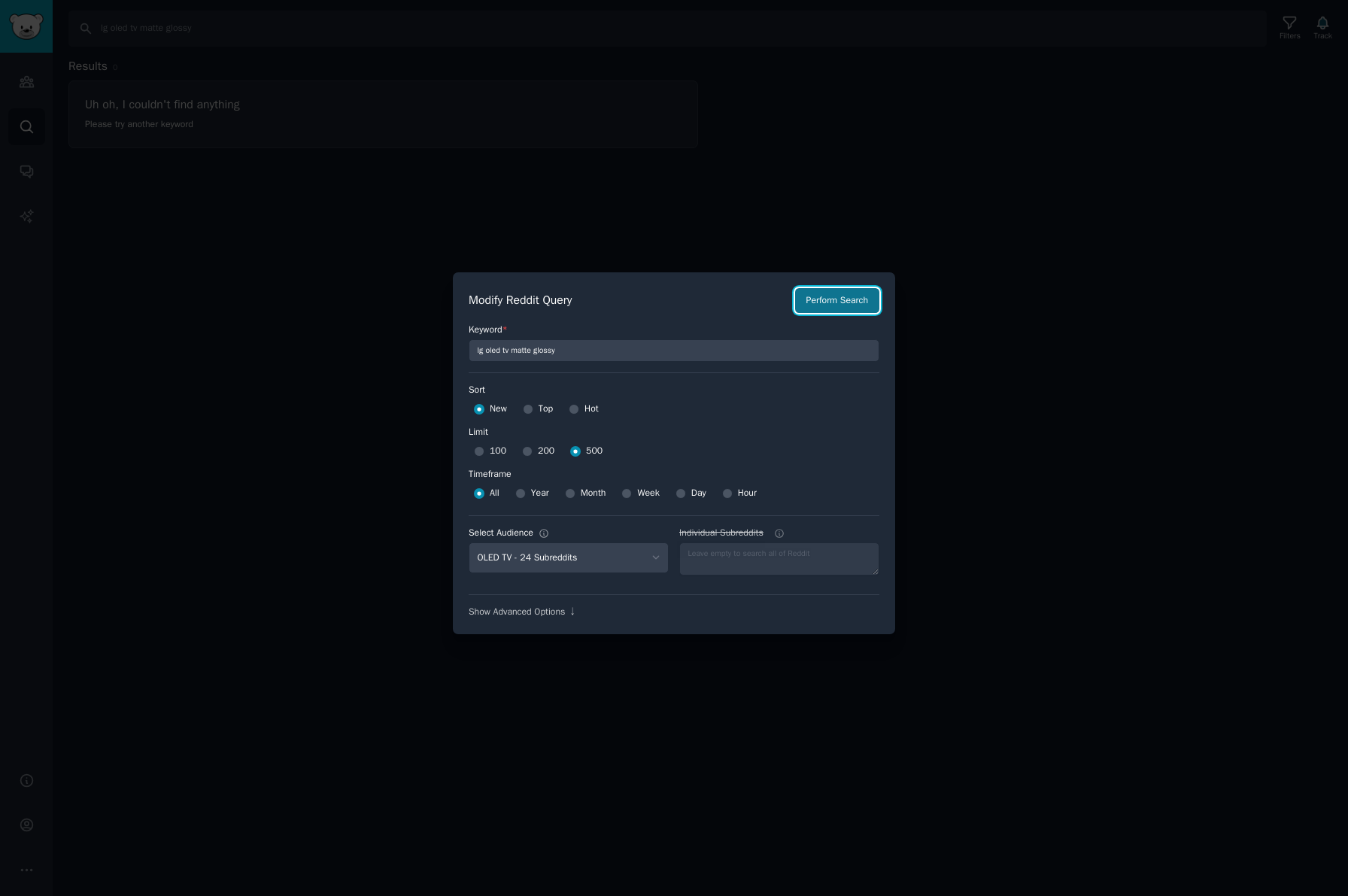 click on "Perform Search" at bounding box center [837, 301] 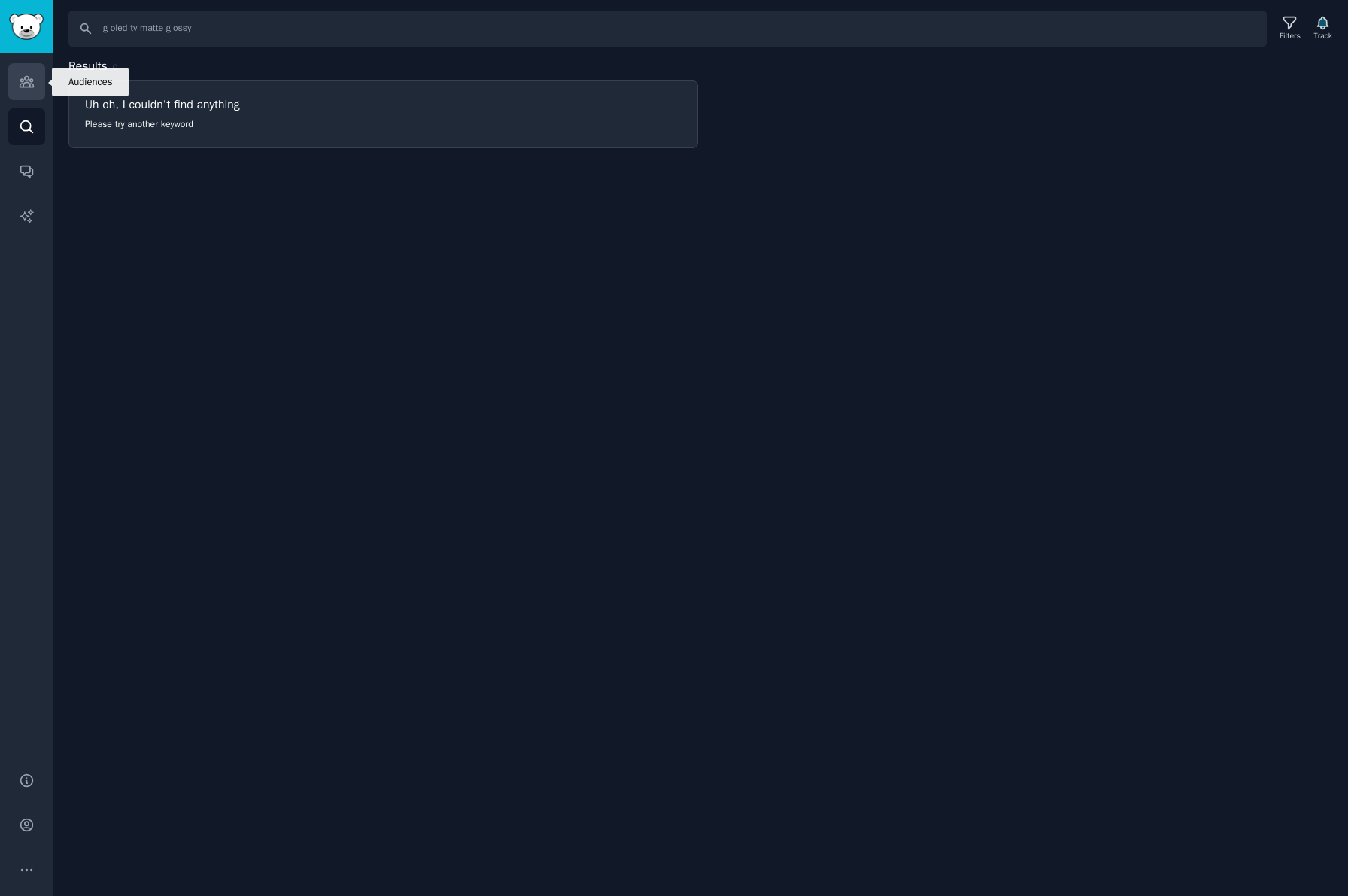 click 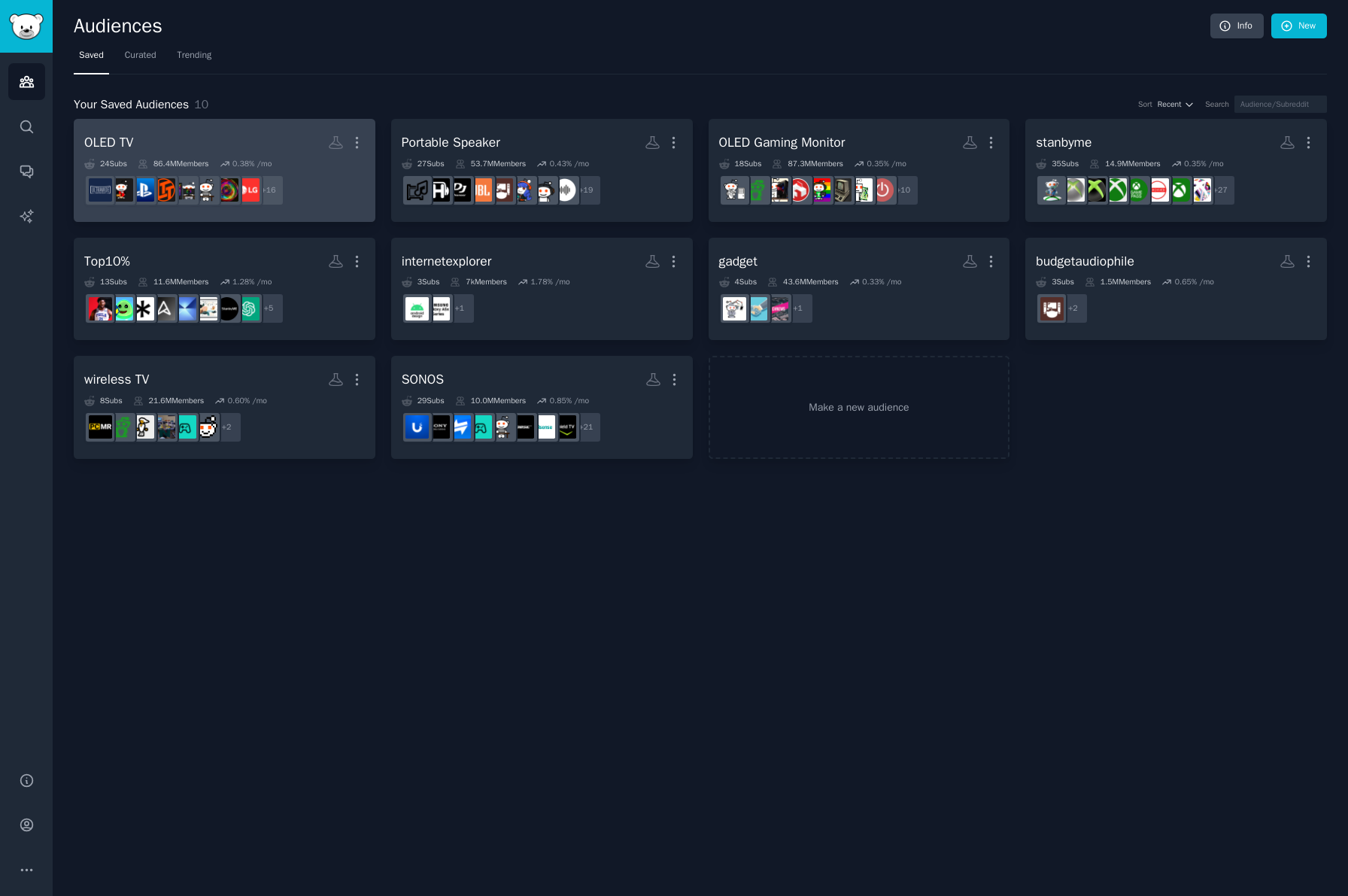 click on "OLED TV More" at bounding box center [224, 142] 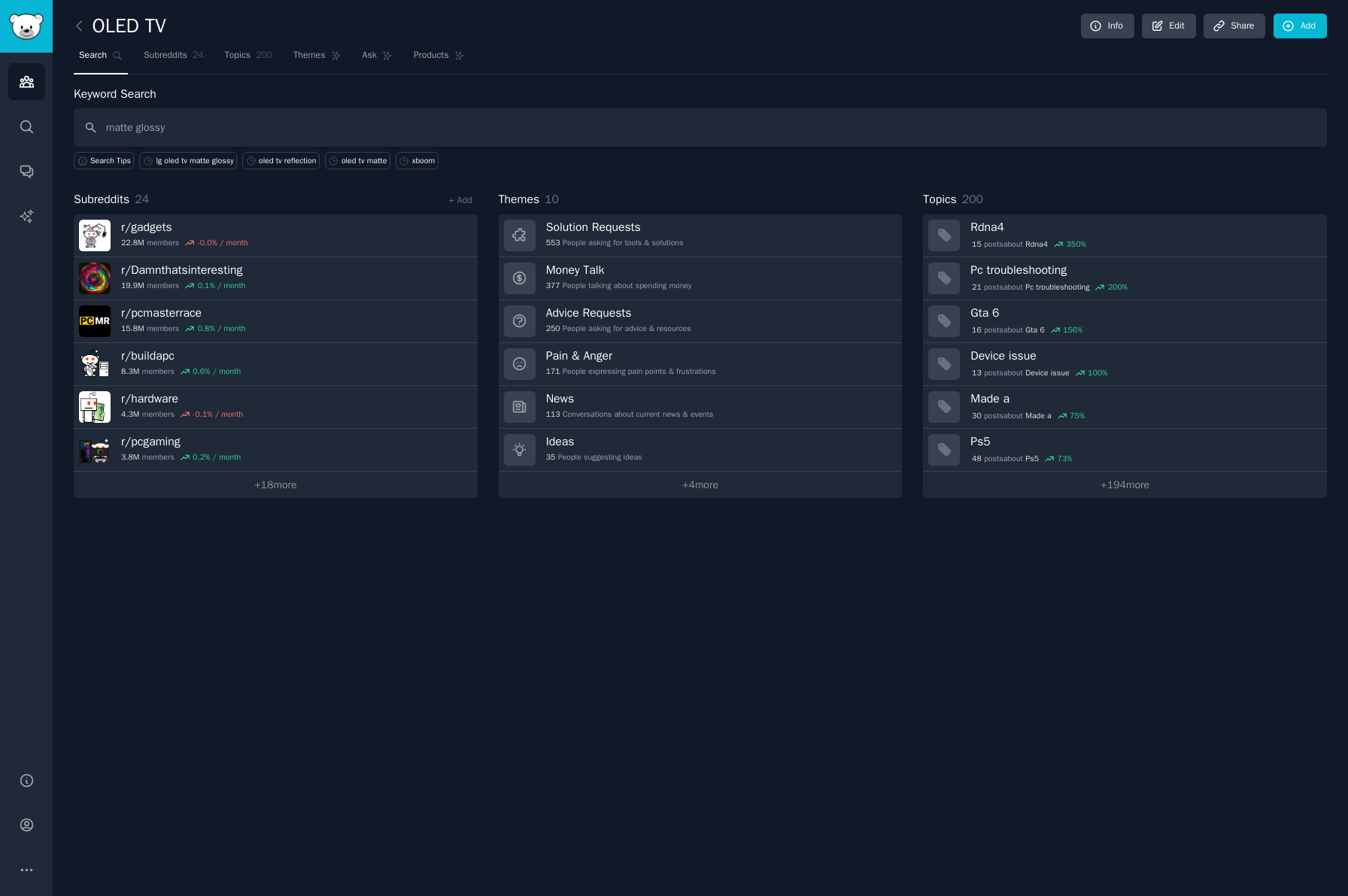 type on "matte glossy" 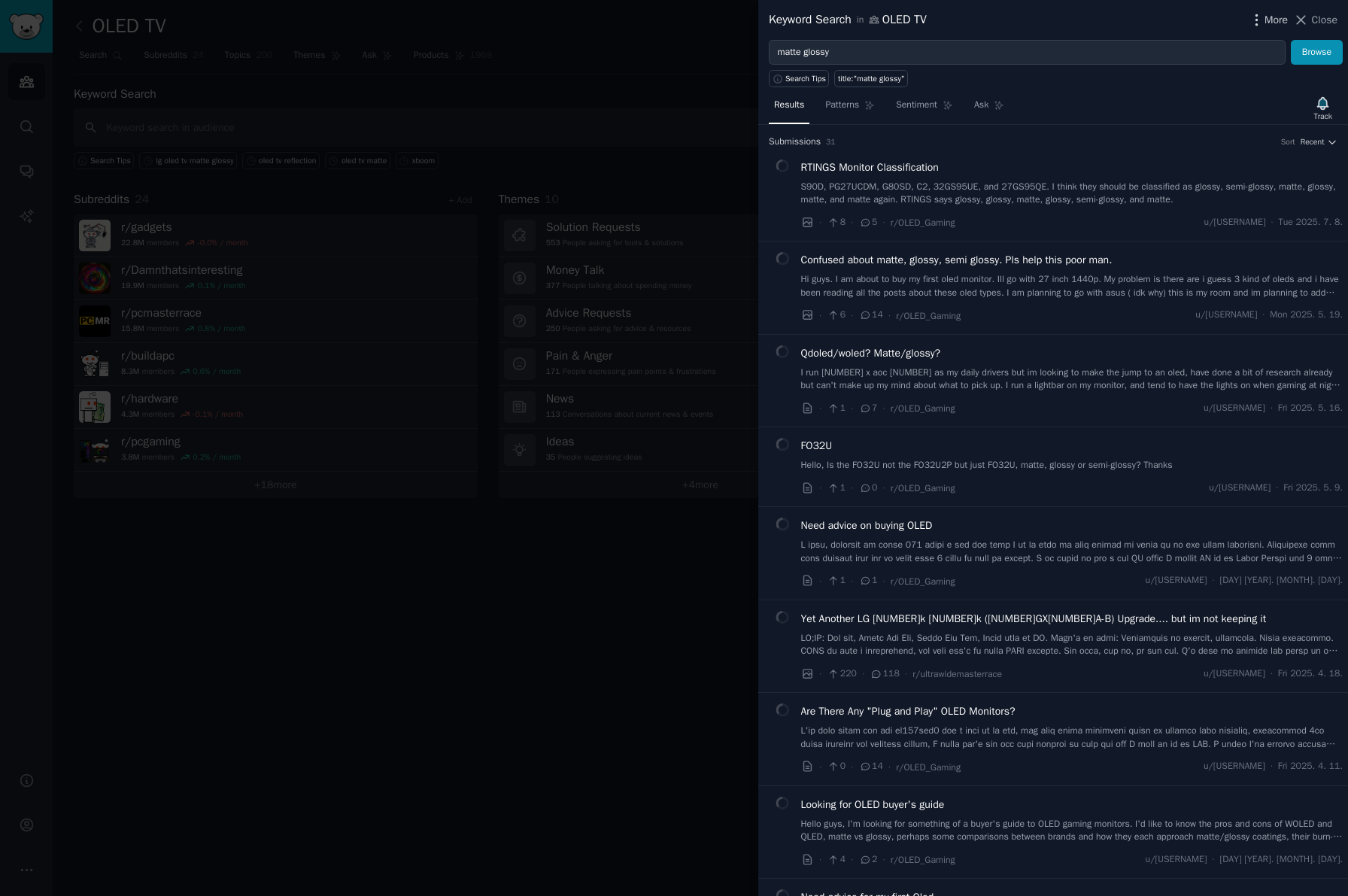 click on "More" at bounding box center [1276, 20] 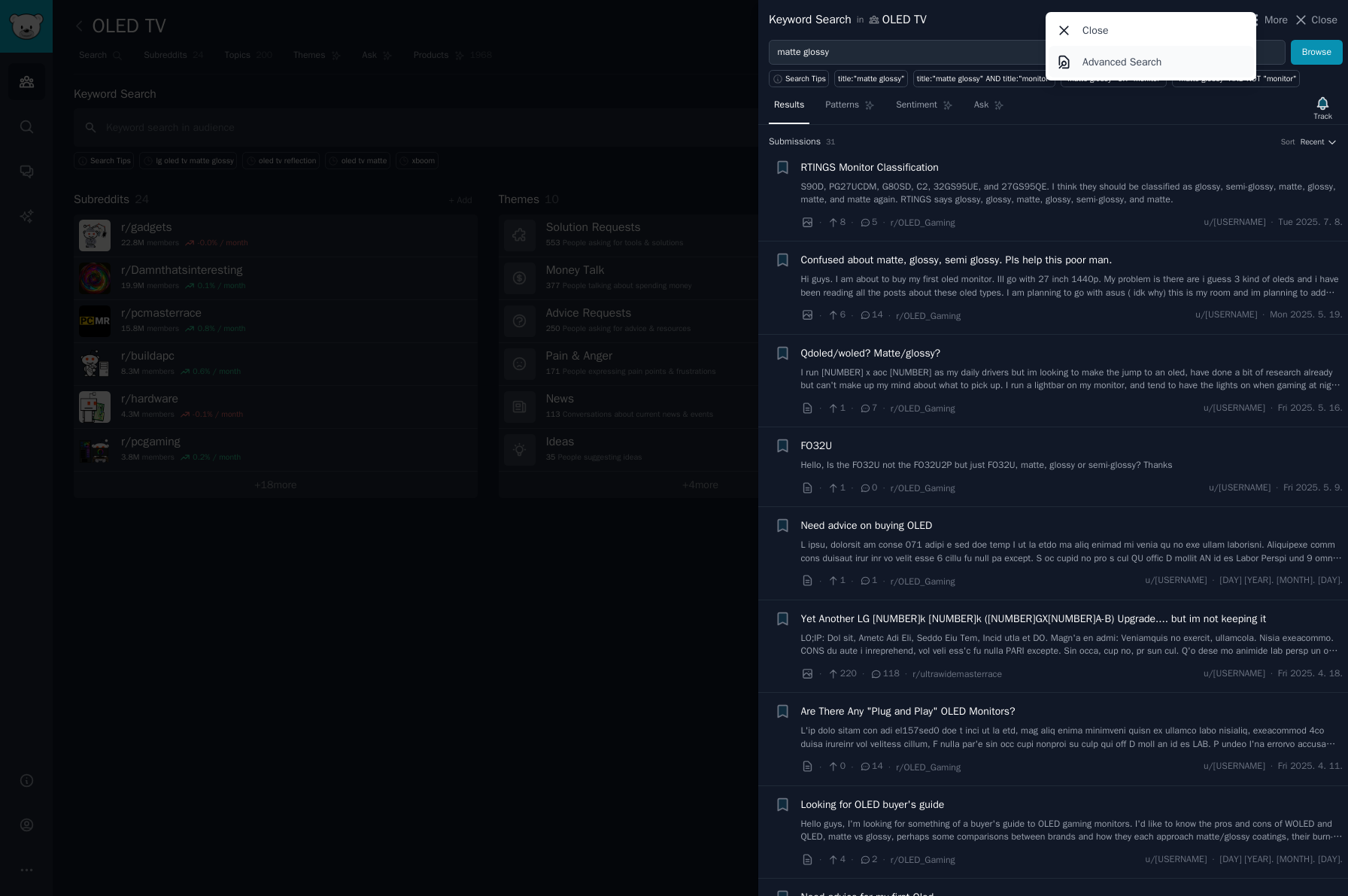 click on "Advanced Search" at bounding box center (1122, 62) 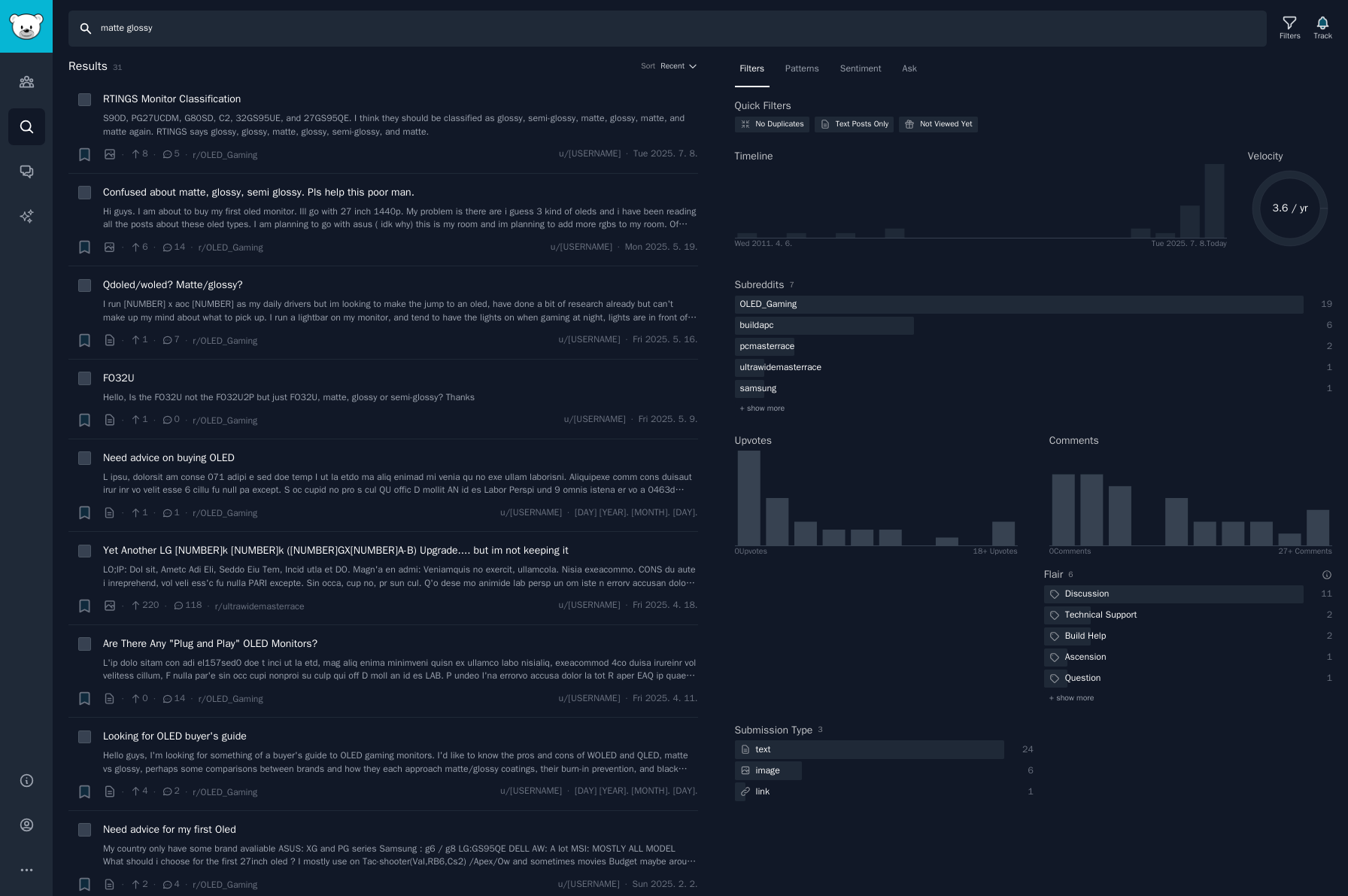 click on "matte glossy" at bounding box center [667, 29] 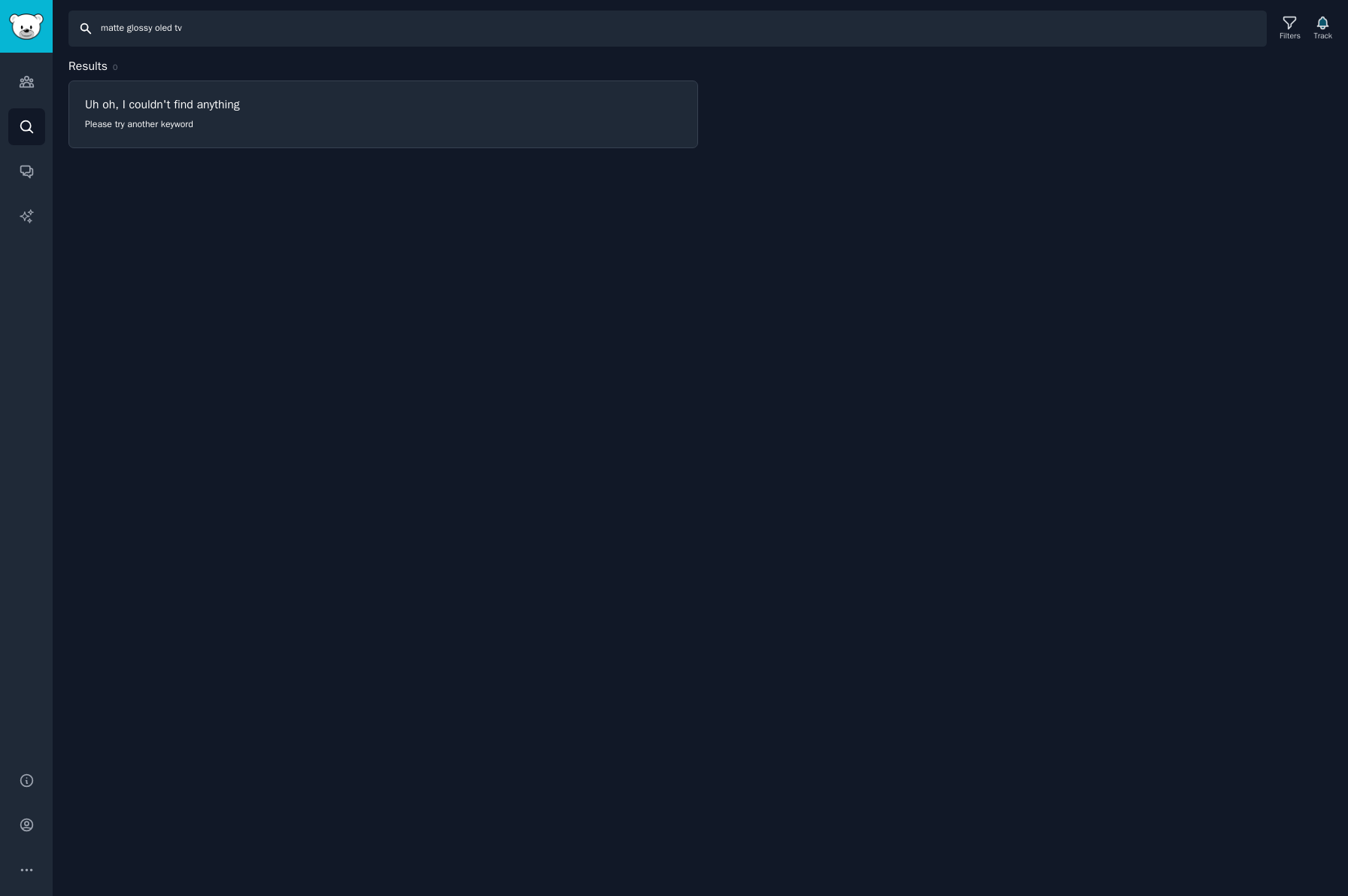 drag, startPoint x: 375, startPoint y: 36, endPoint x: -442, endPoint y: 20, distance: 817.1567 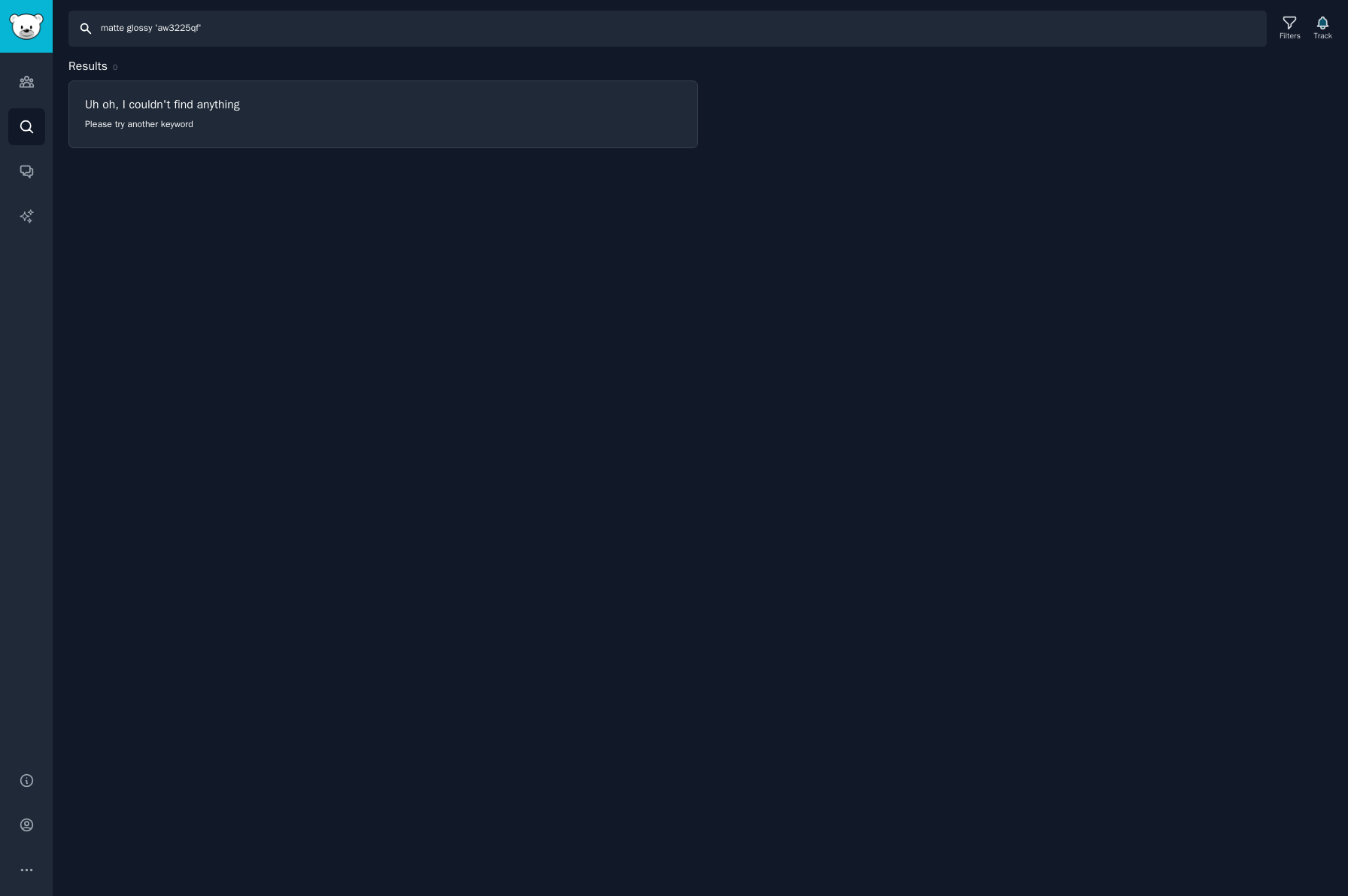 type on "matte glossy 'aw3225qf'" 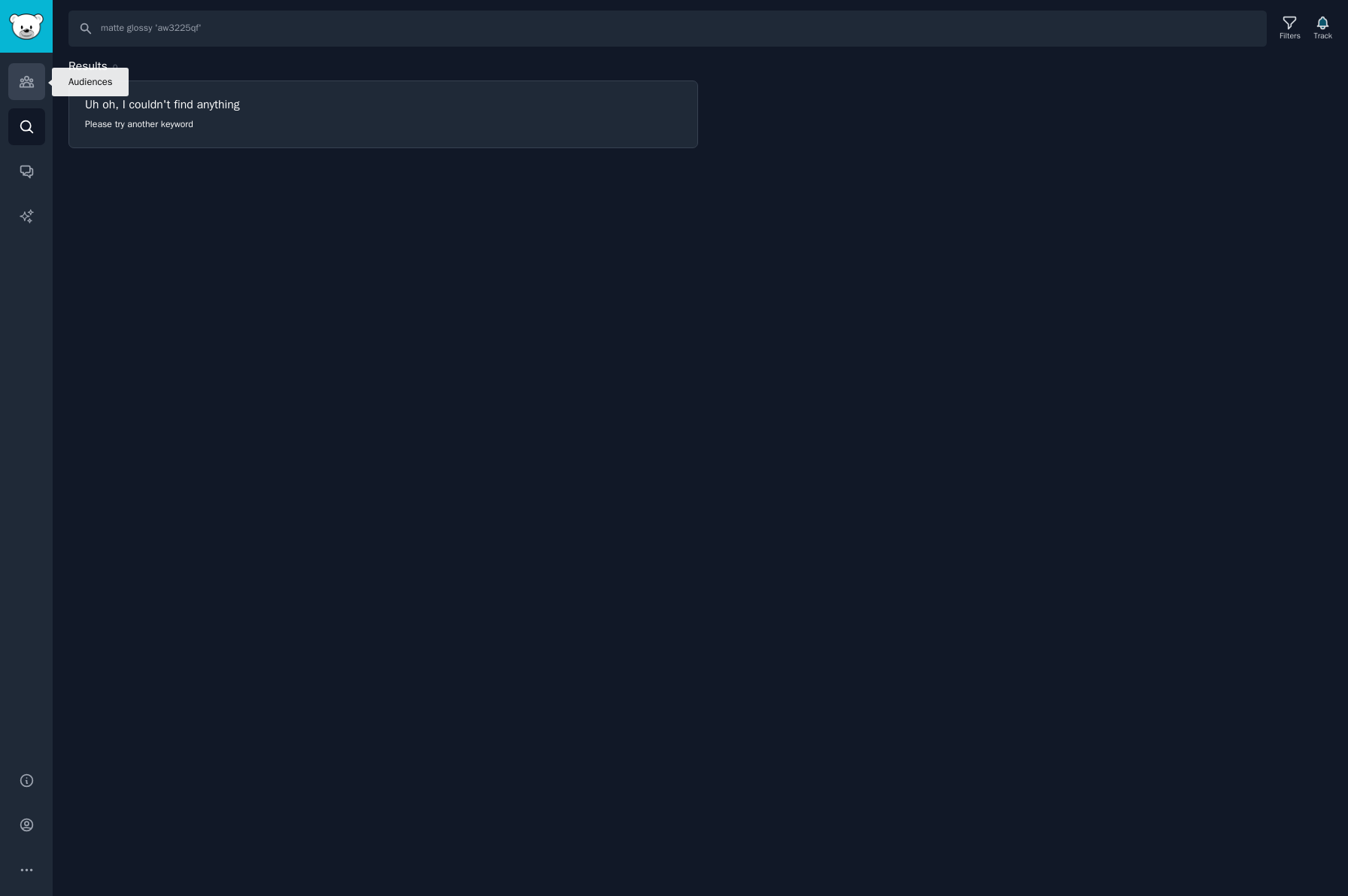 click 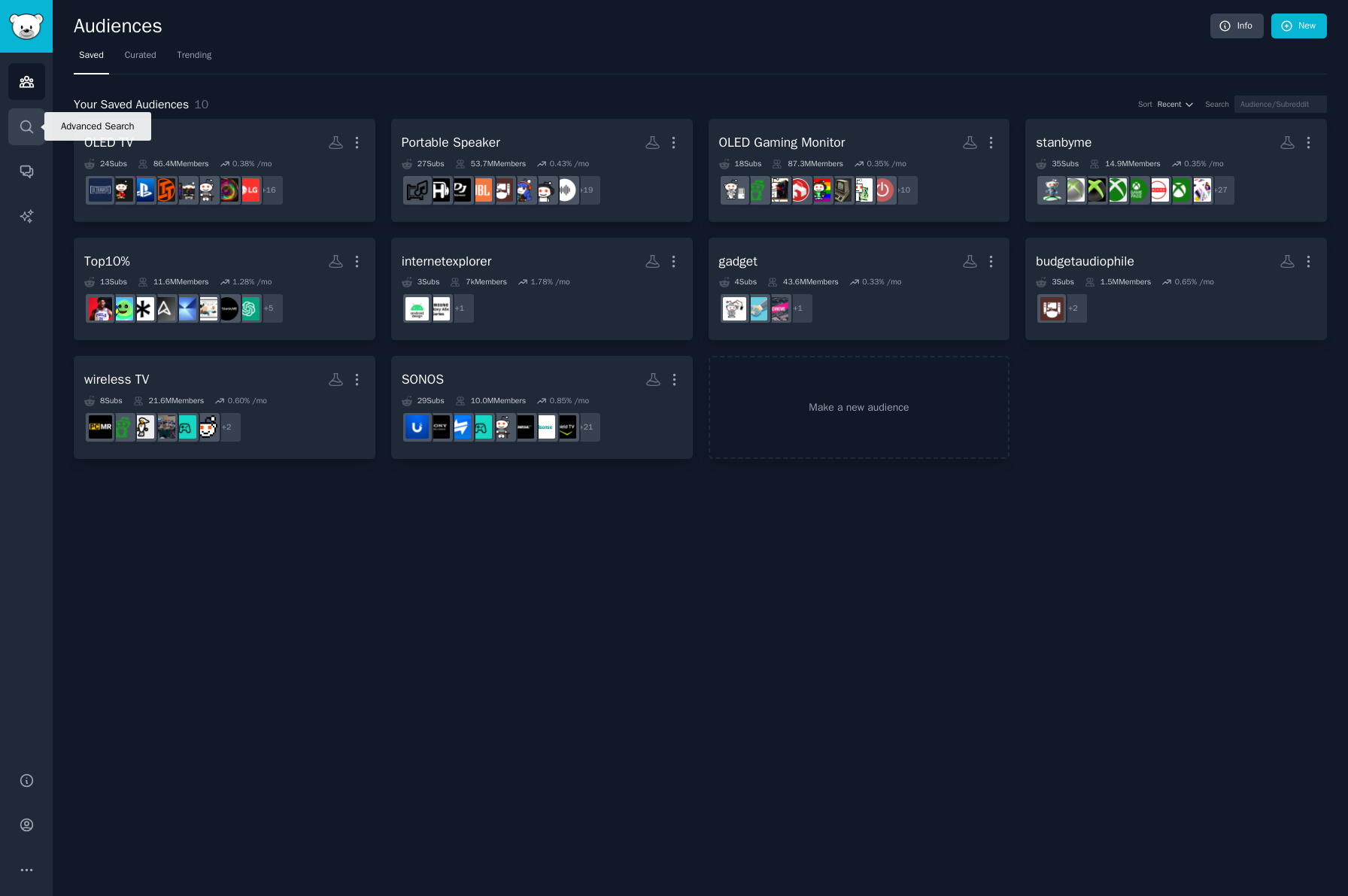 click on "Search" at bounding box center [26, 126] 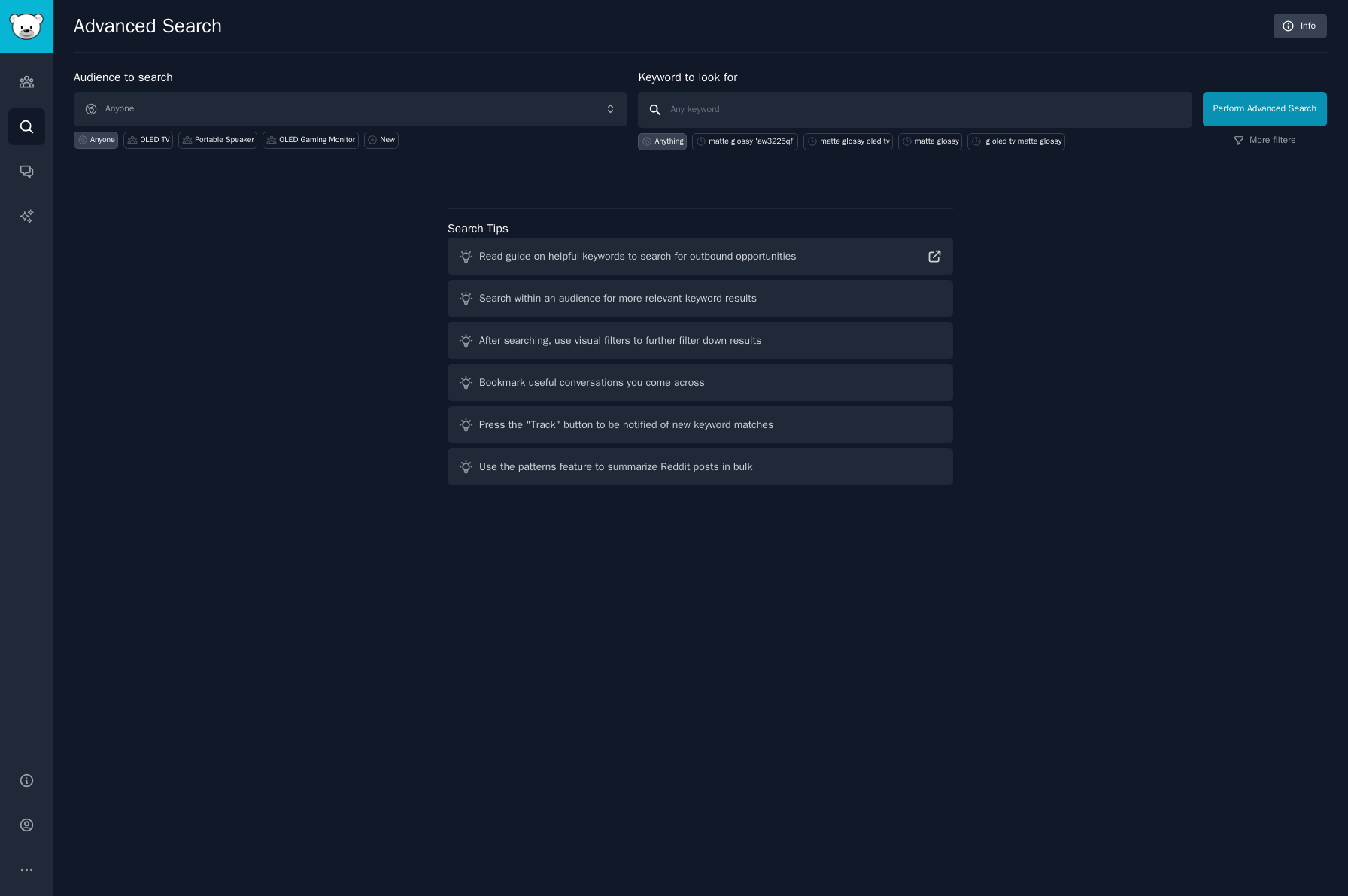 click at bounding box center [915, 110] 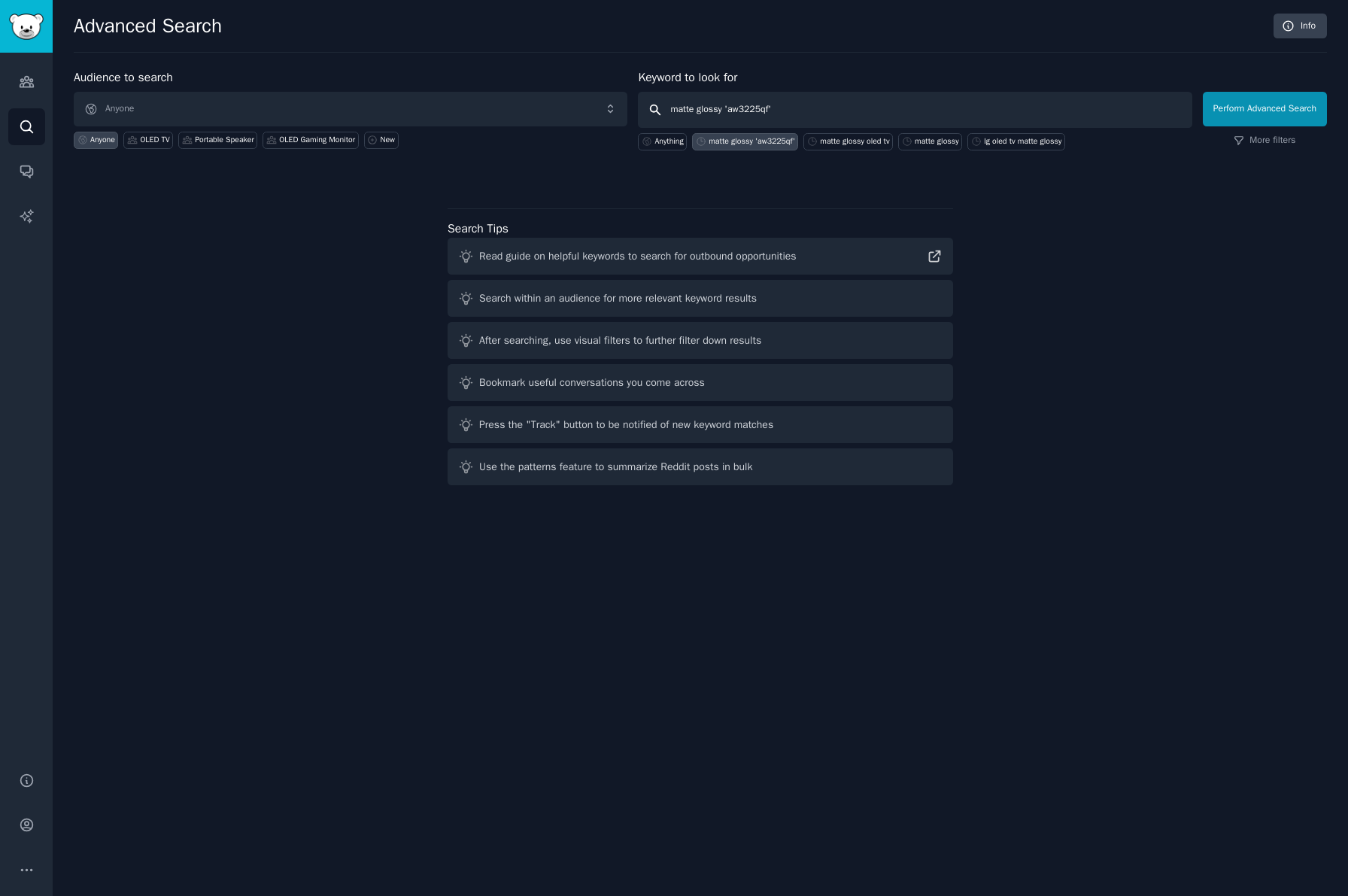 drag, startPoint x: 724, startPoint y: 107, endPoint x: 1311, endPoint y: 163, distance: 589.6652 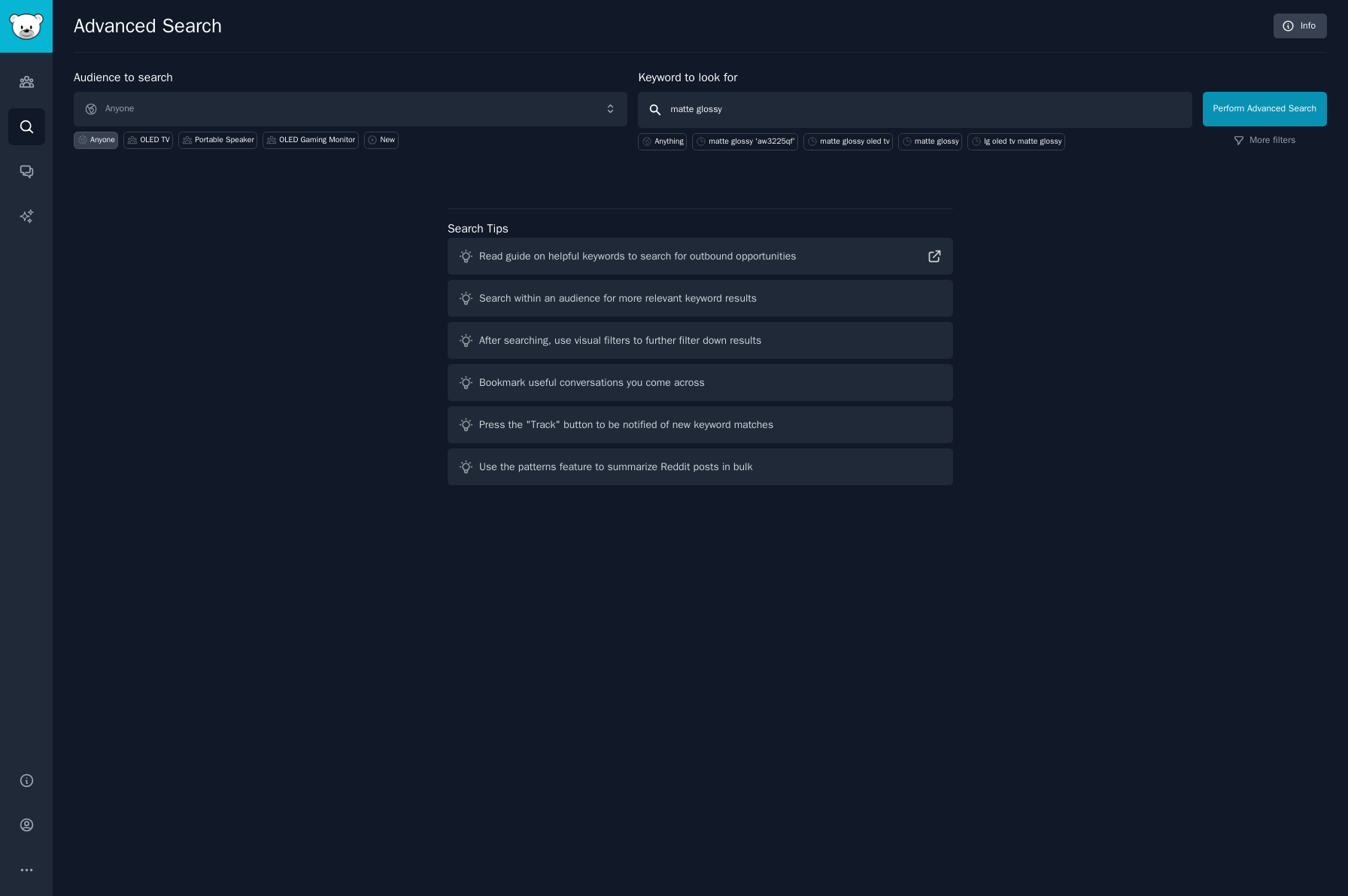 click on "Perform Advanced Search" at bounding box center (1265, 109) 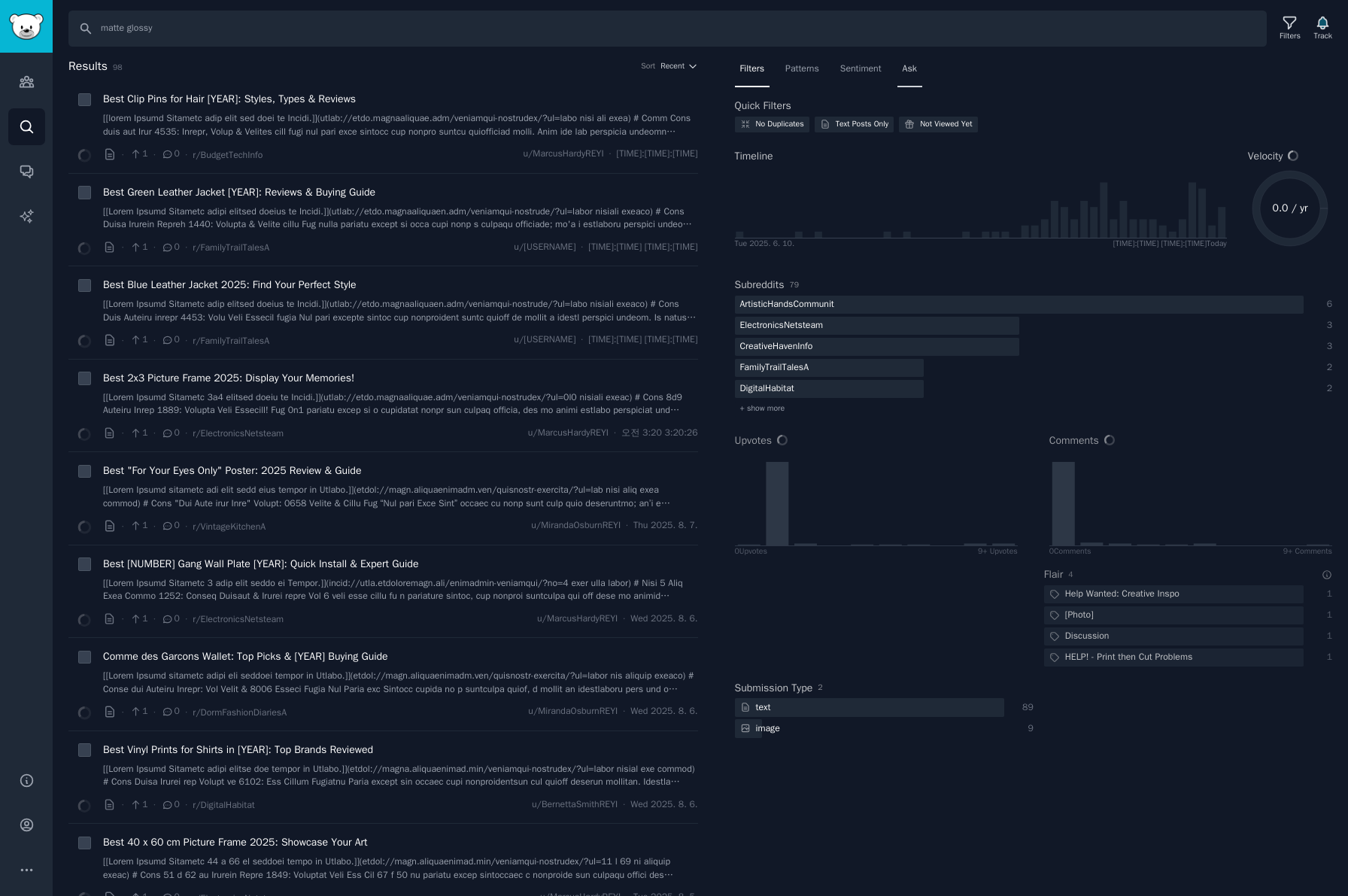 click on "Ask" at bounding box center [909, 72] 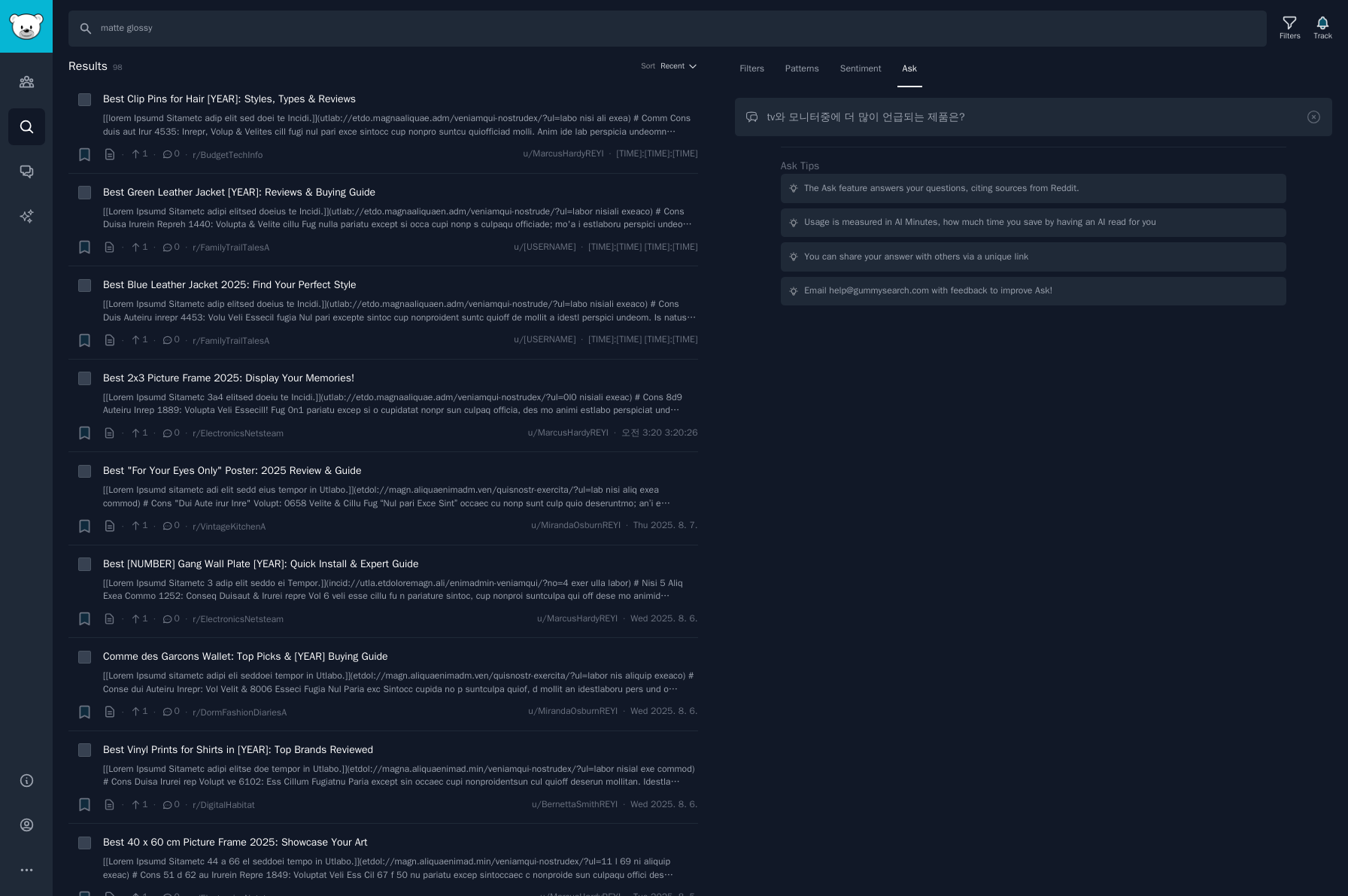 type on "tv와 모니터중에 더 많이 언급되는 제품은?" 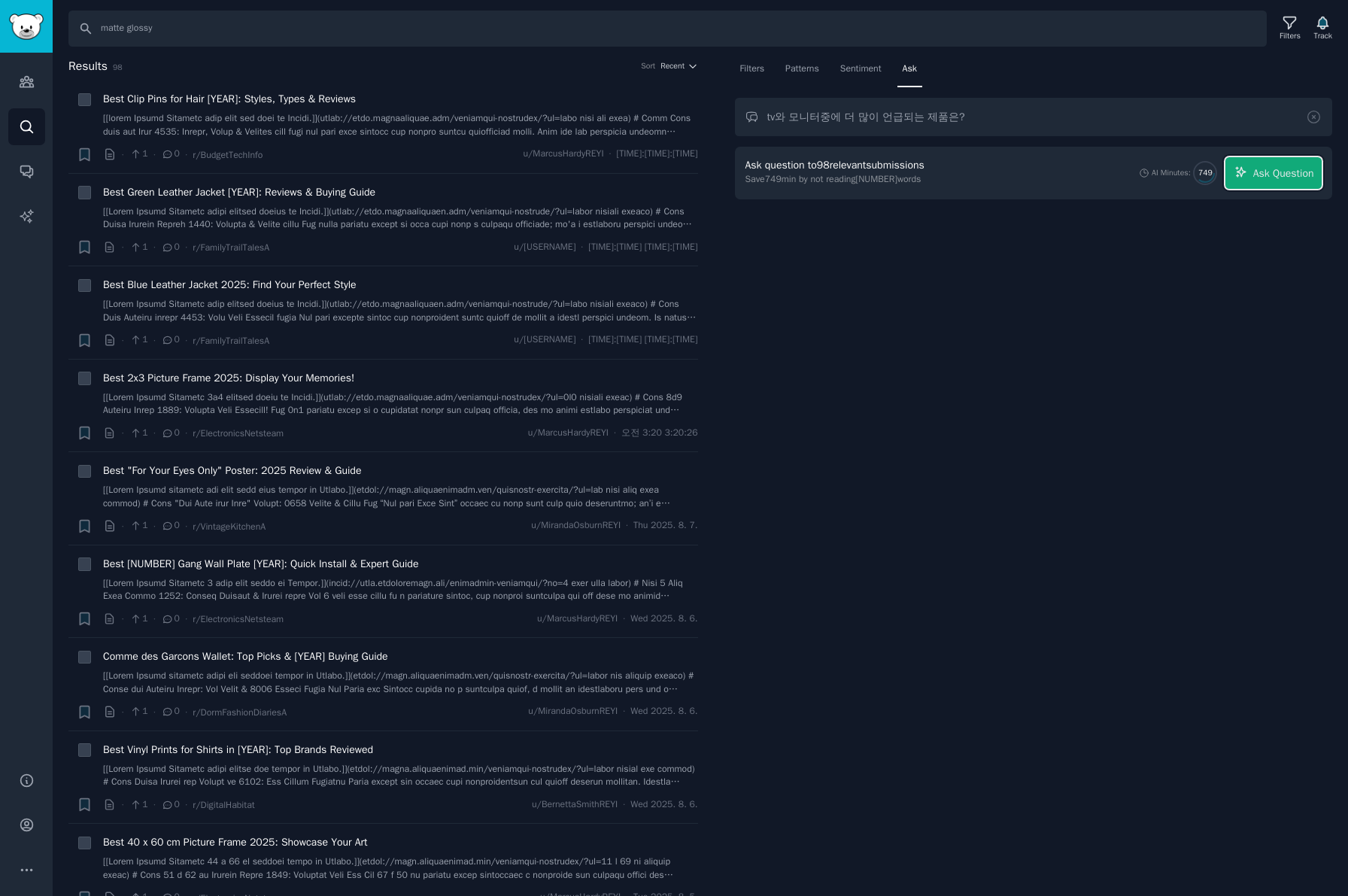 drag, startPoint x: 1292, startPoint y: 175, endPoint x: 1276, endPoint y: 175, distance: 16 